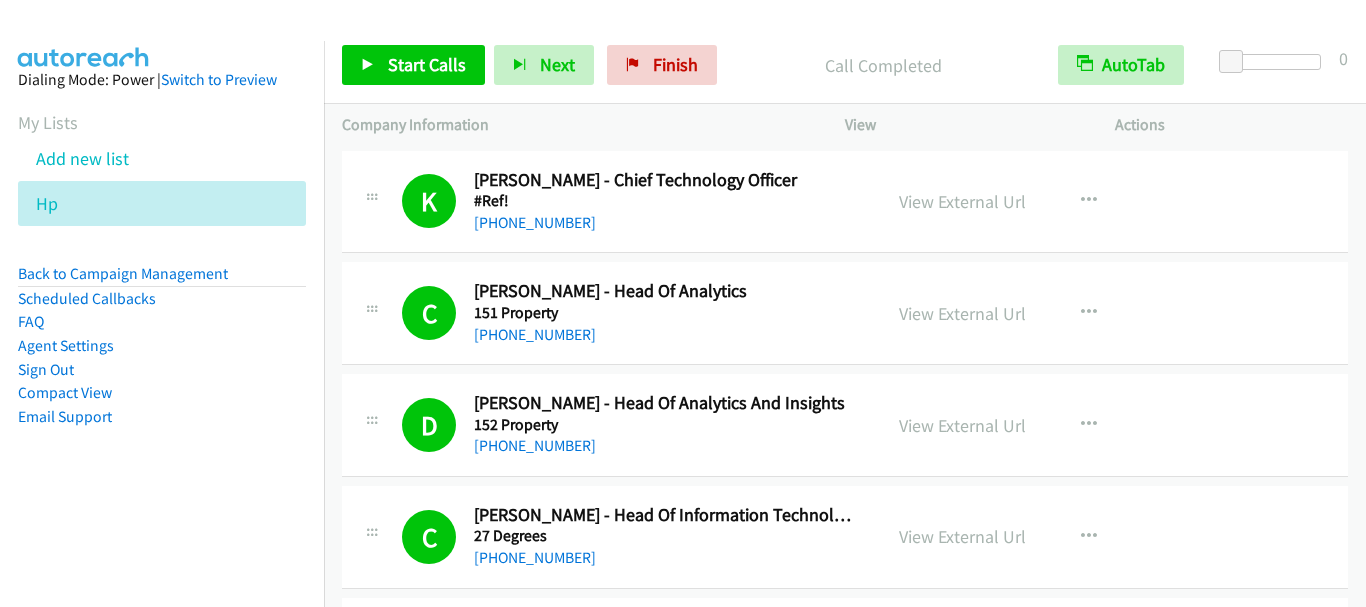 scroll, scrollTop: 0, scrollLeft: 0, axis: both 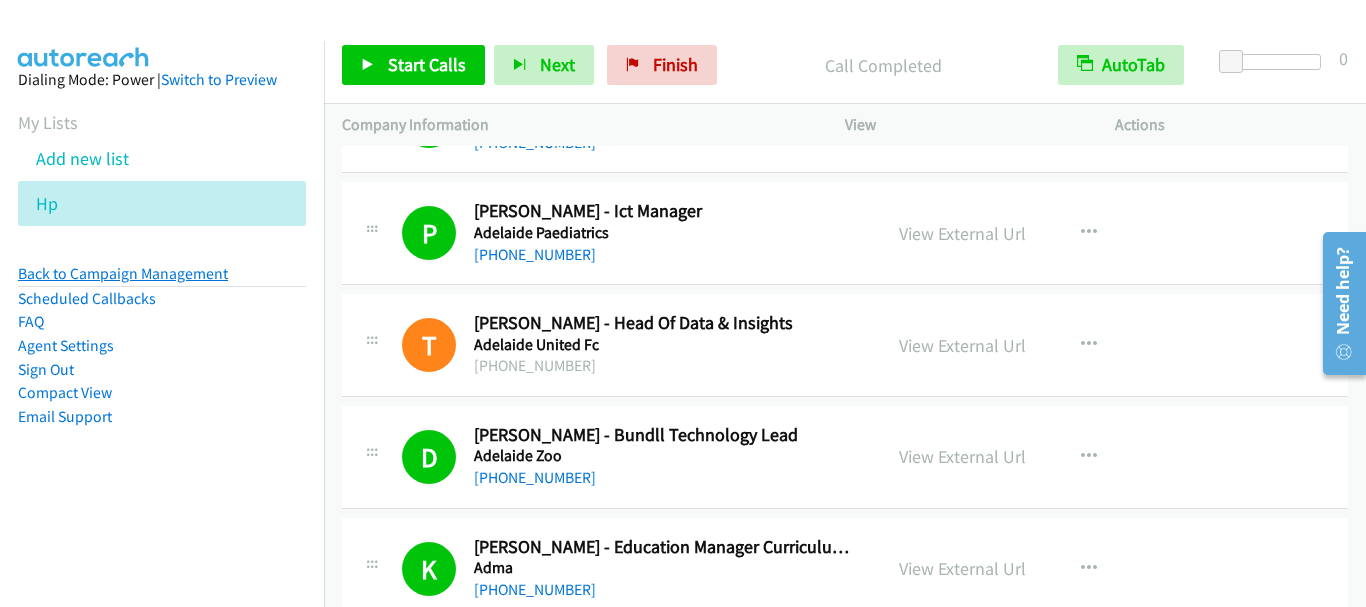 click on "Back to Campaign Management" at bounding box center (123, 273) 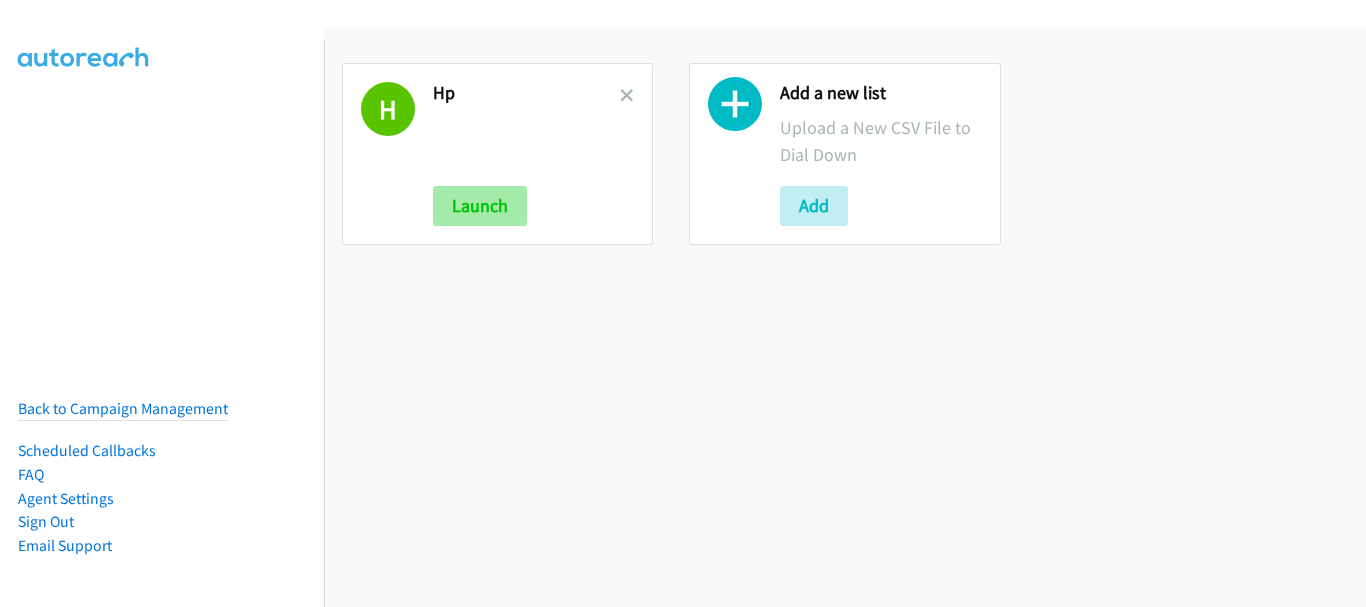 scroll, scrollTop: 0, scrollLeft: 0, axis: both 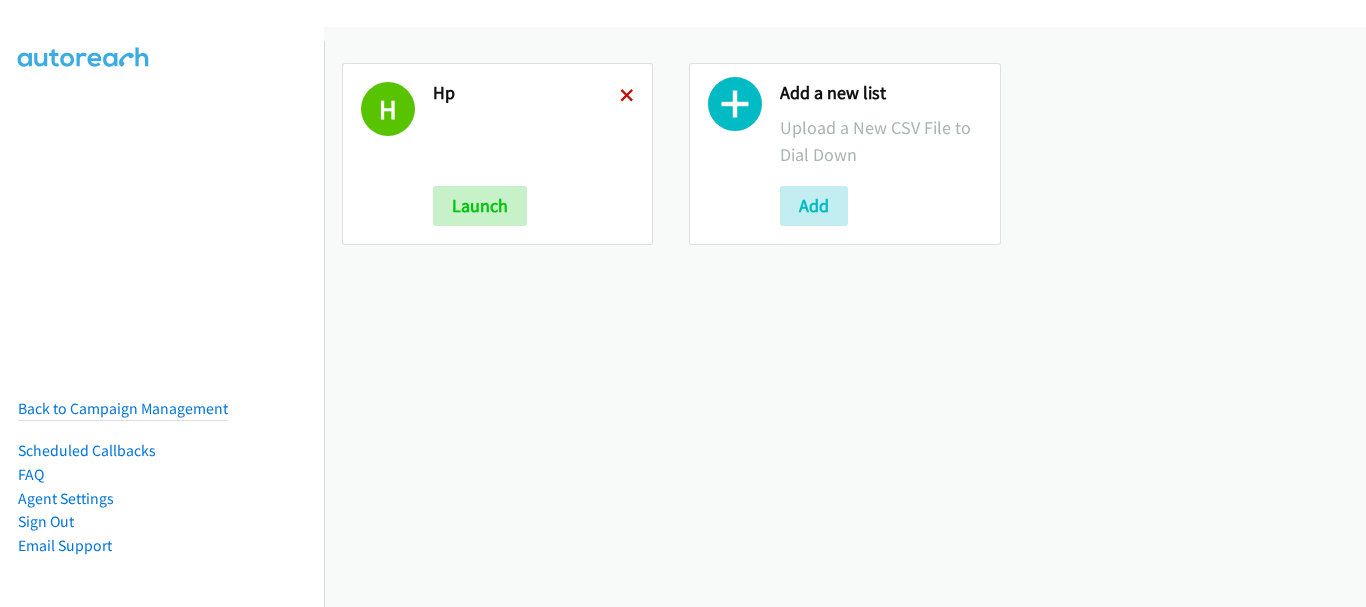 click at bounding box center (627, 97) 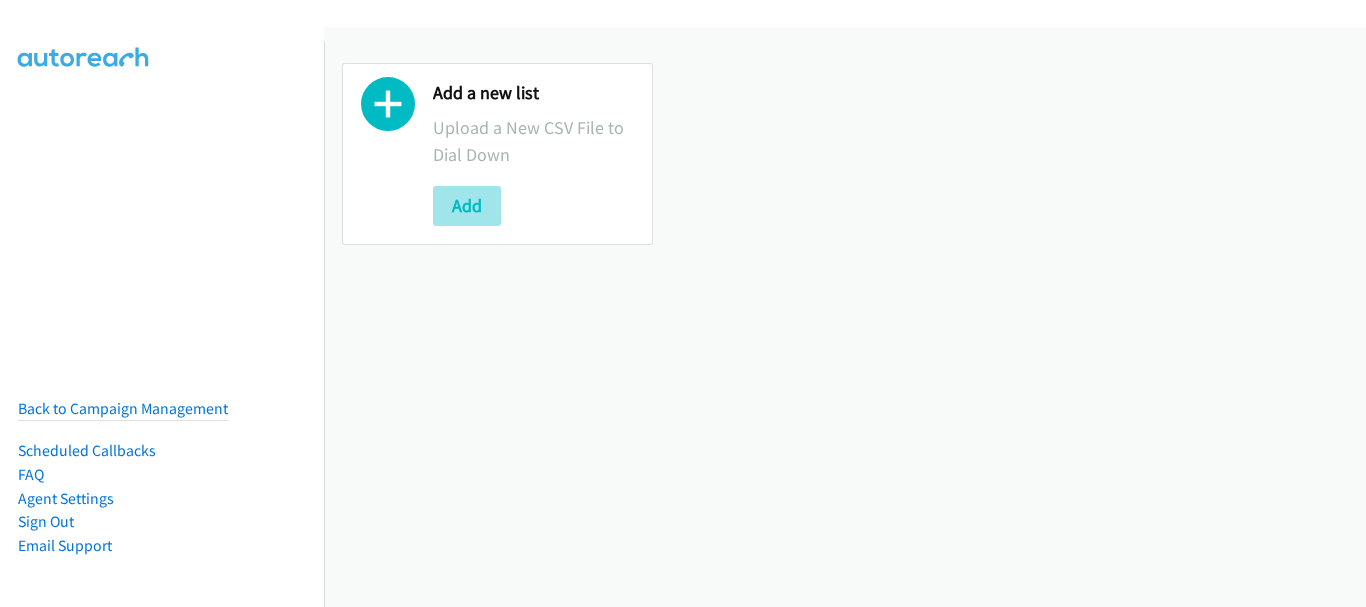 scroll, scrollTop: 0, scrollLeft: 0, axis: both 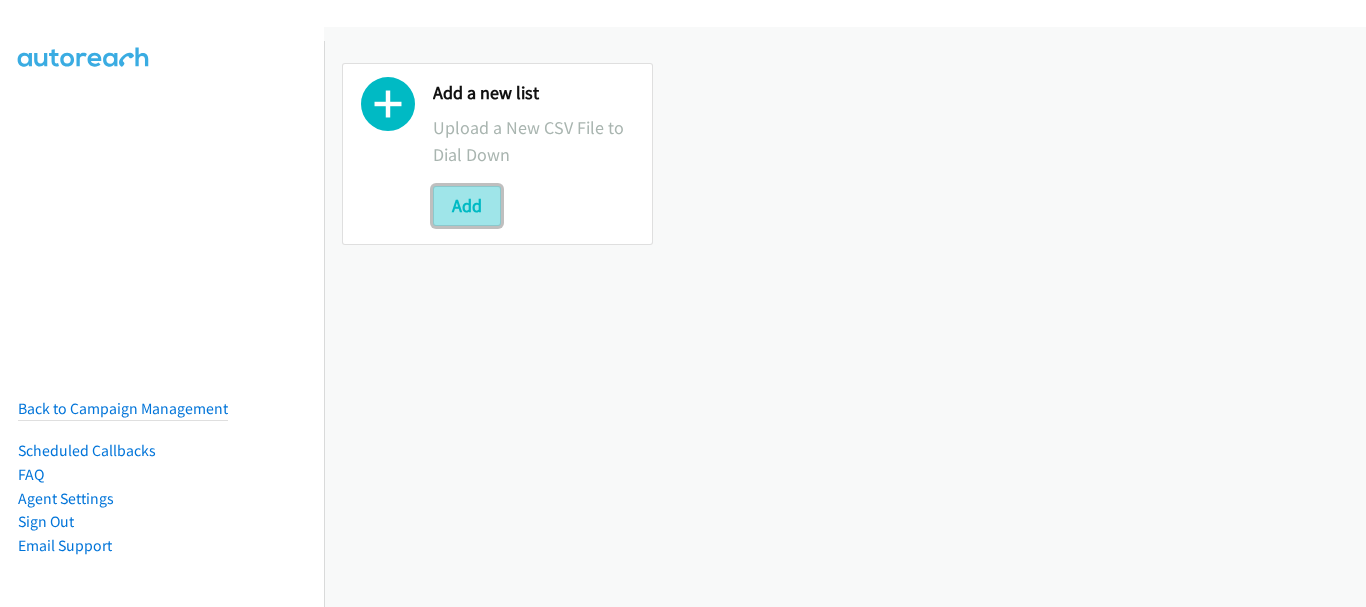 click on "Add" at bounding box center [467, 206] 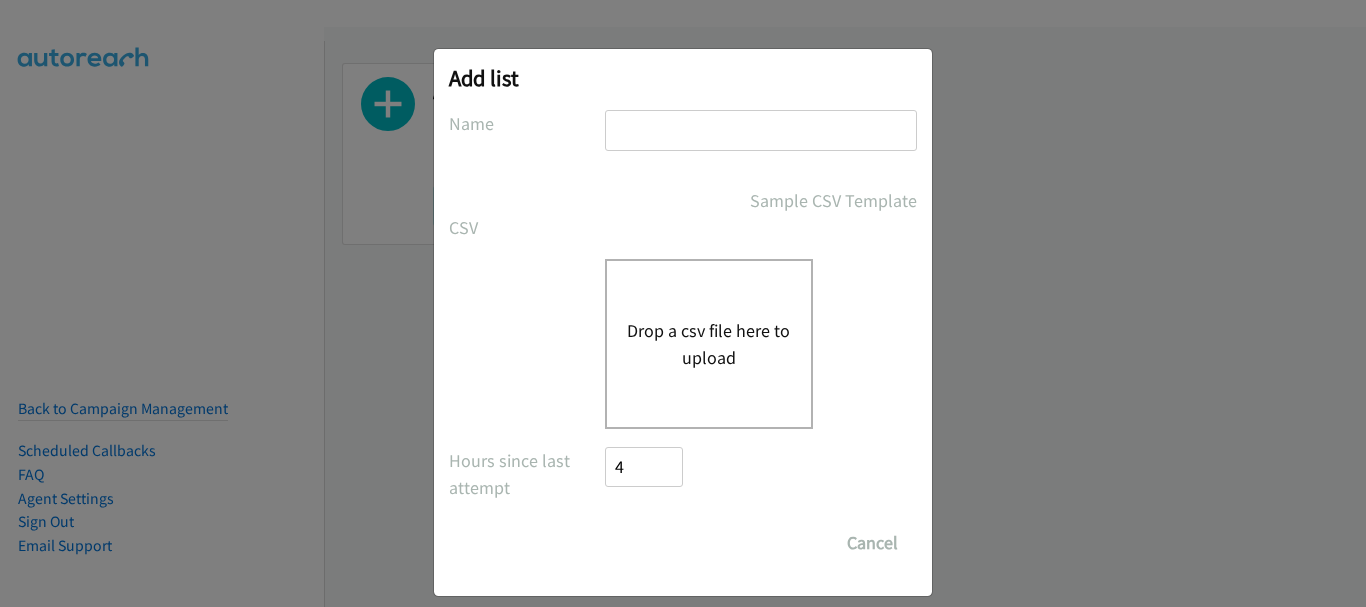 click at bounding box center [761, 130] 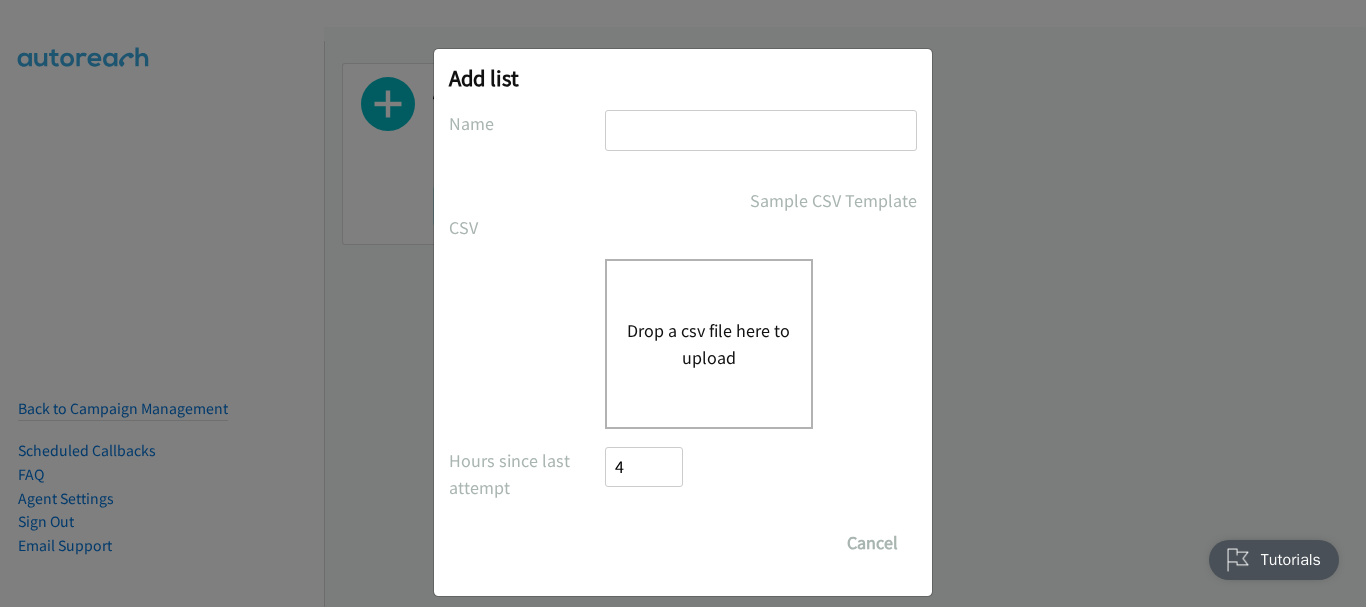 scroll, scrollTop: 0, scrollLeft: 0, axis: both 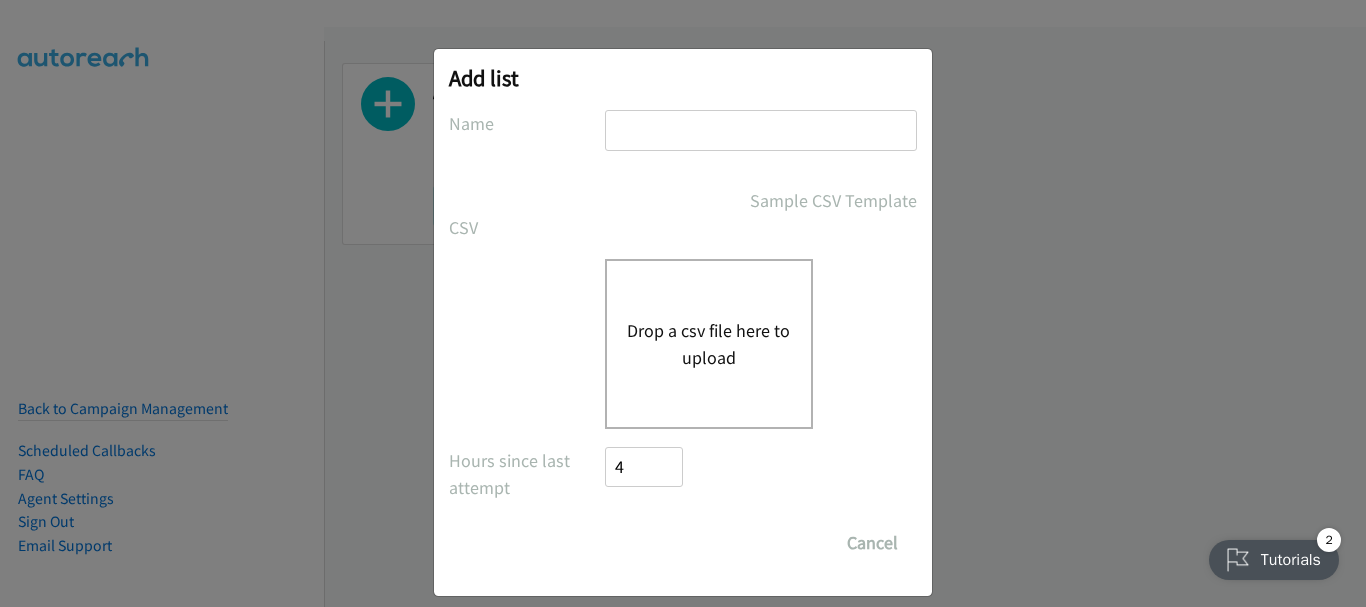 type on "hp" 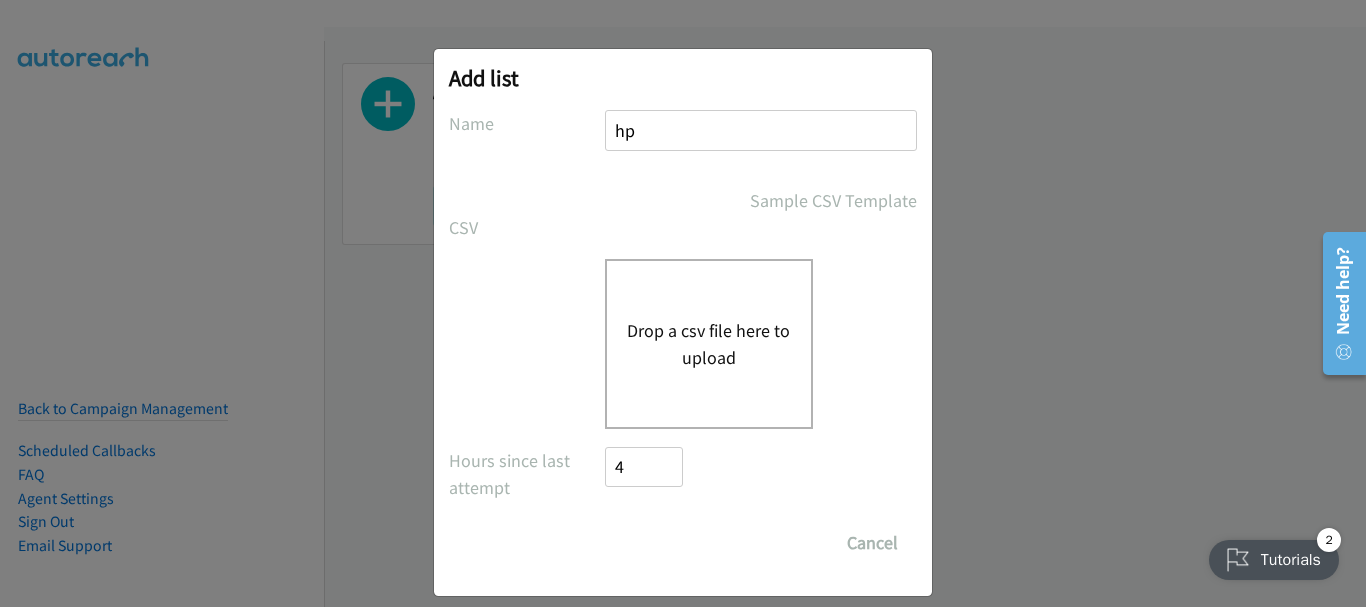 click on "Drop a csv file here to upload" at bounding box center [709, 344] 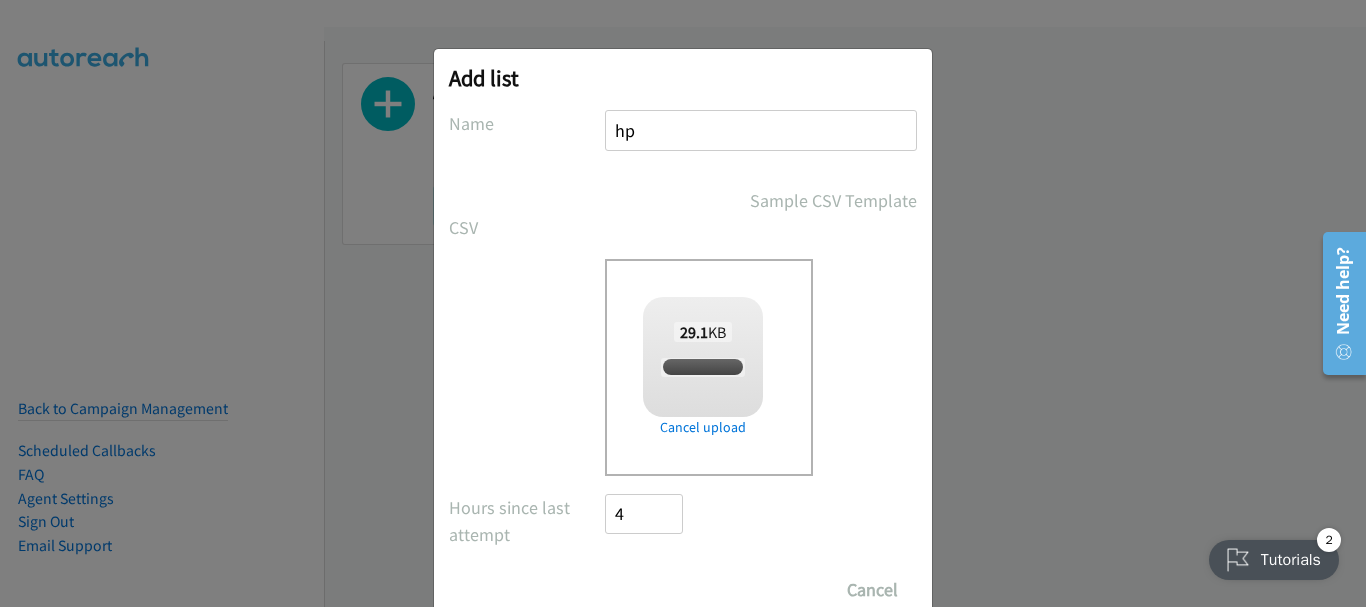 checkbox on "true" 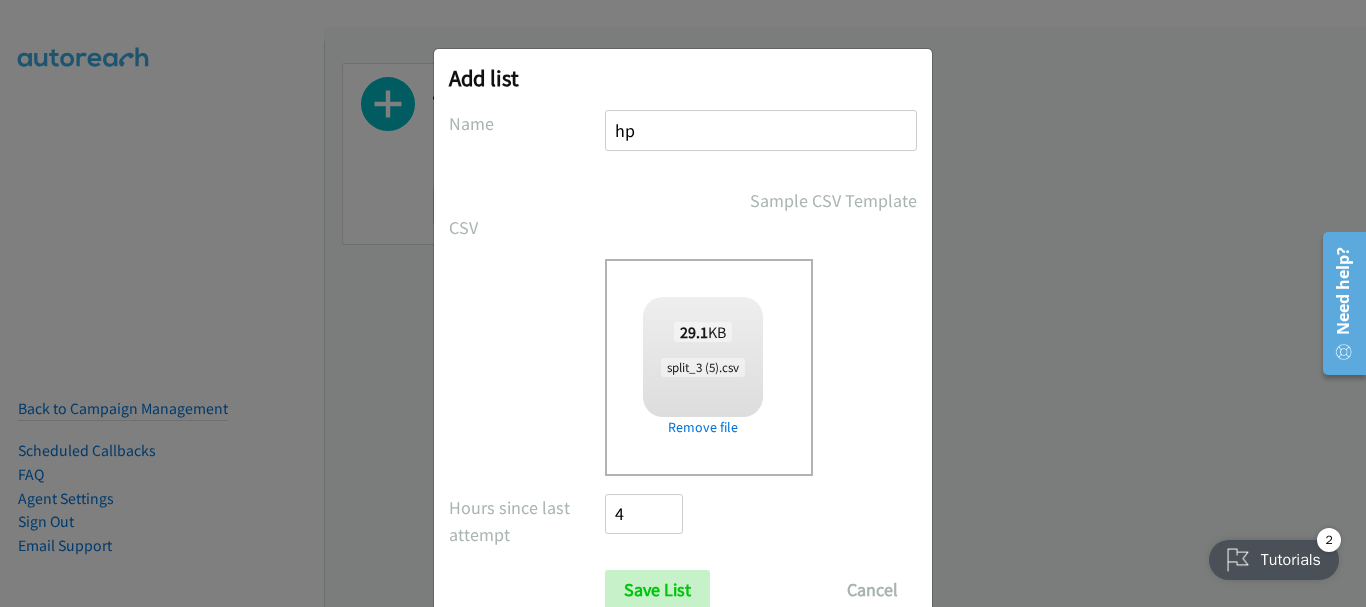 scroll, scrollTop: 67, scrollLeft: 0, axis: vertical 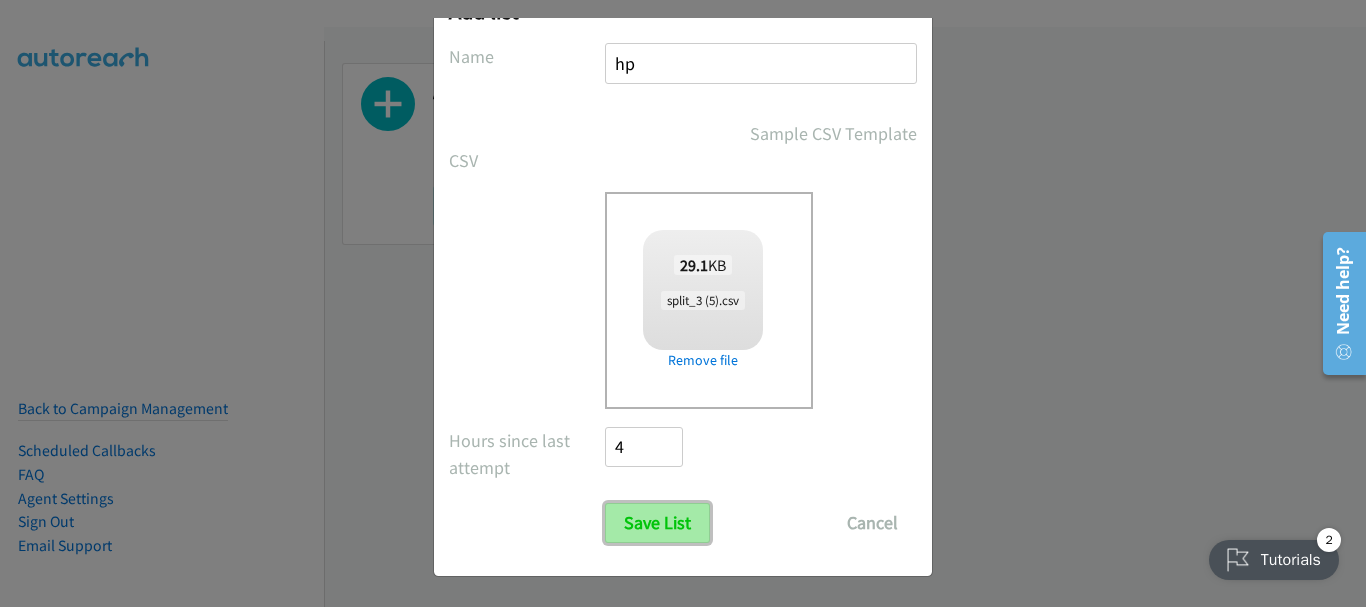 click on "Save List" at bounding box center [657, 523] 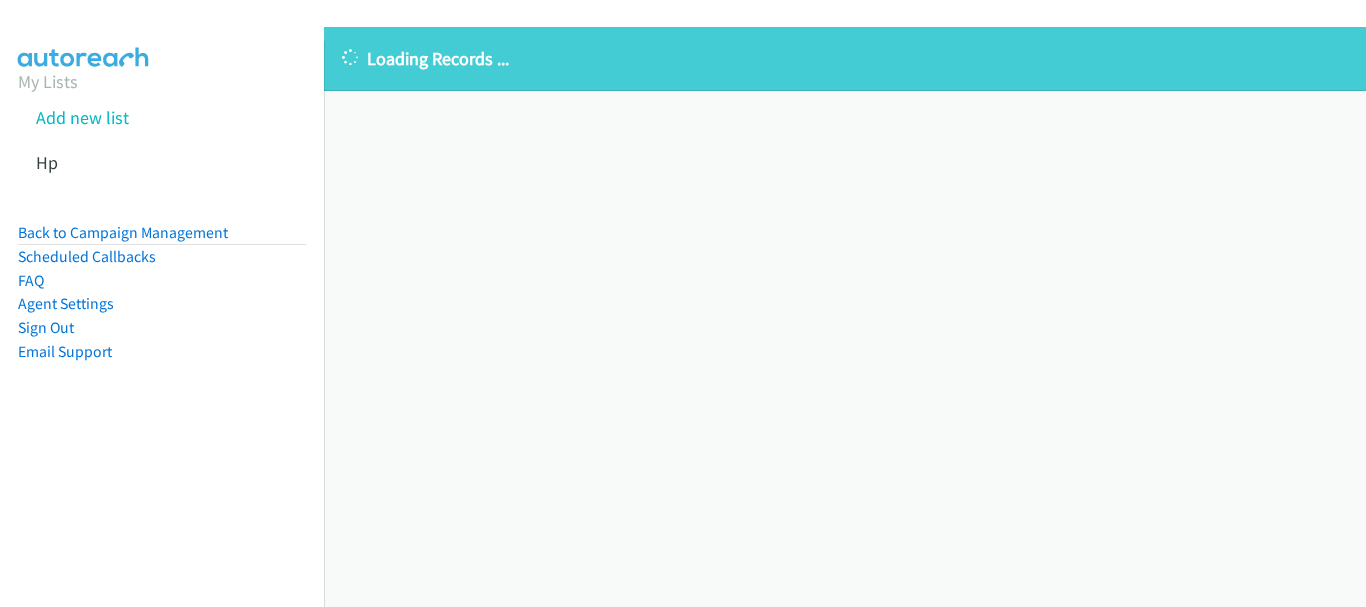 scroll, scrollTop: 0, scrollLeft: 0, axis: both 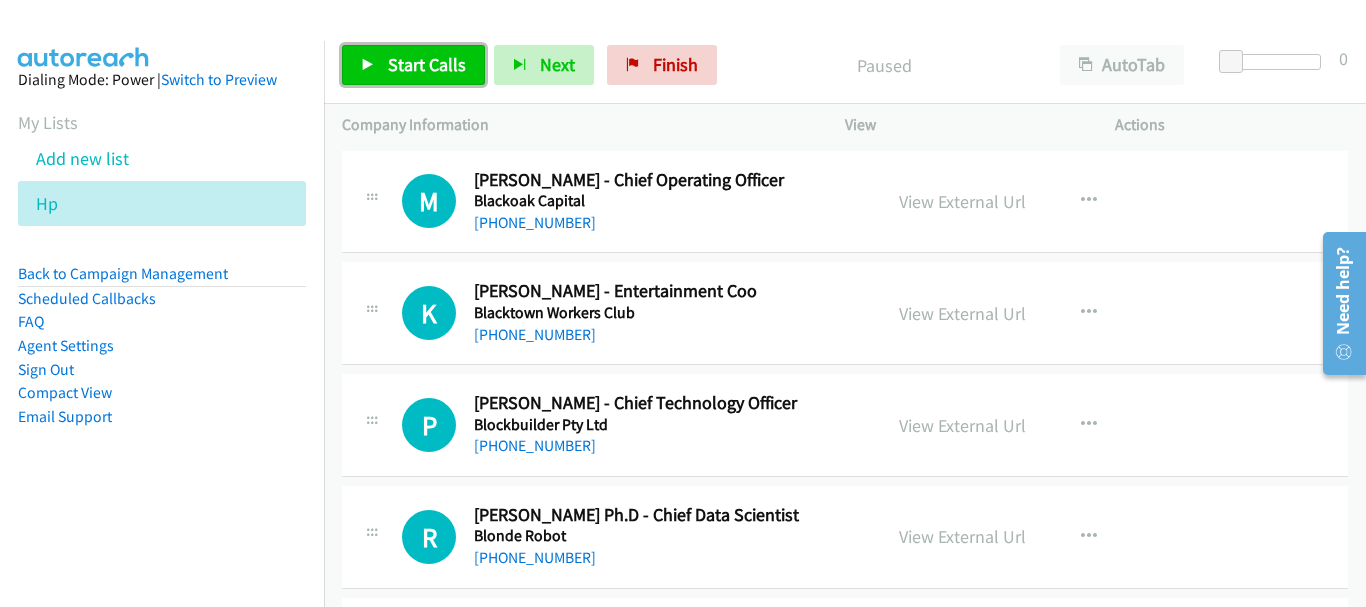 click on "Start Calls" at bounding box center [427, 64] 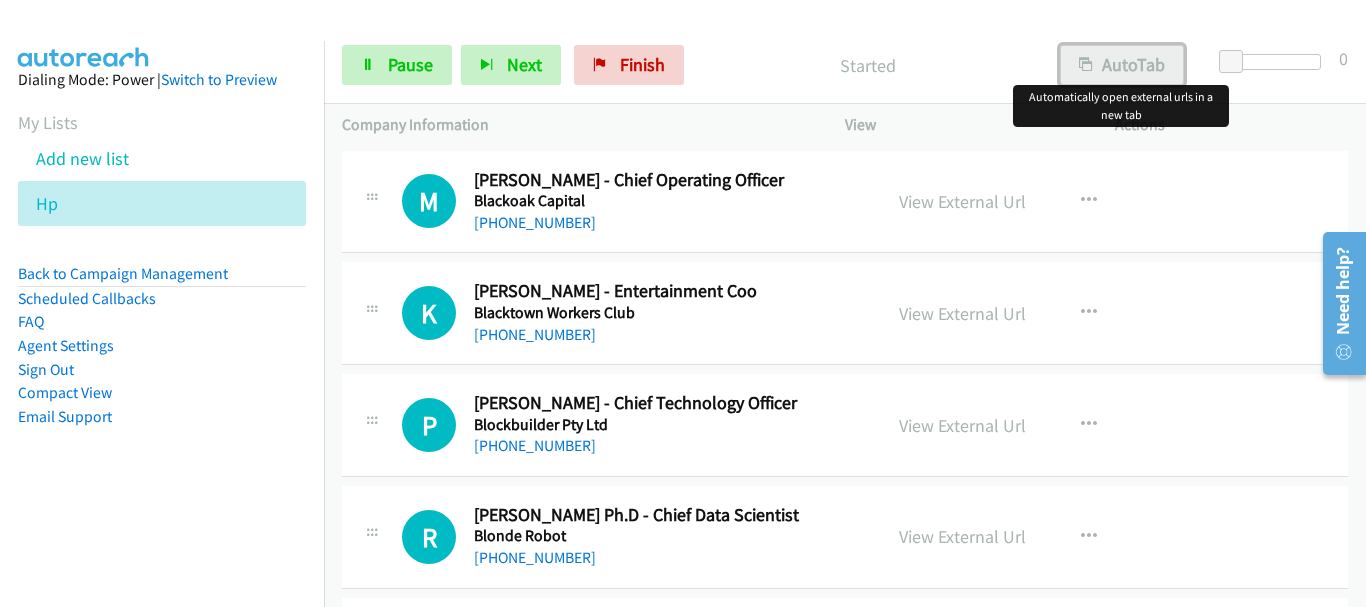 click on "AutoTab" at bounding box center [1122, 65] 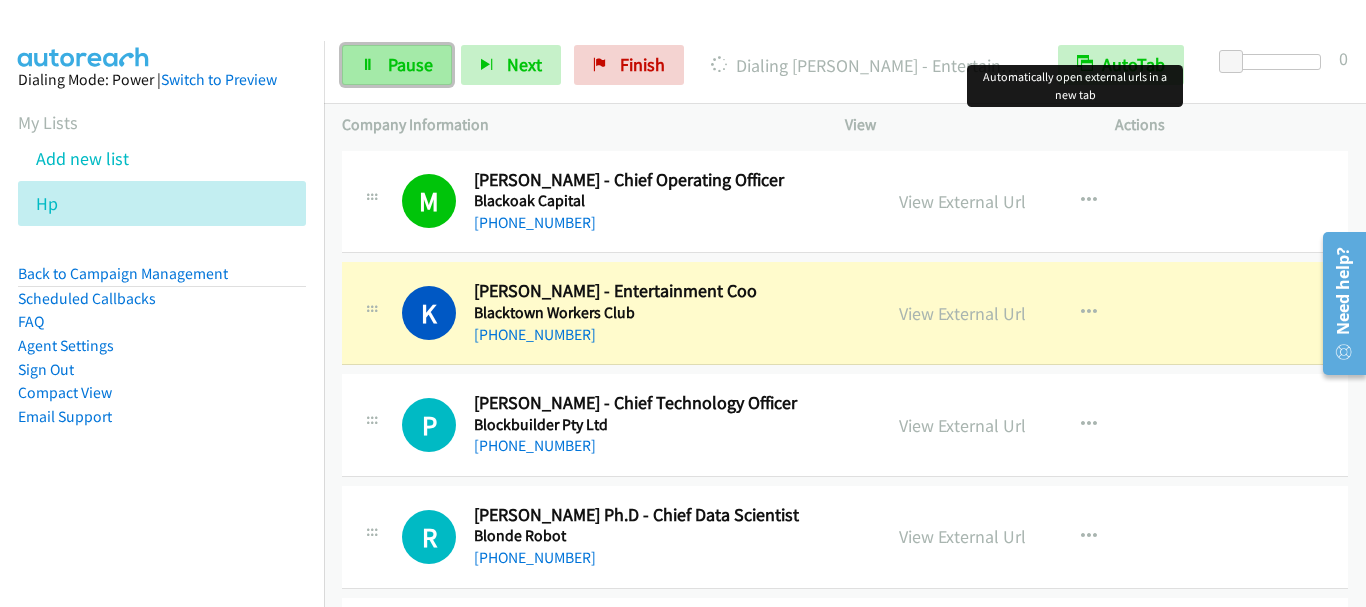 click on "Pause" at bounding box center (410, 64) 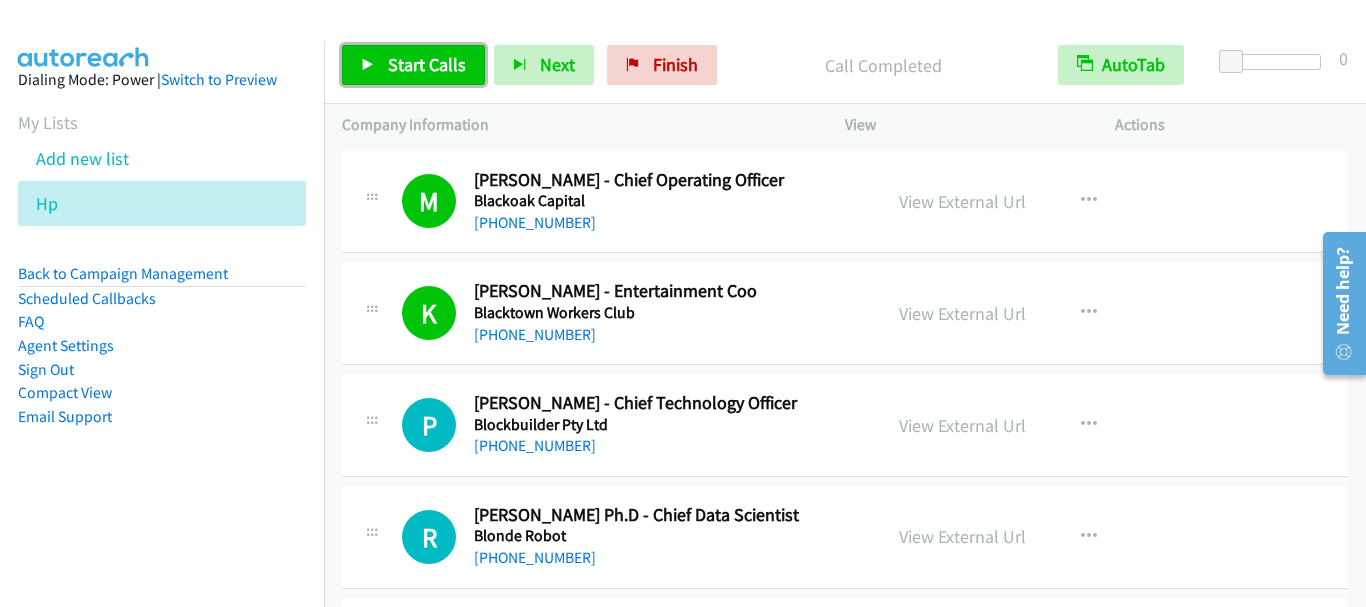 click on "Start Calls" at bounding box center (427, 64) 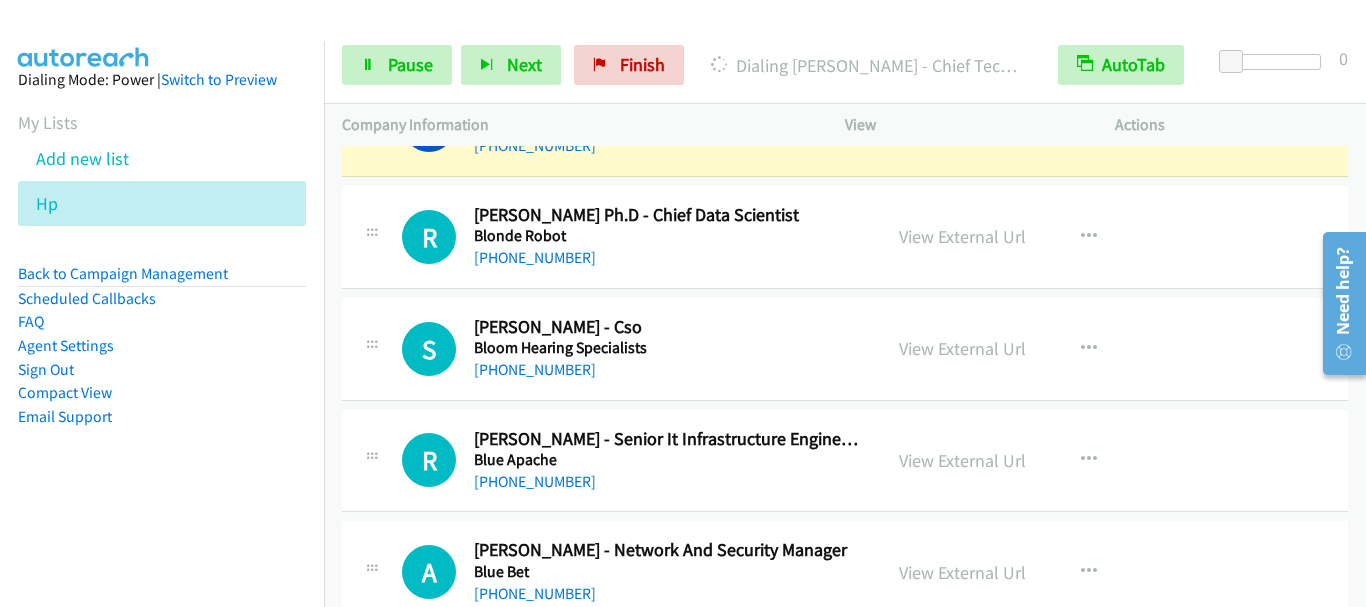scroll, scrollTop: 200, scrollLeft: 0, axis: vertical 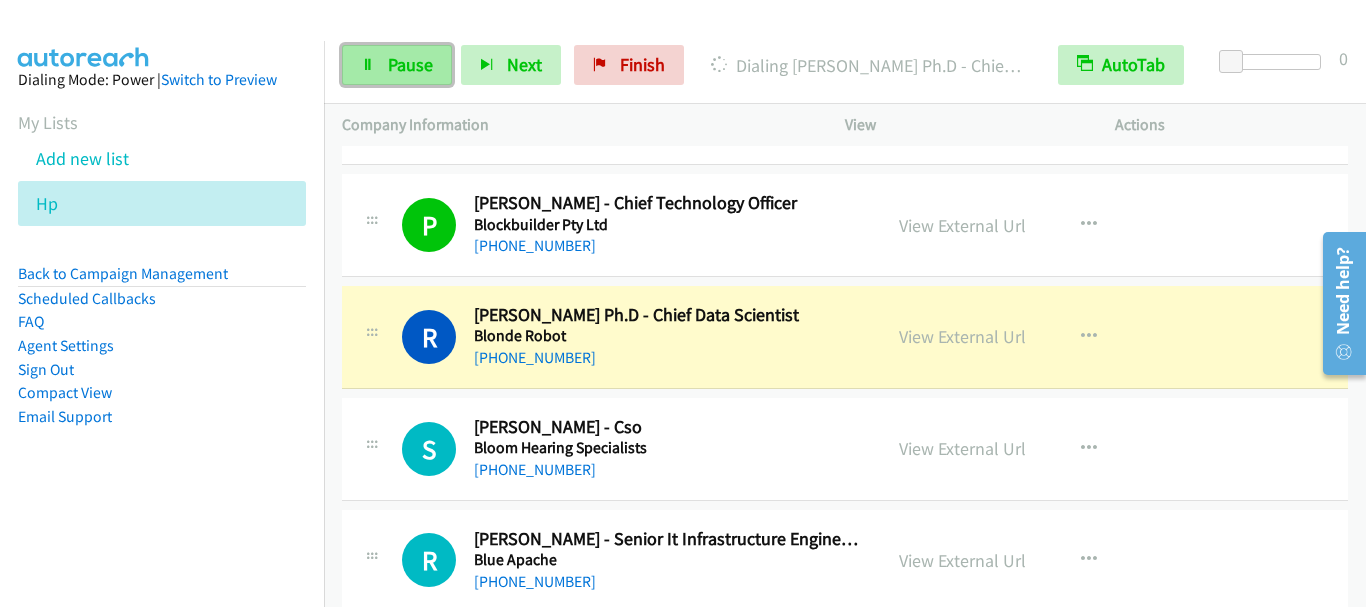 click on "Pause" at bounding box center [410, 64] 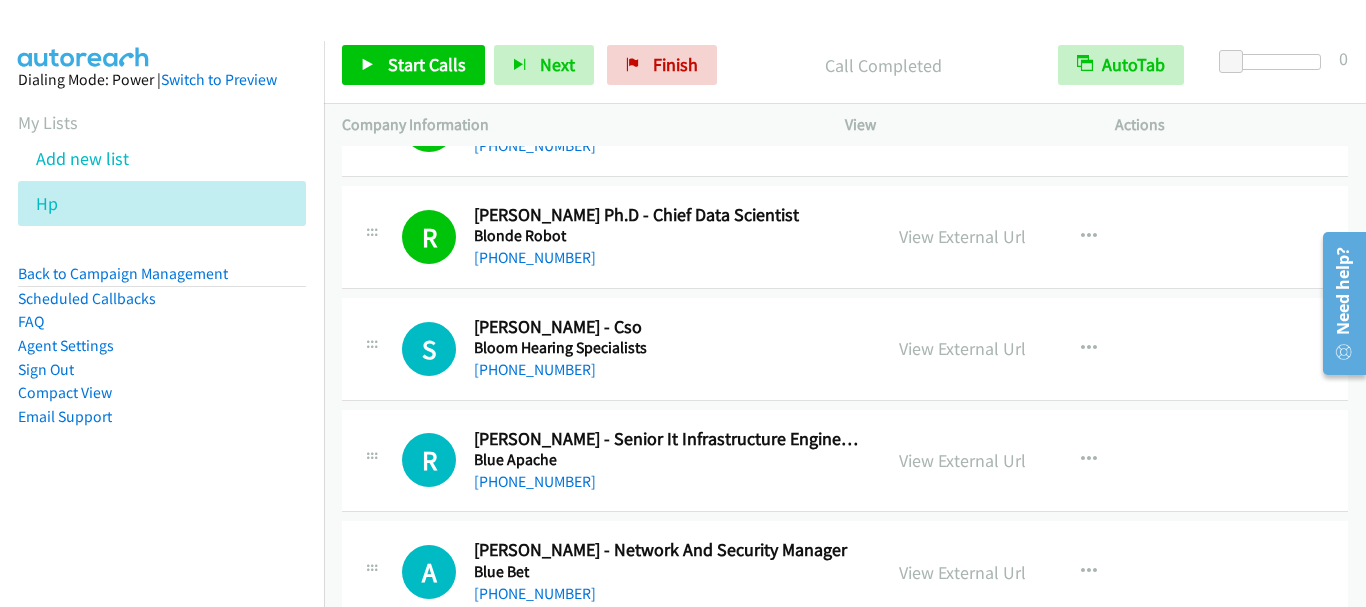 scroll, scrollTop: 400, scrollLeft: 0, axis: vertical 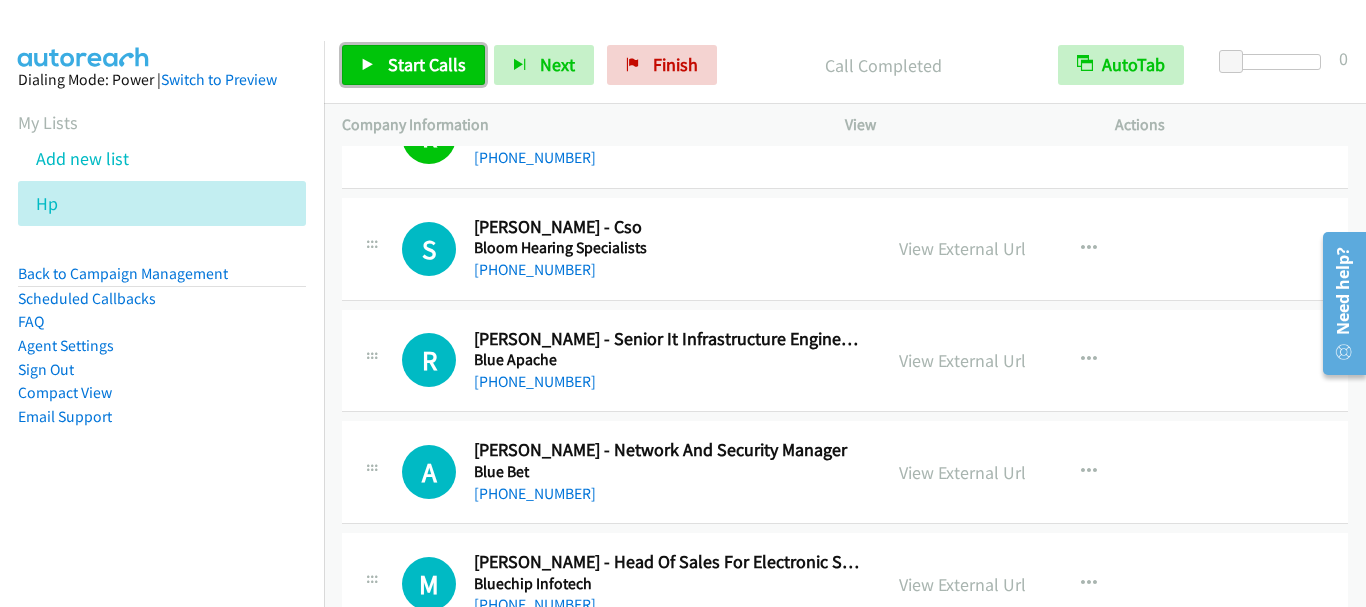 click on "Start Calls" at bounding box center [413, 65] 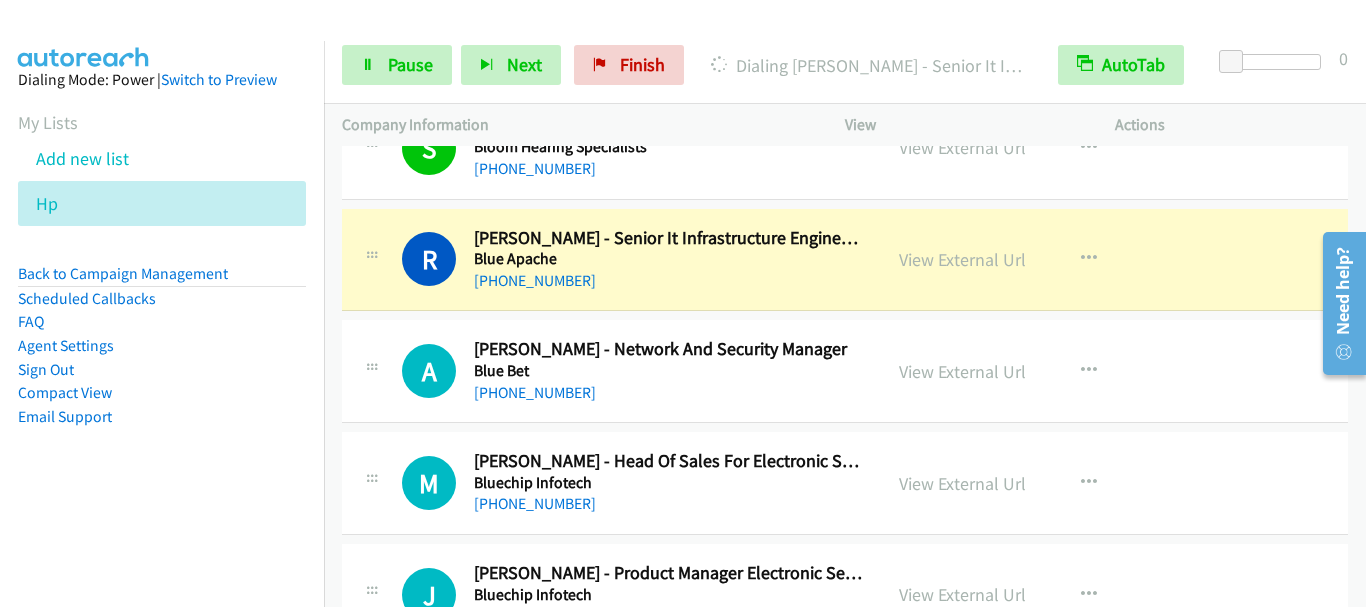 scroll, scrollTop: 500, scrollLeft: 0, axis: vertical 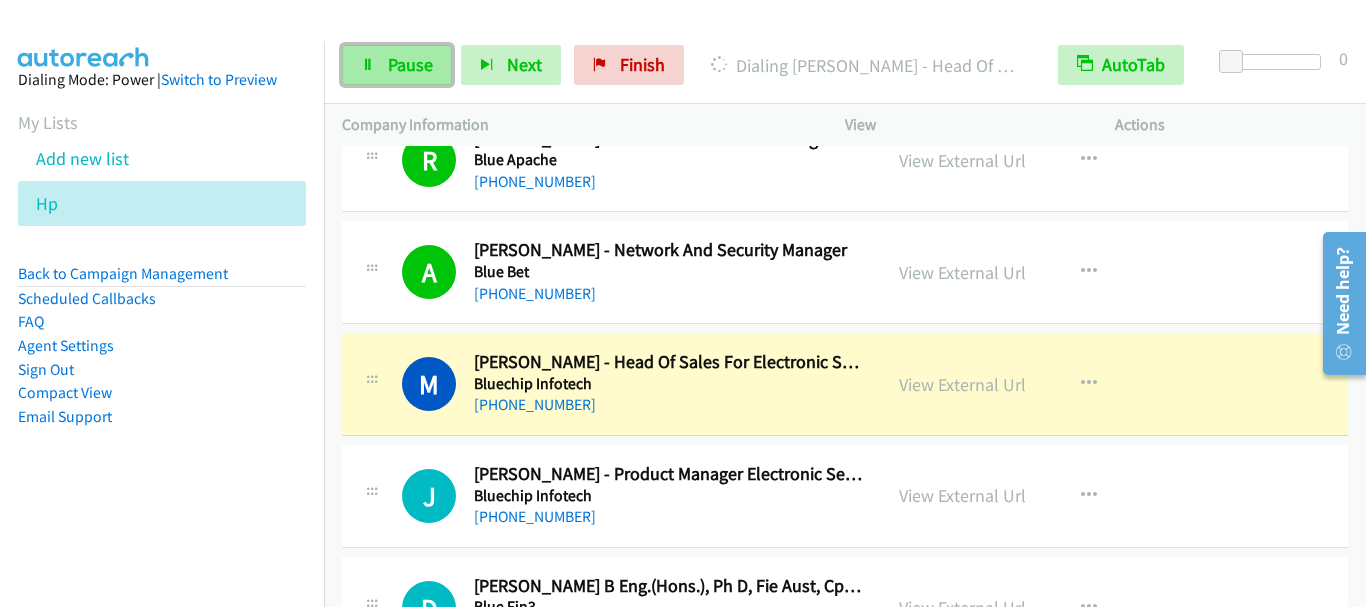 click on "Pause" at bounding box center (397, 65) 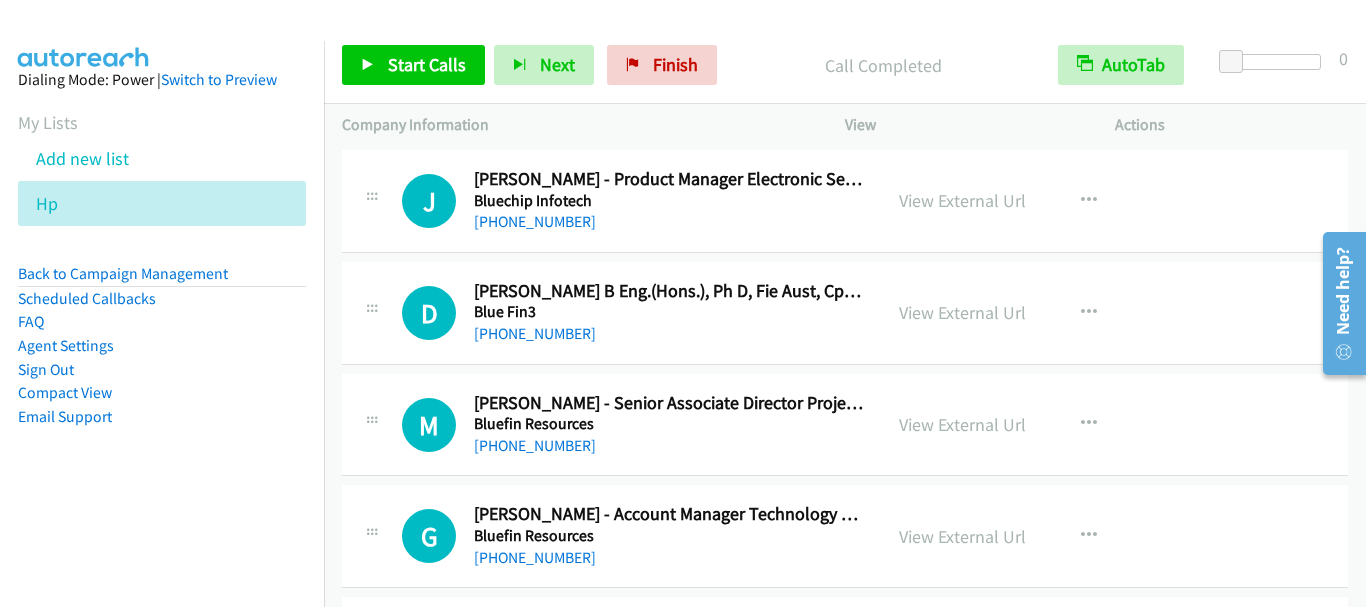 scroll, scrollTop: 900, scrollLeft: 0, axis: vertical 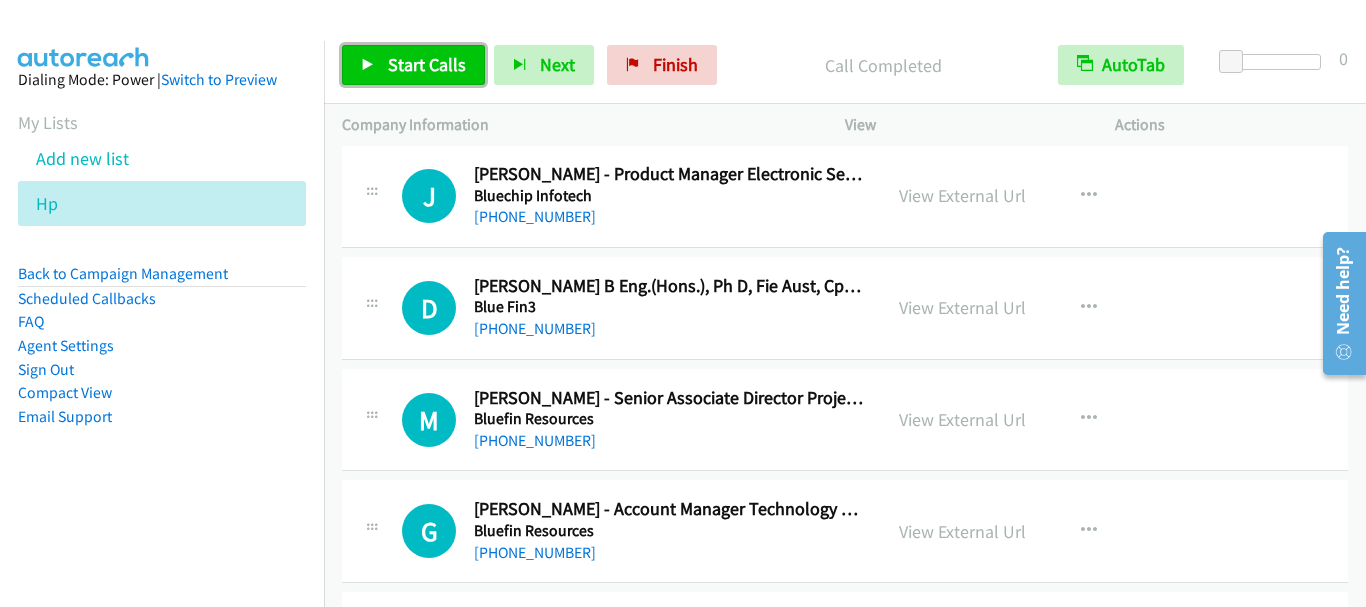 click on "Start Calls" at bounding box center (427, 64) 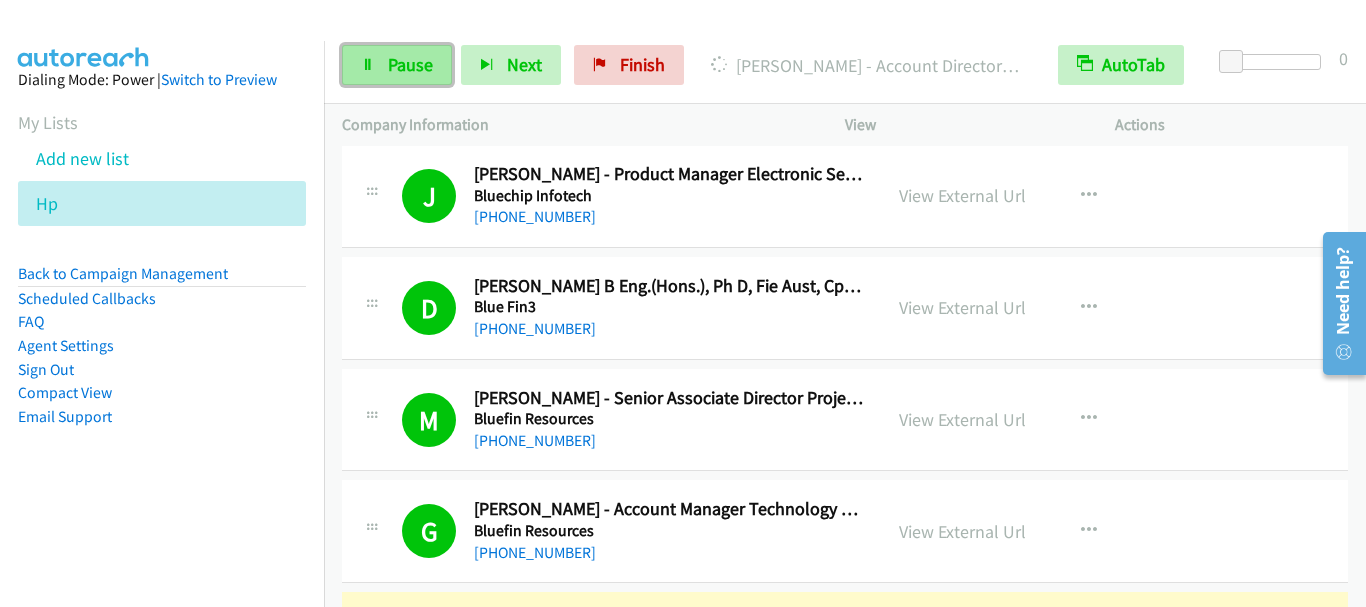 click on "Pause" at bounding box center [410, 64] 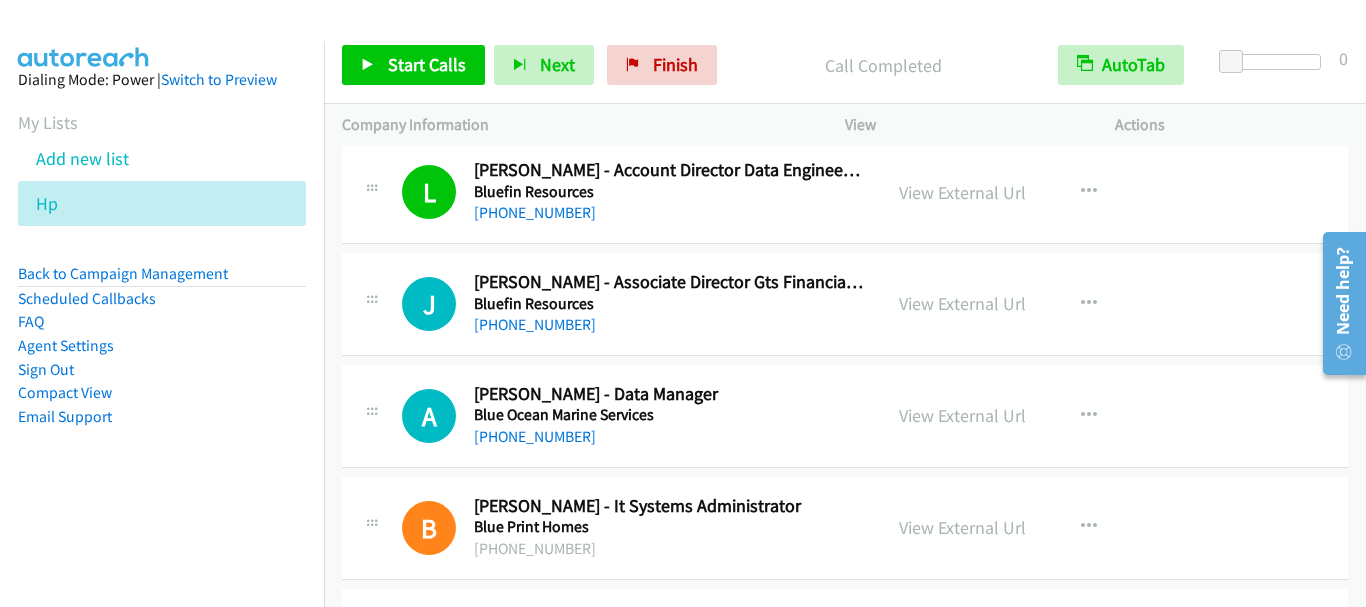 scroll, scrollTop: 1400, scrollLeft: 0, axis: vertical 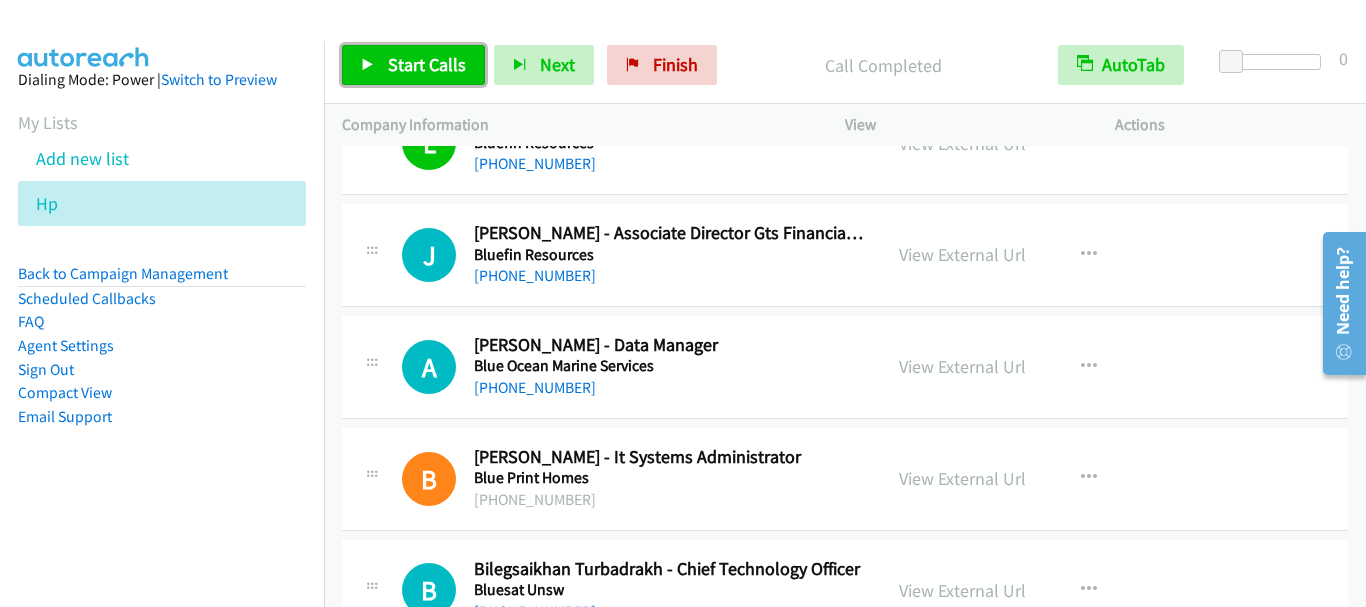 click on "Start Calls" at bounding box center [413, 65] 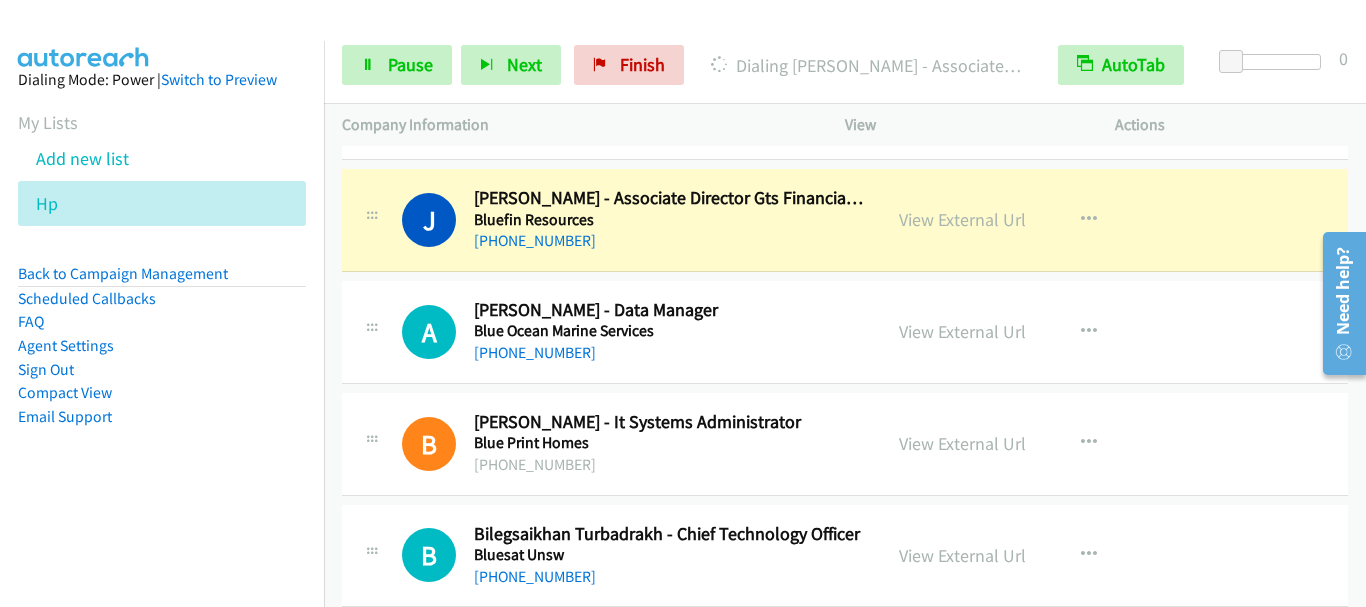scroll, scrollTop: 1400, scrollLeft: 0, axis: vertical 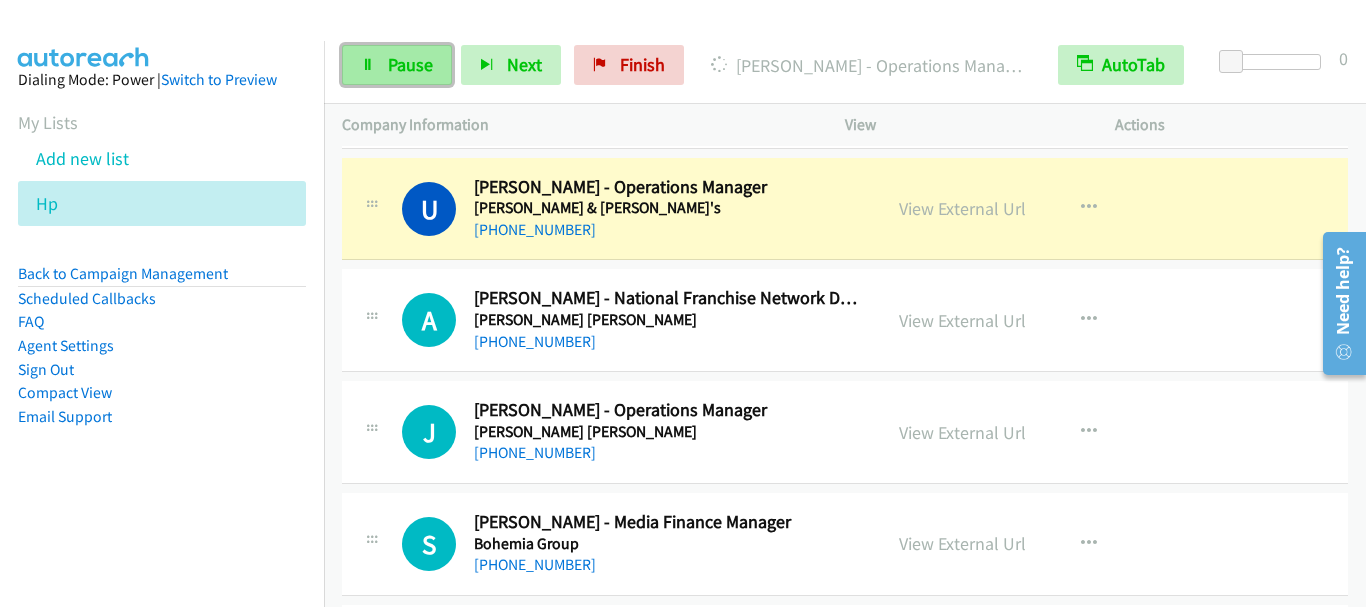 click on "Pause" at bounding box center [397, 65] 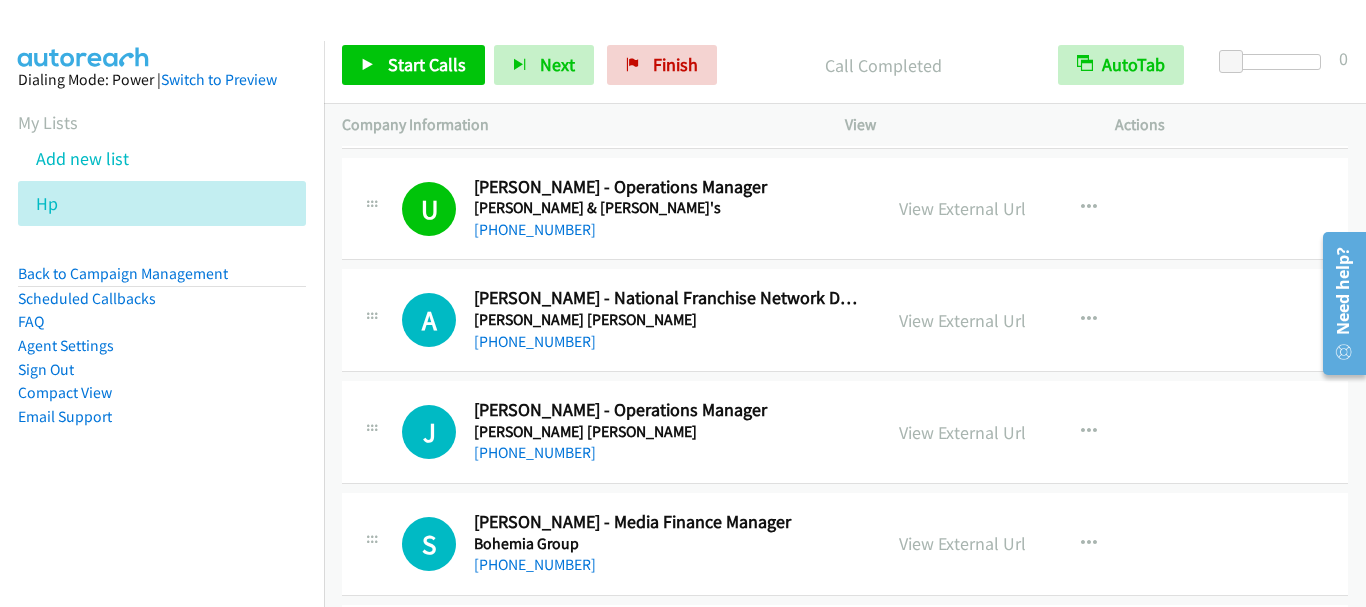 scroll, scrollTop: 3000, scrollLeft: 0, axis: vertical 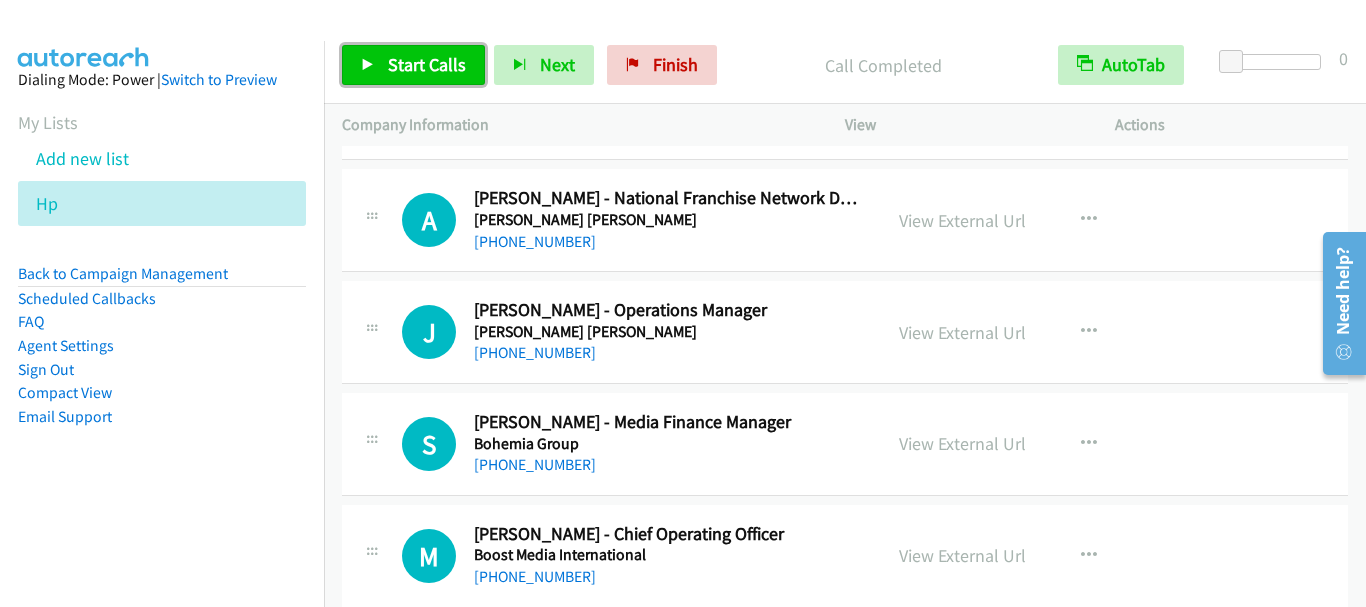 click on "Start Calls" at bounding box center [427, 64] 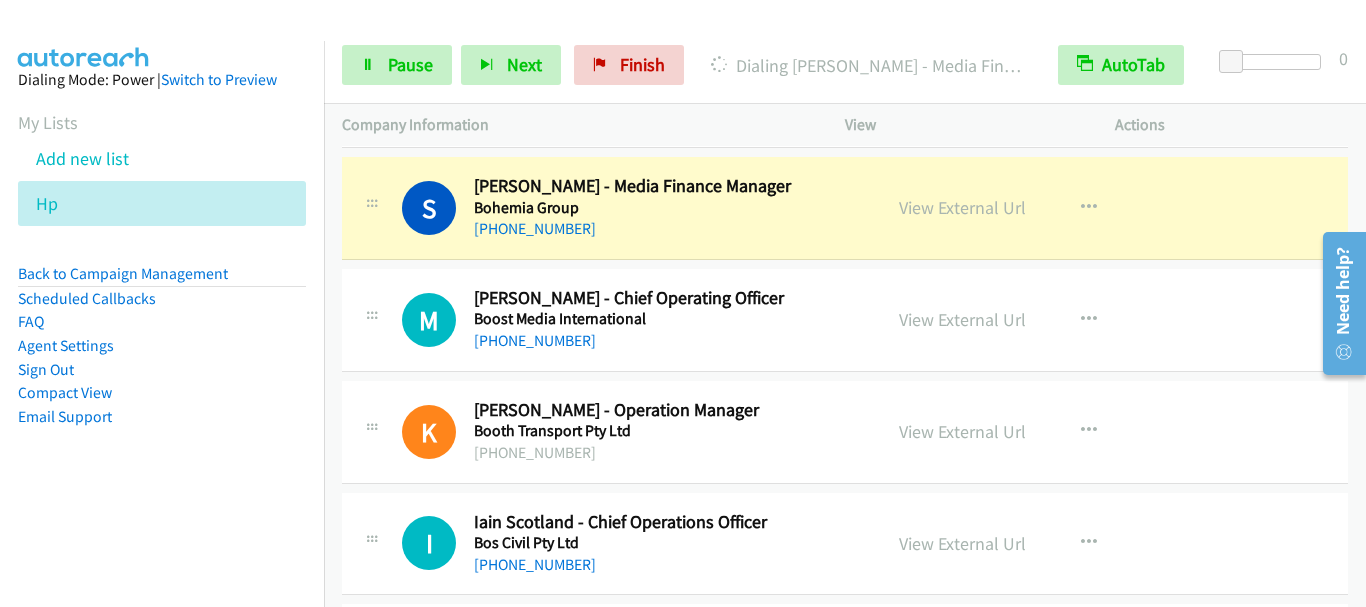 scroll, scrollTop: 3200, scrollLeft: 0, axis: vertical 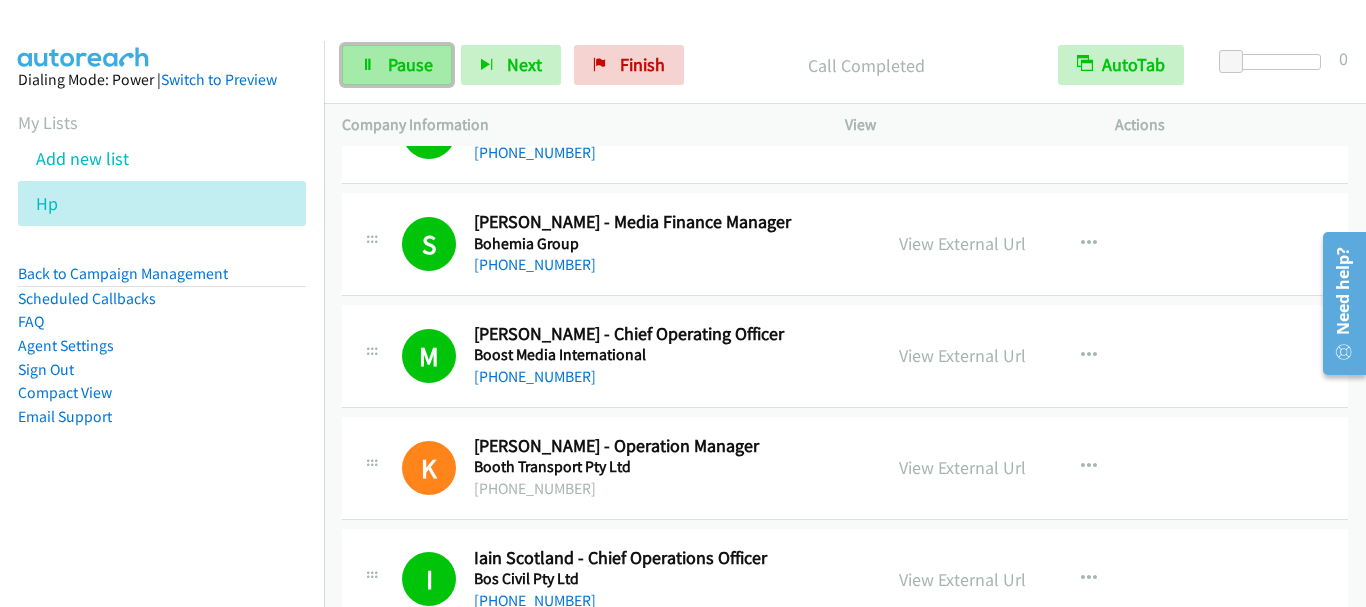click on "Pause" at bounding box center [397, 65] 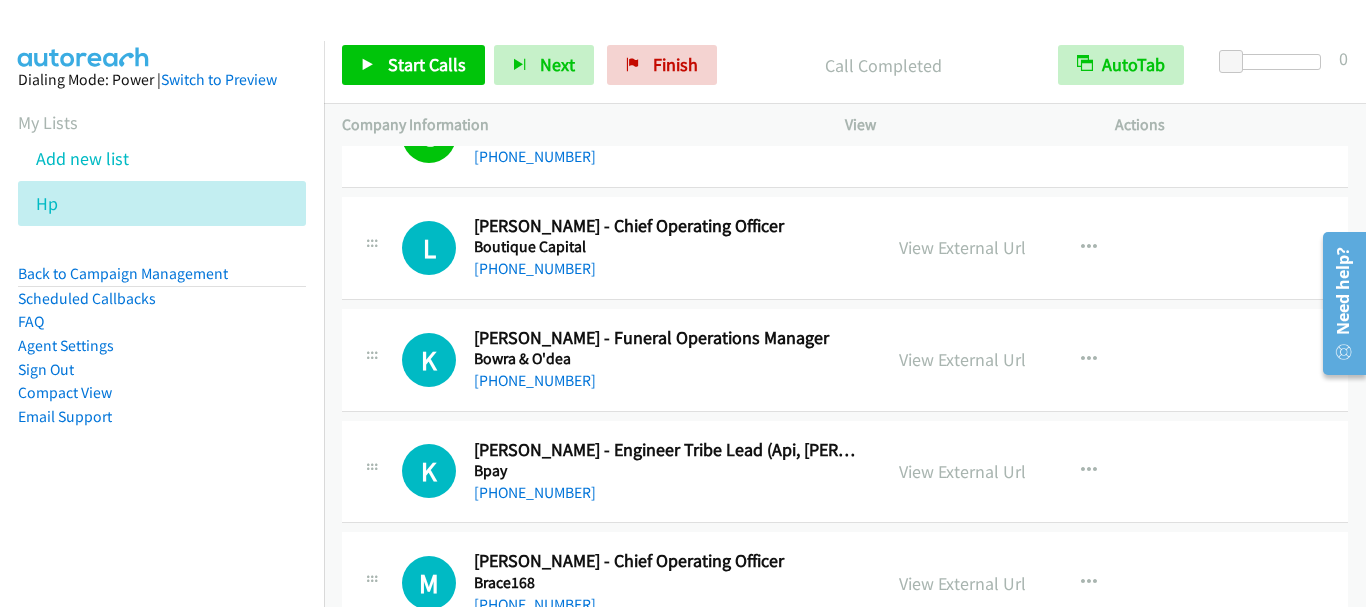 scroll, scrollTop: 3900, scrollLeft: 0, axis: vertical 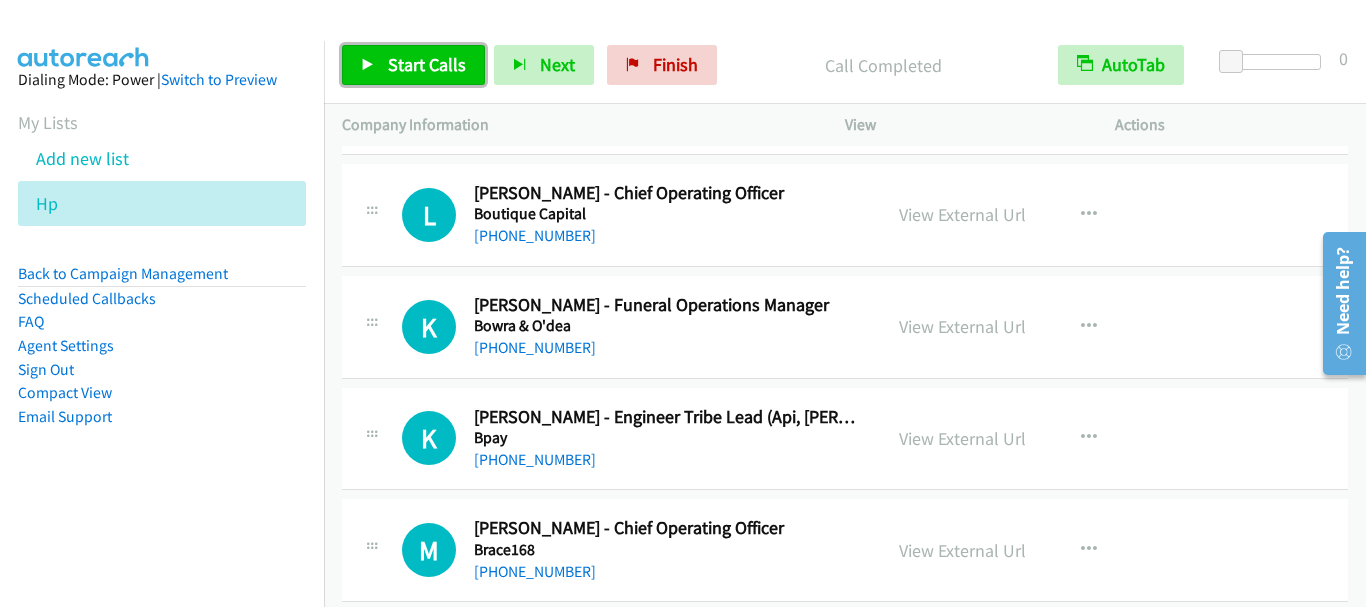 click on "Start Calls" at bounding box center [427, 64] 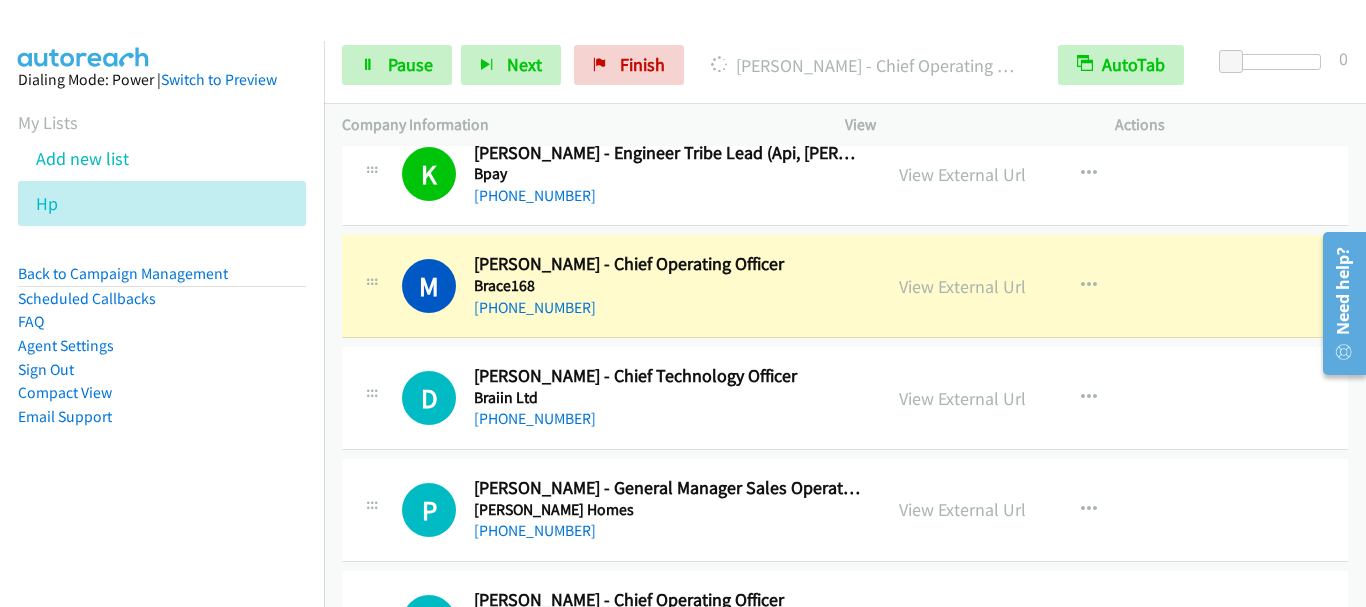 scroll, scrollTop: 4200, scrollLeft: 0, axis: vertical 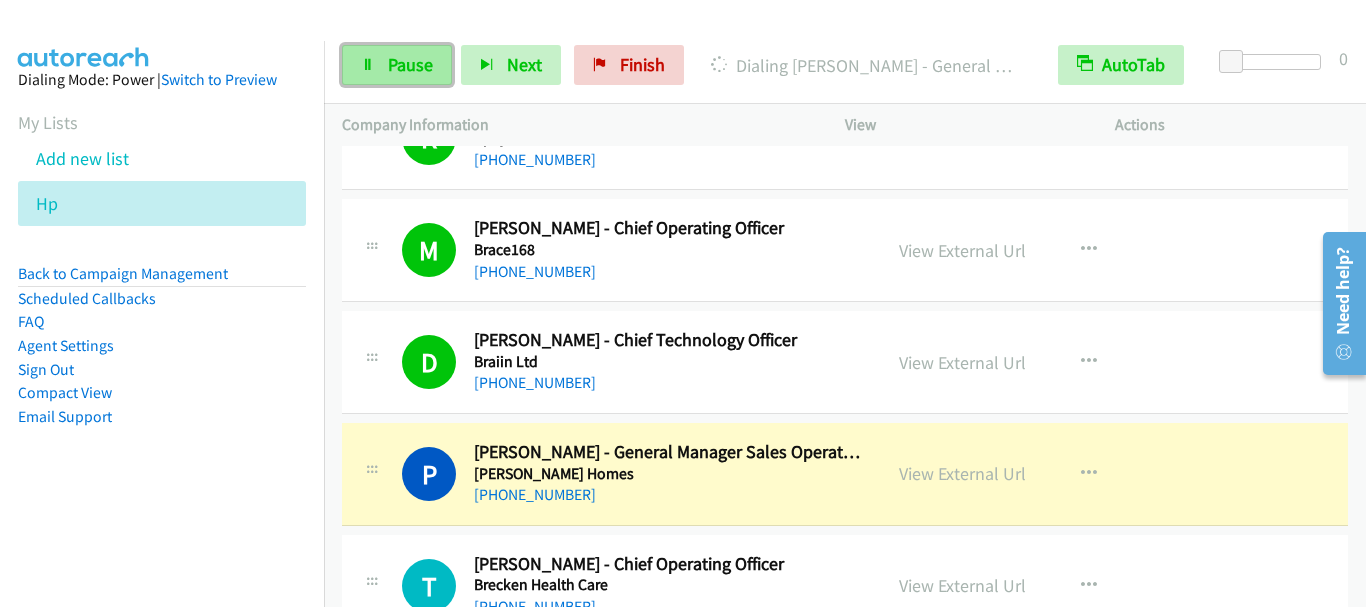 click on "Pause" at bounding box center [397, 65] 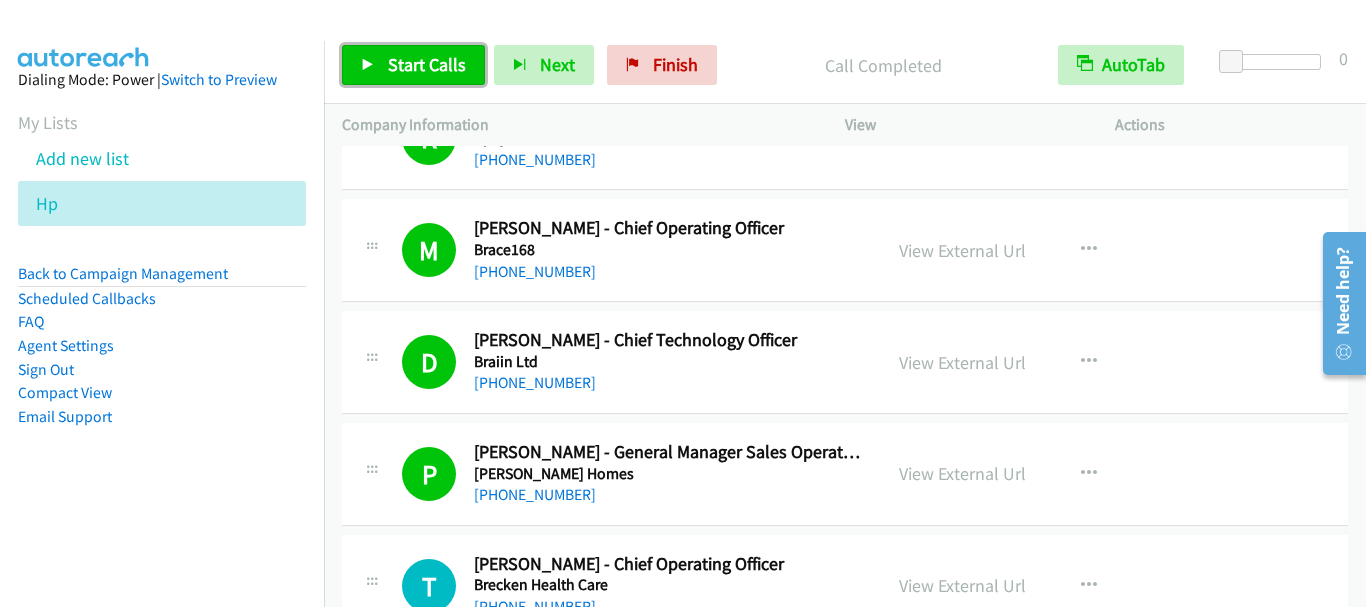 click on "Start Calls" at bounding box center (427, 64) 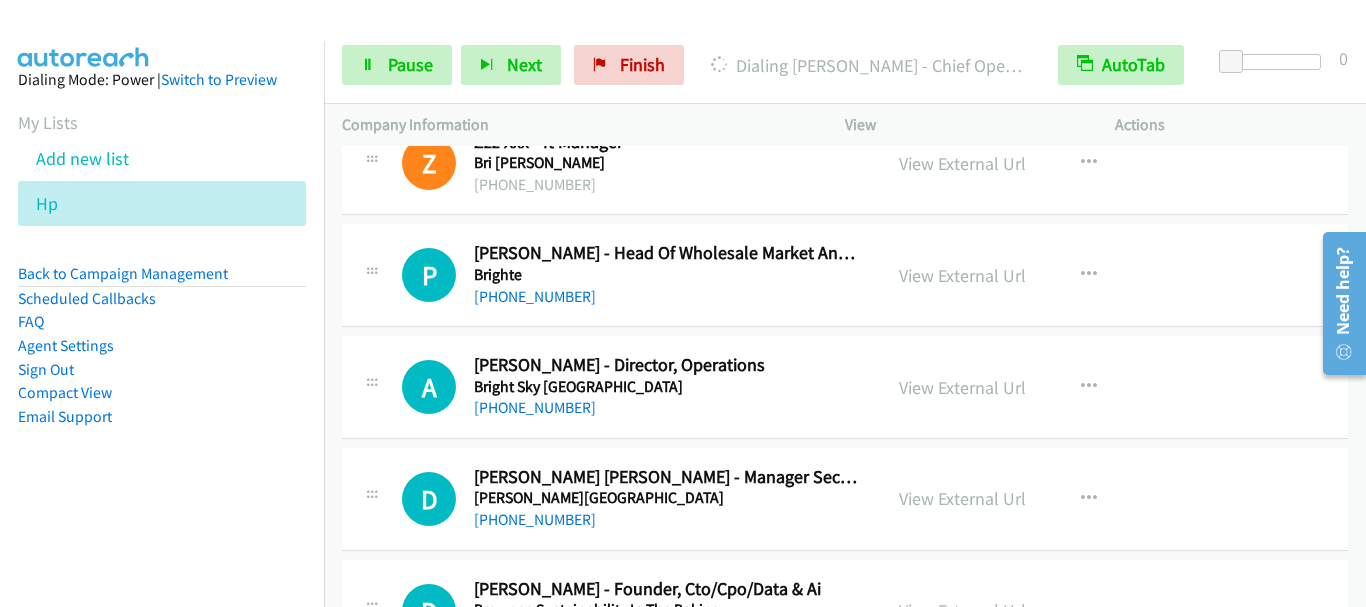 scroll, scrollTop: 5200, scrollLeft: 0, axis: vertical 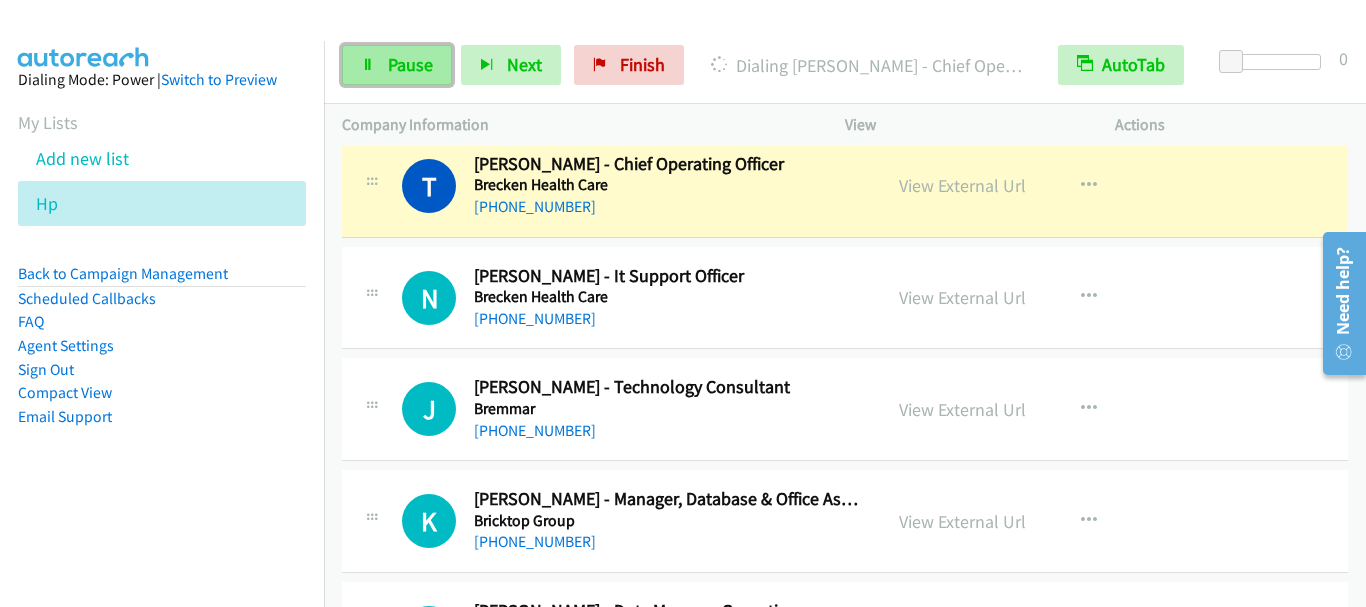 click on "Pause" at bounding box center (410, 64) 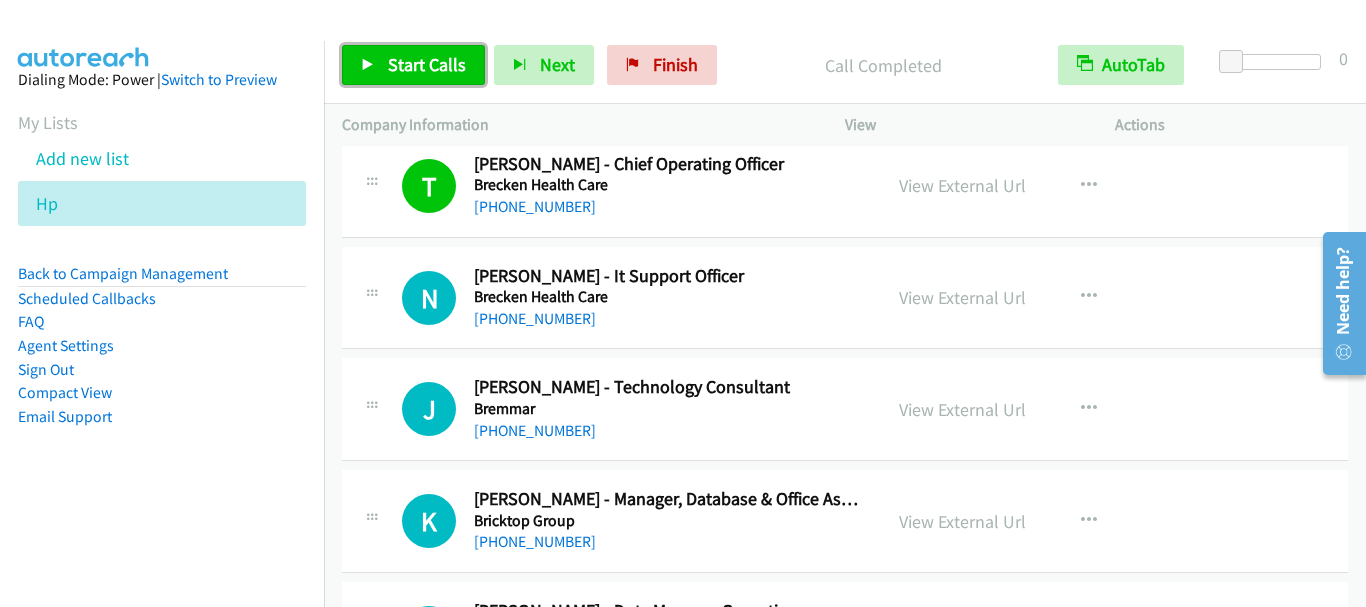 click on "Start Calls" at bounding box center (413, 65) 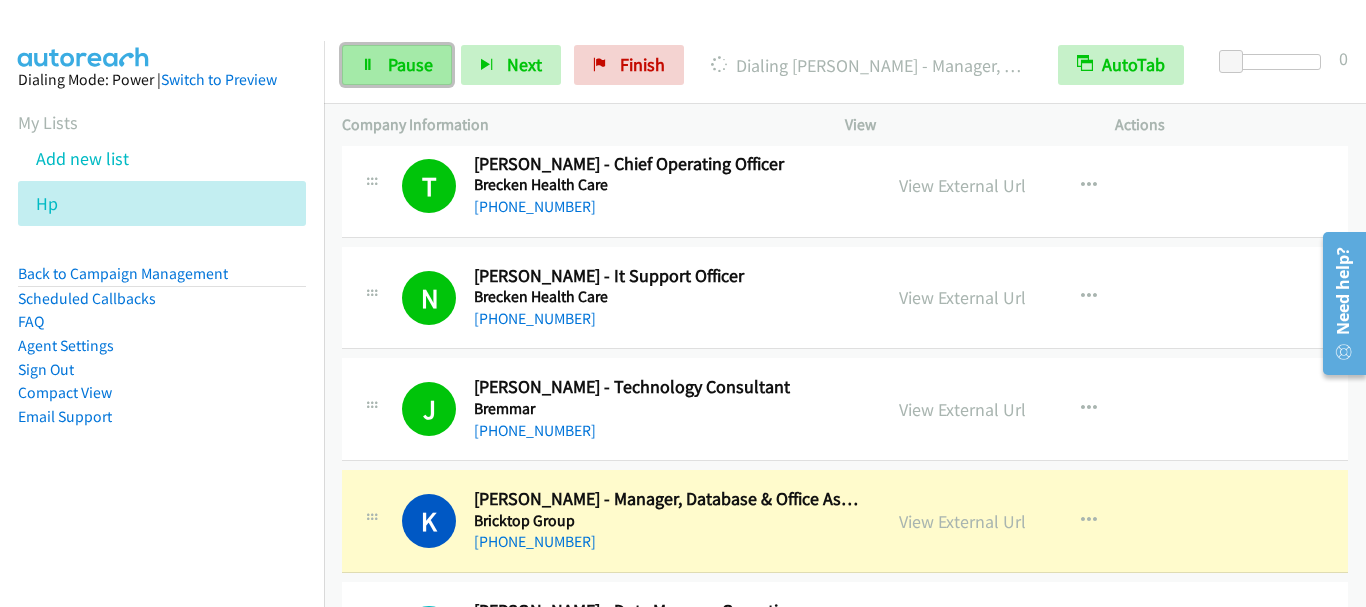 click on "Pause" at bounding box center (397, 65) 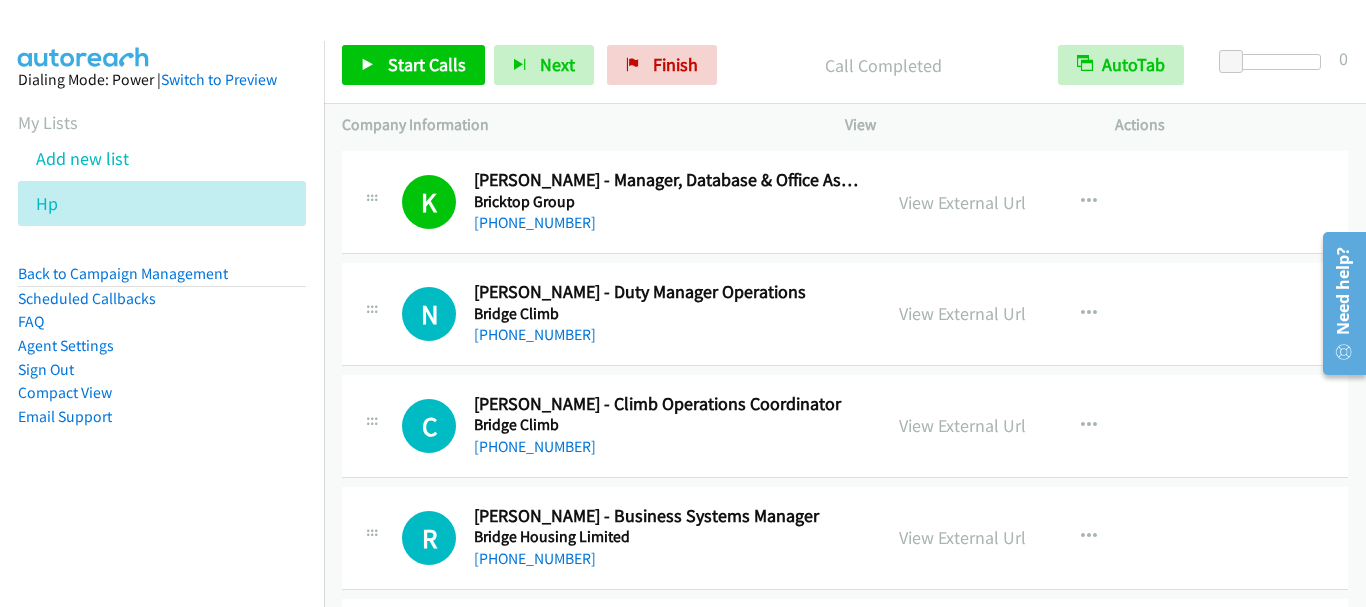 scroll, scrollTop: 4900, scrollLeft: 0, axis: vertical 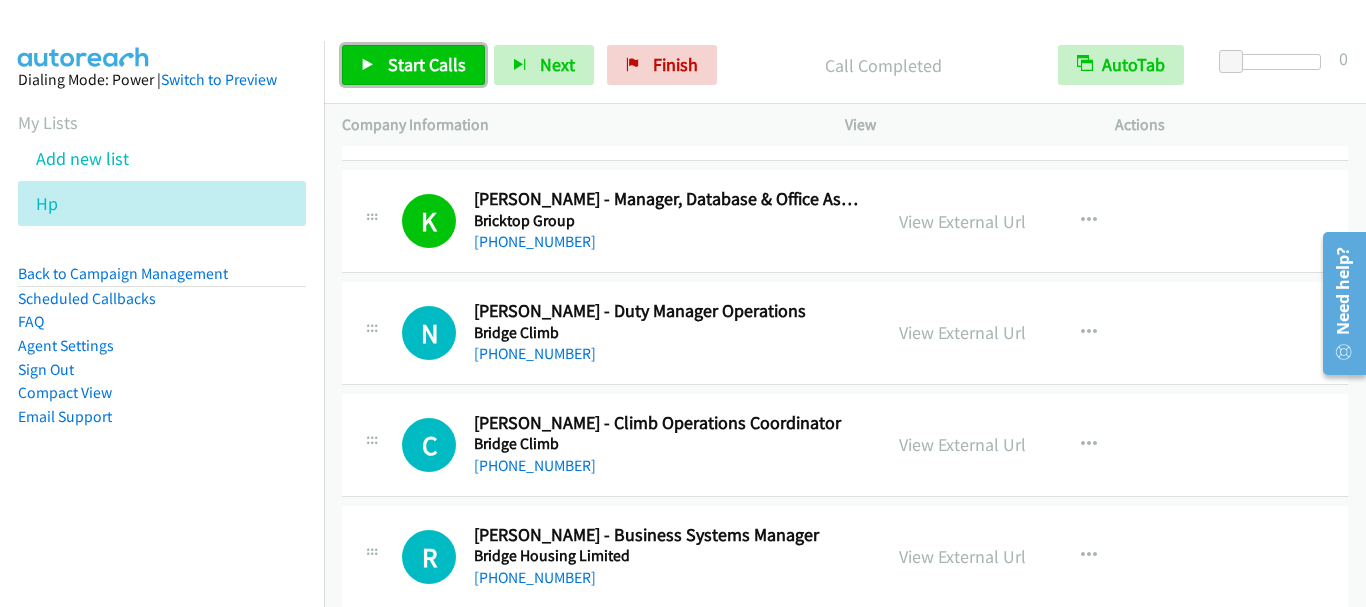 click on "Start Calls" at bounding box center [427, 64] 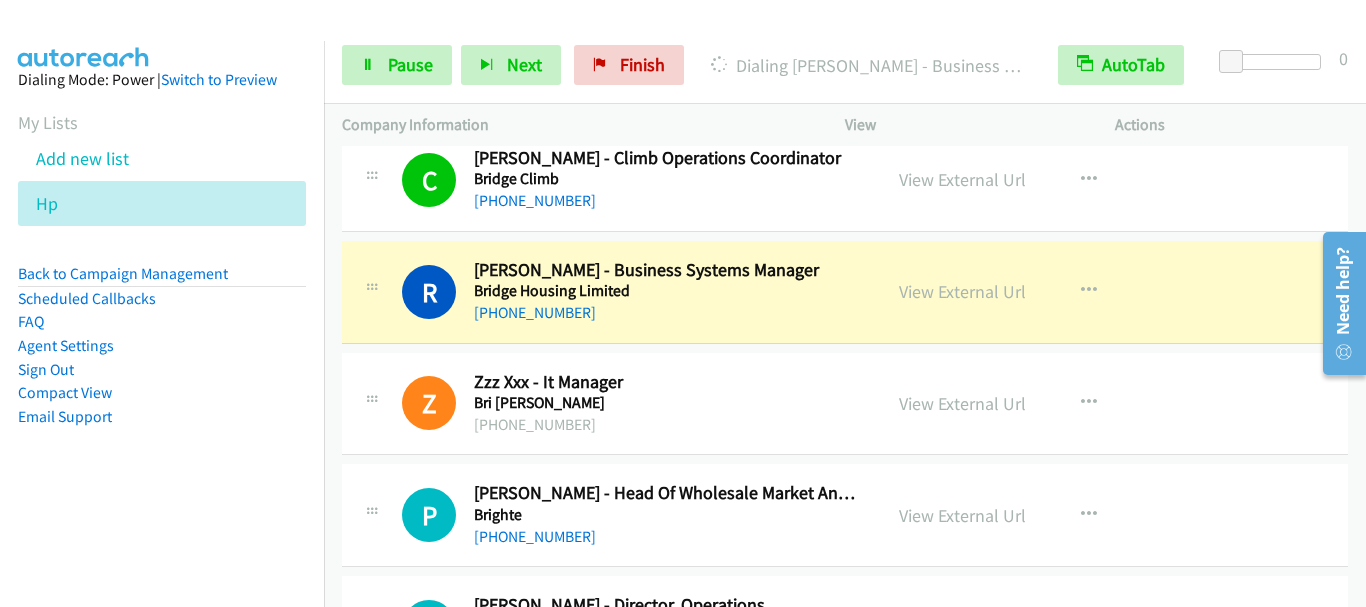 scroll, scrollTop: 5200, scrollLeft: 0, axis: vertical 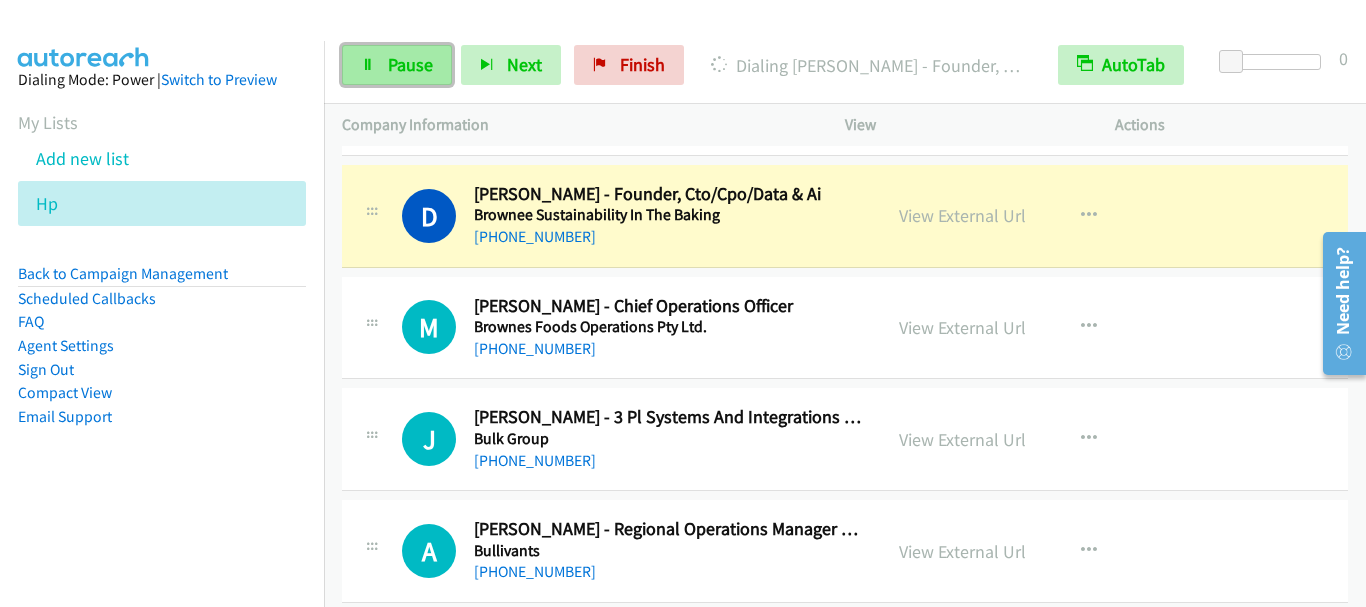click on "Pause" at bounding box center [410, 64] 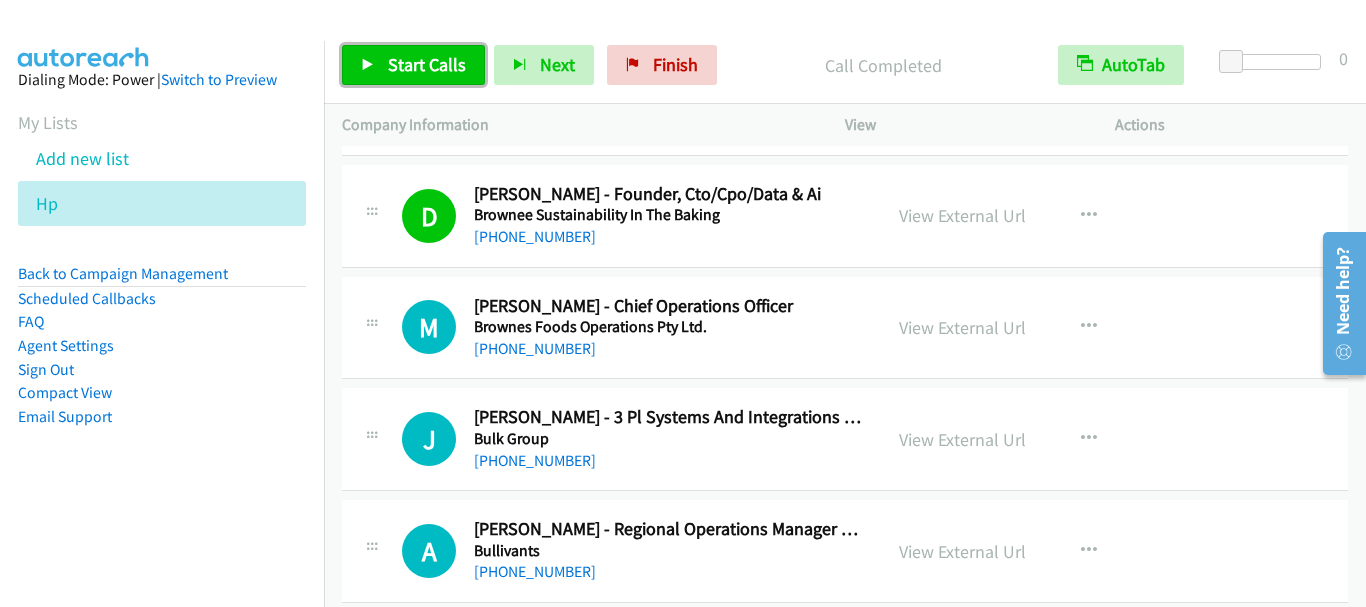 click on "Start Calls" at bounding box center [427, 64] 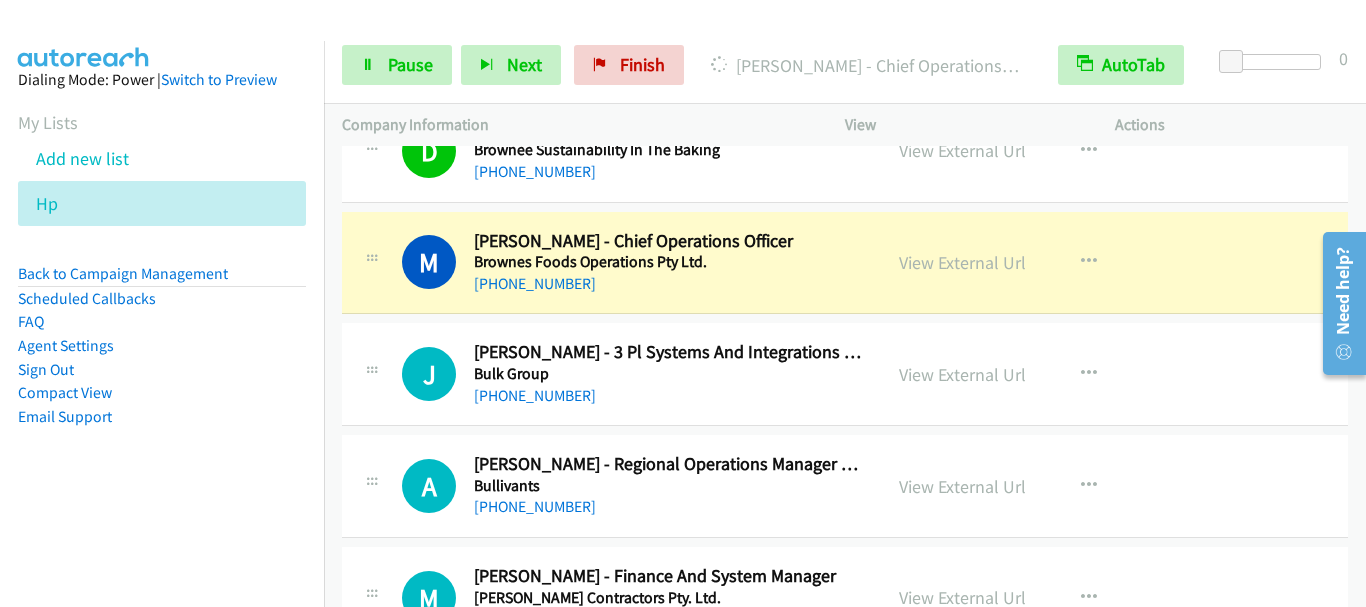 scroll, scrollTop: 5900, scrollLeft: 0, axis: vertical 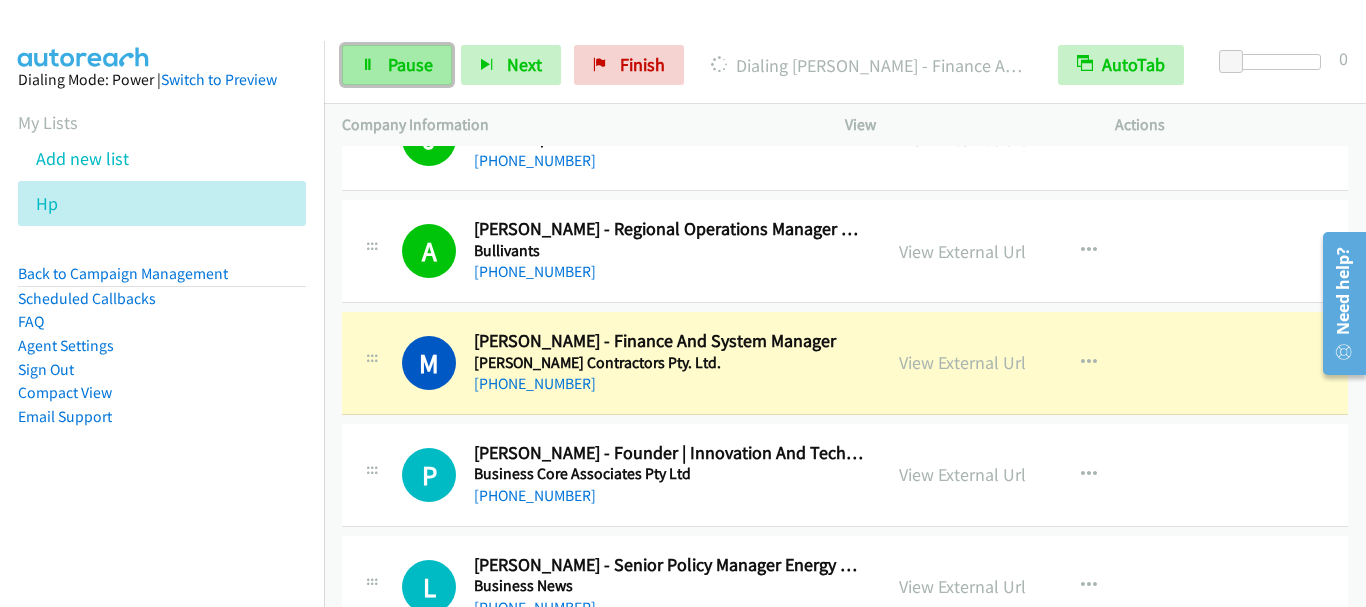 click on "Pause" at bounding box center (397, 65) 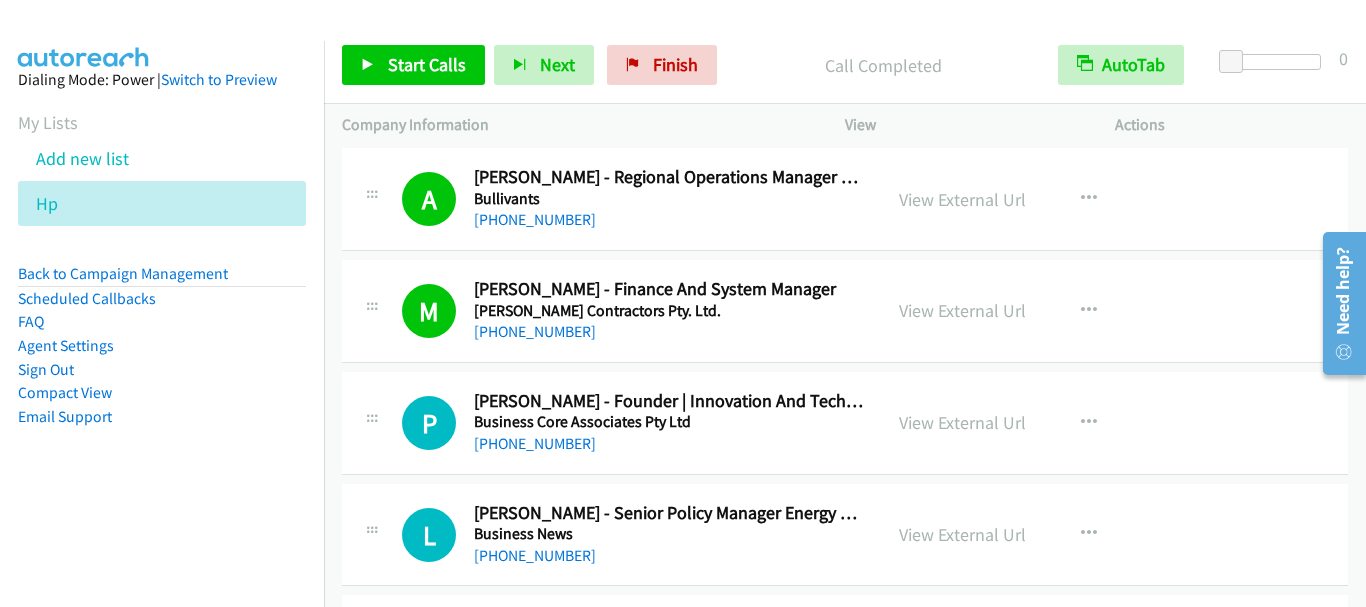 scroll, scrollTop: 6200, scrollLeft: 0, axis: vertical 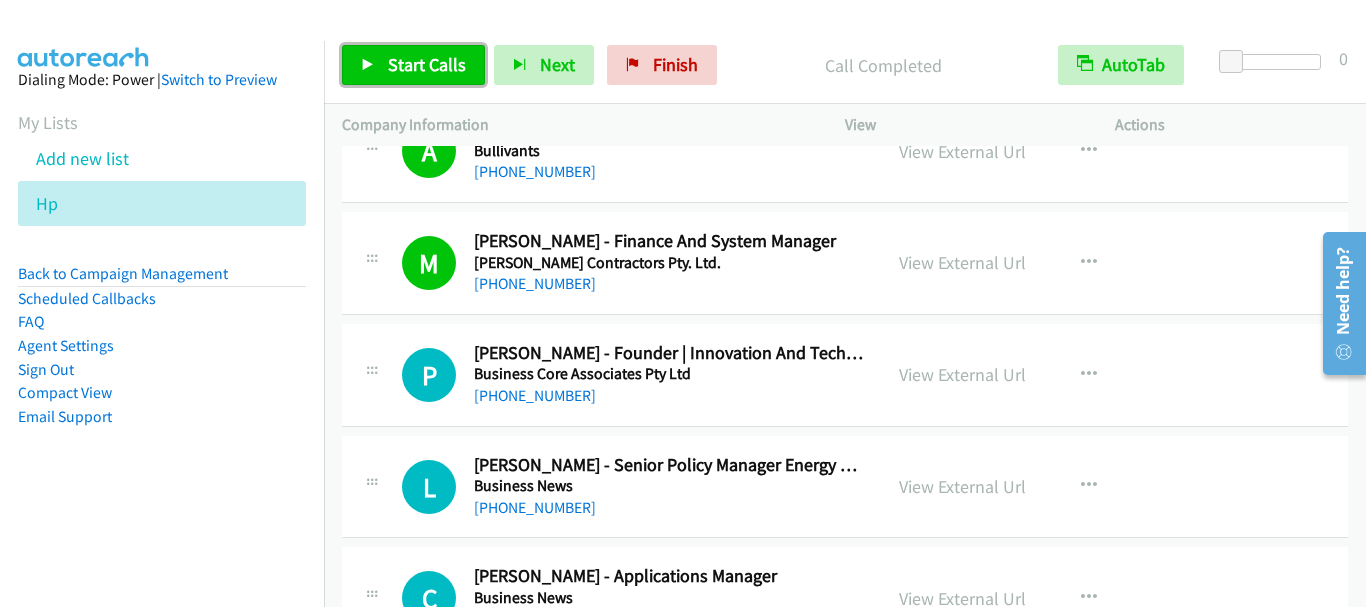 click on "Start Calls" at bounding box center (427, 64) 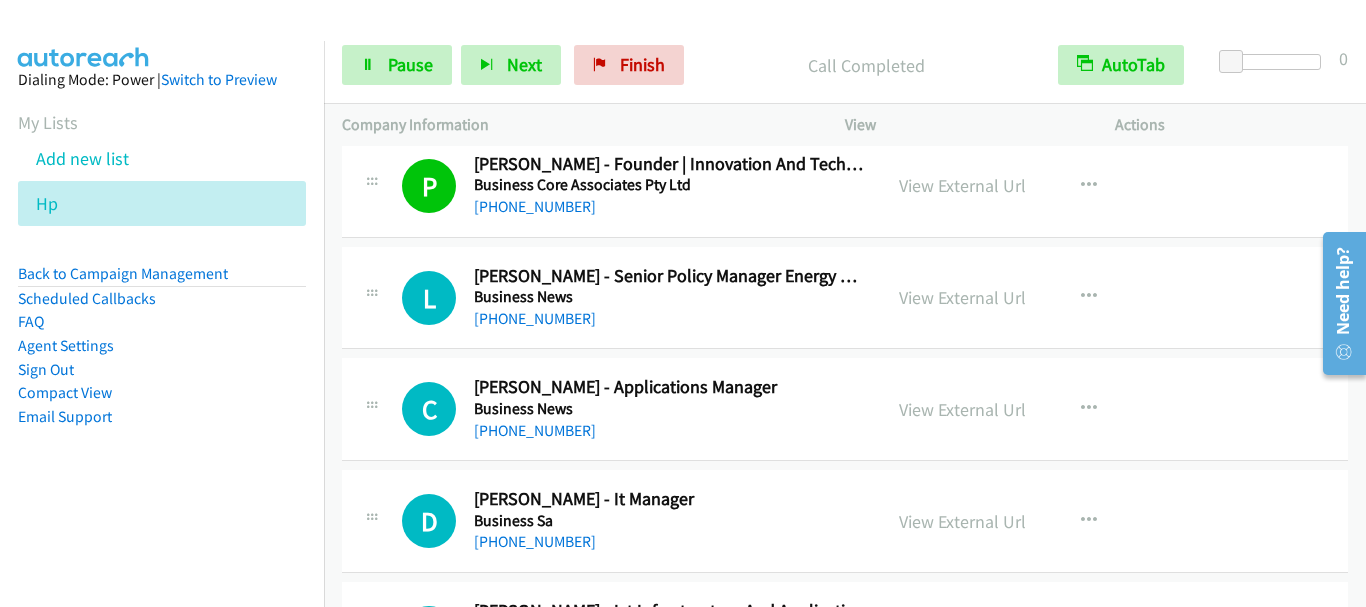 scroll, scrollTop: 6400, scrollLeft: 0, axis: vertical 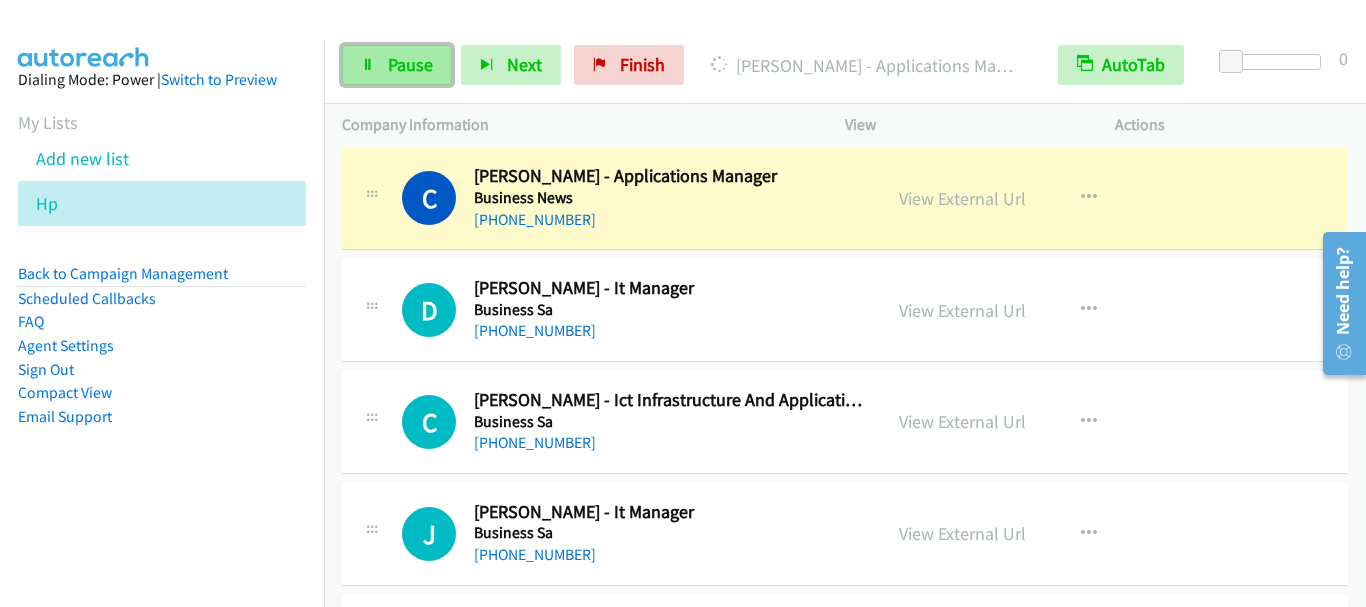 click on "Pause" at bounding box center (410, 64) 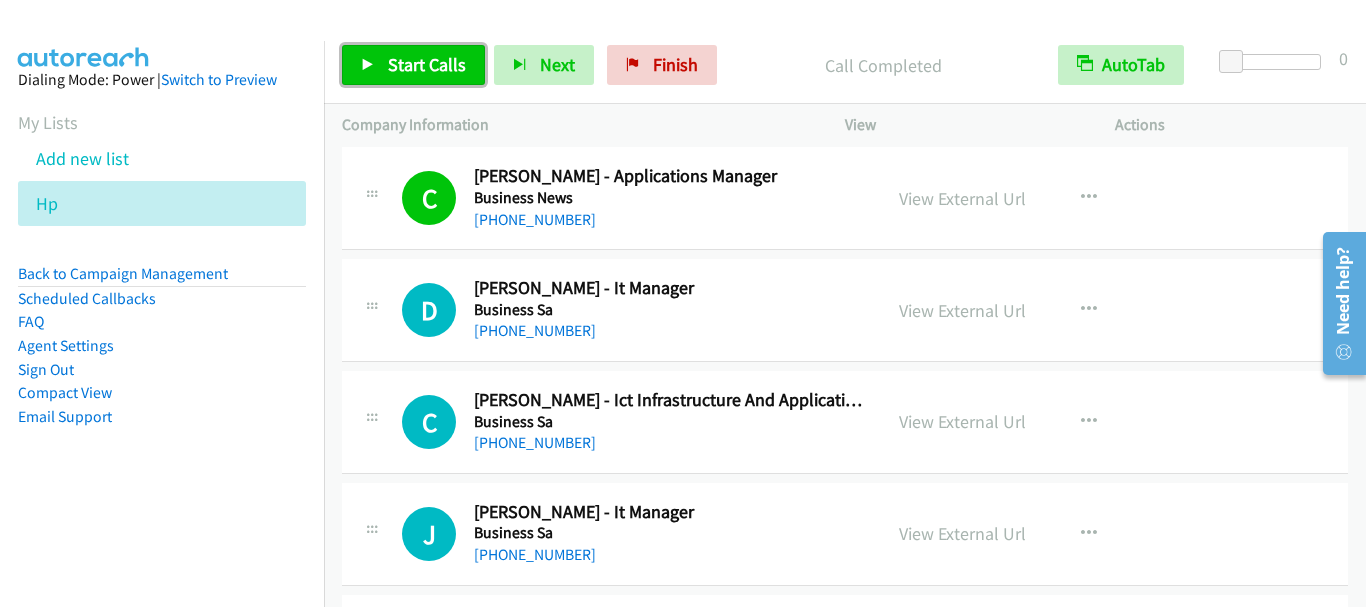 click on "Start Calls" at bounding box center [427, 64] 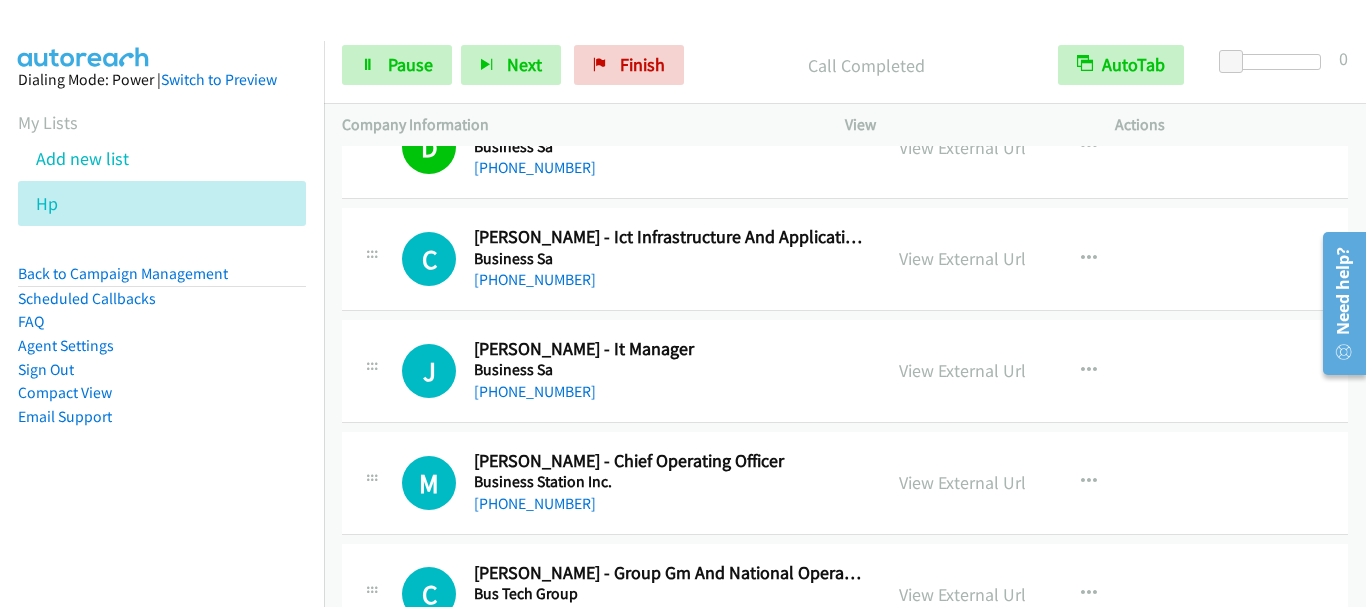 scroll, scrollTop: 6800, scrollLeft: 0, axis: vertical 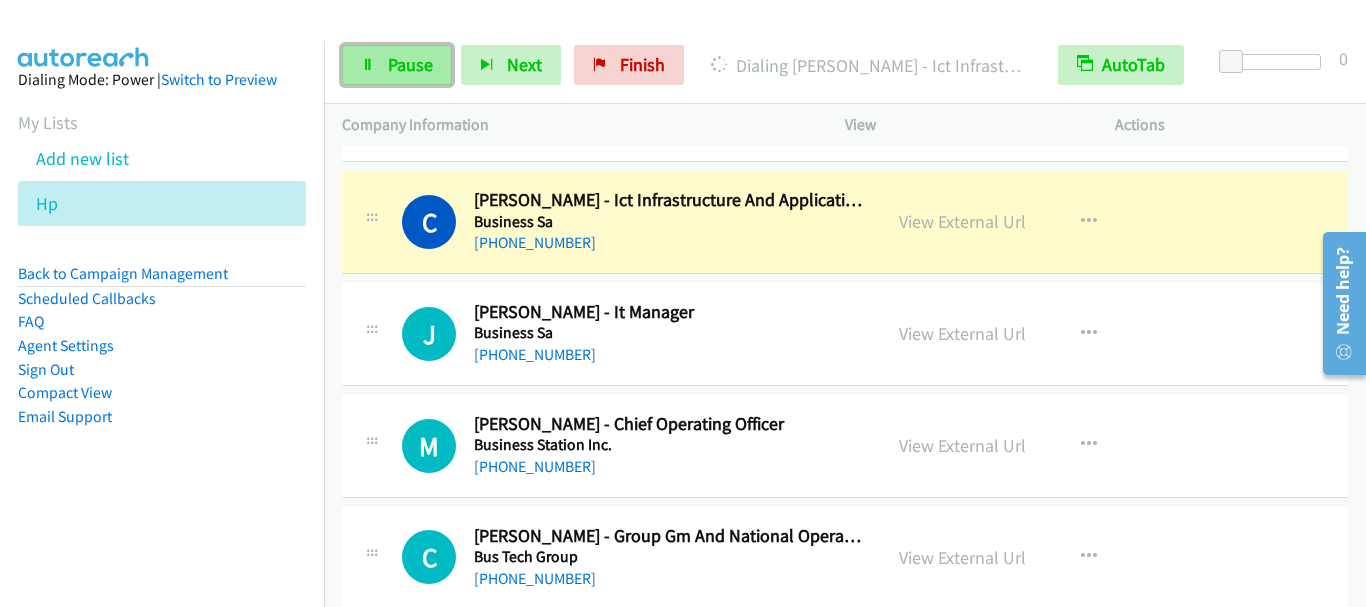 click on "Pause" at bounding box center [410, 64] 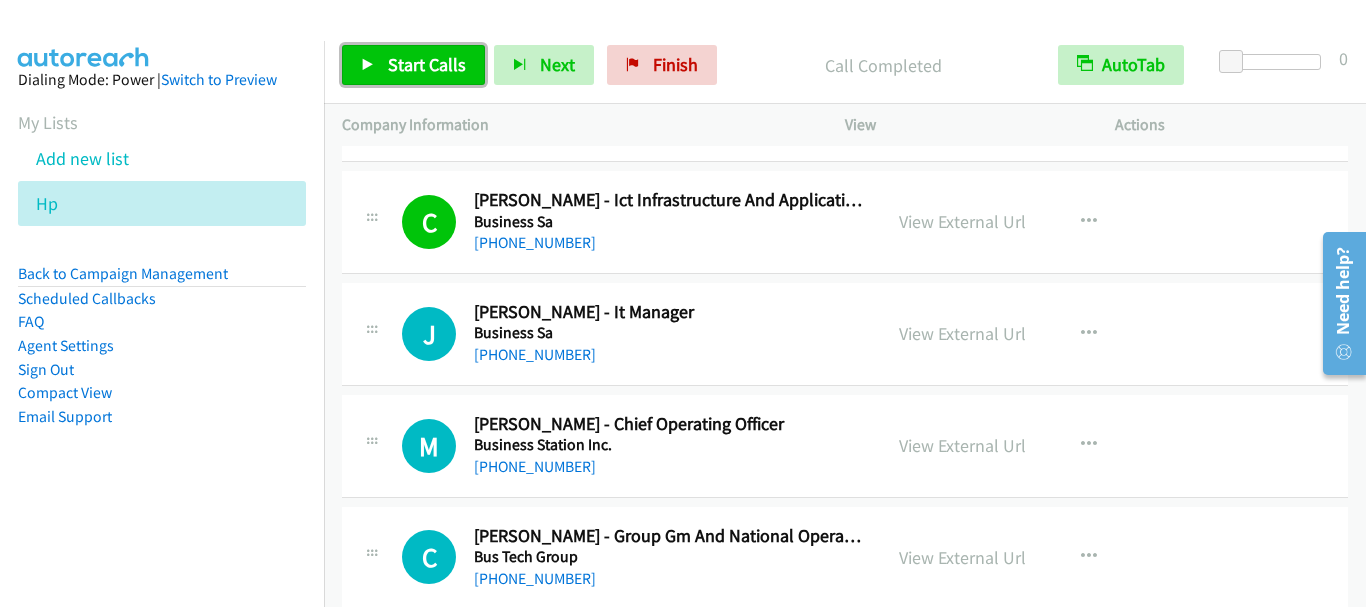 click on "Start Calls" at bounding box center (427, 64) 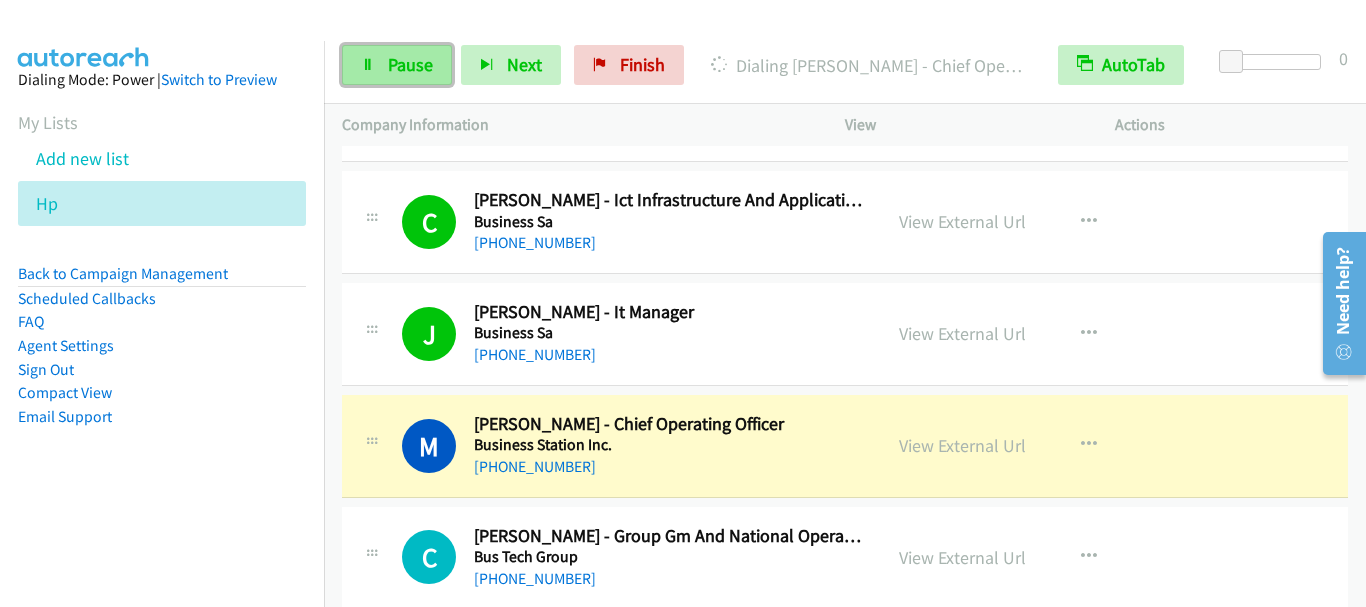 click on "Pause" at bounding box center (410, 64) 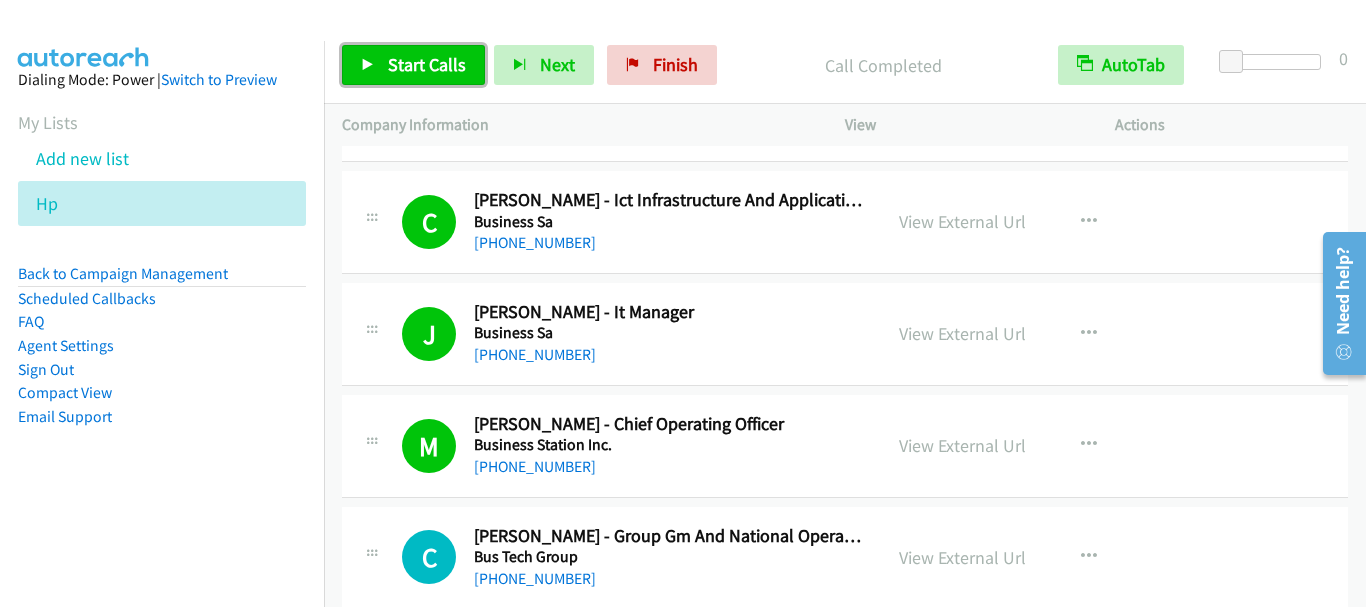 click on "Start Calls" at bounding box center (427, 64) 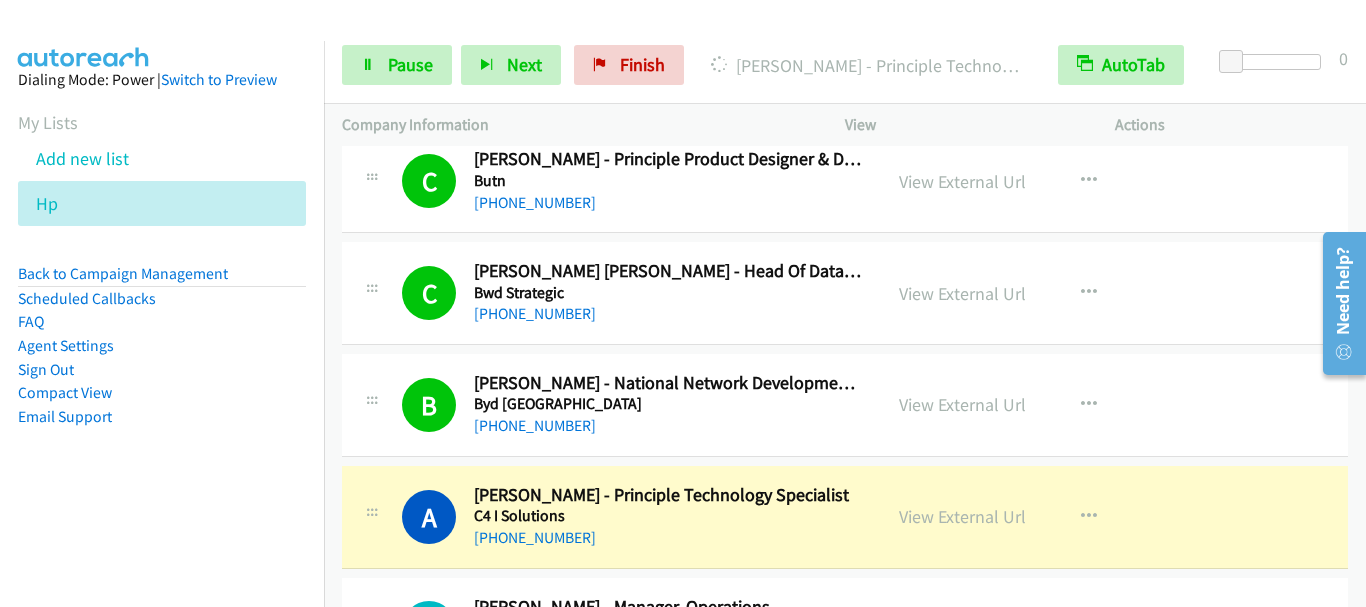 scroll, scrollTop: 7300, scrollLeft: 0, axis: vertical 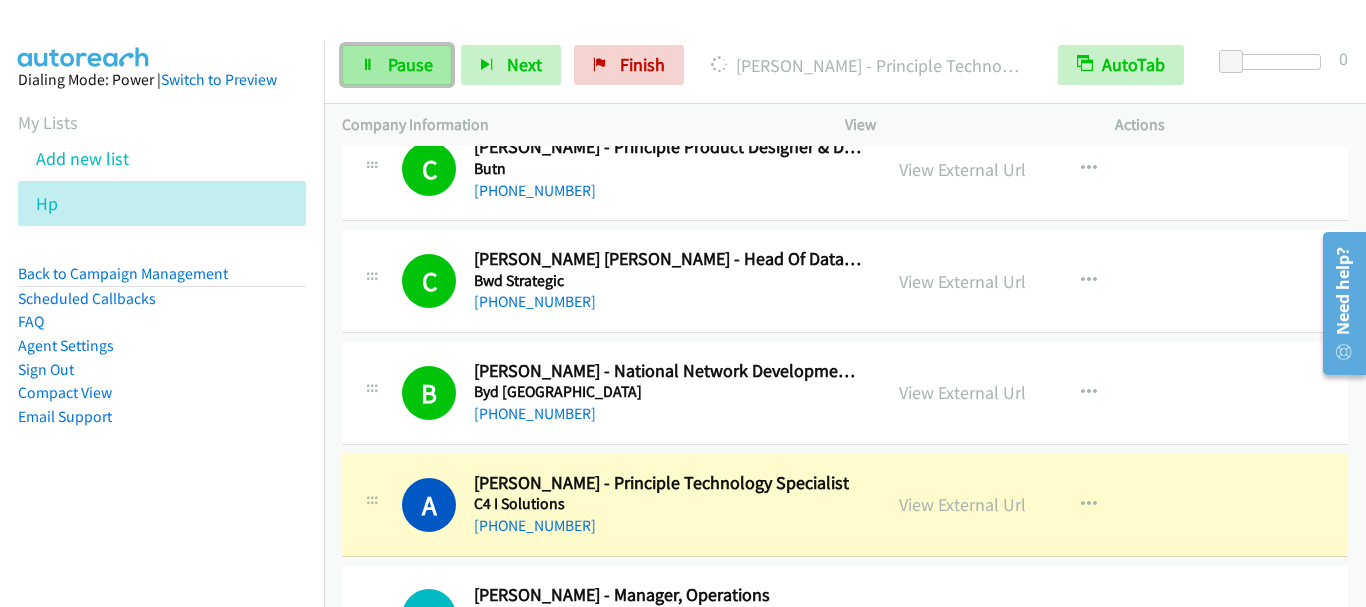 click on "Pause" at bounding box center (410, 64) 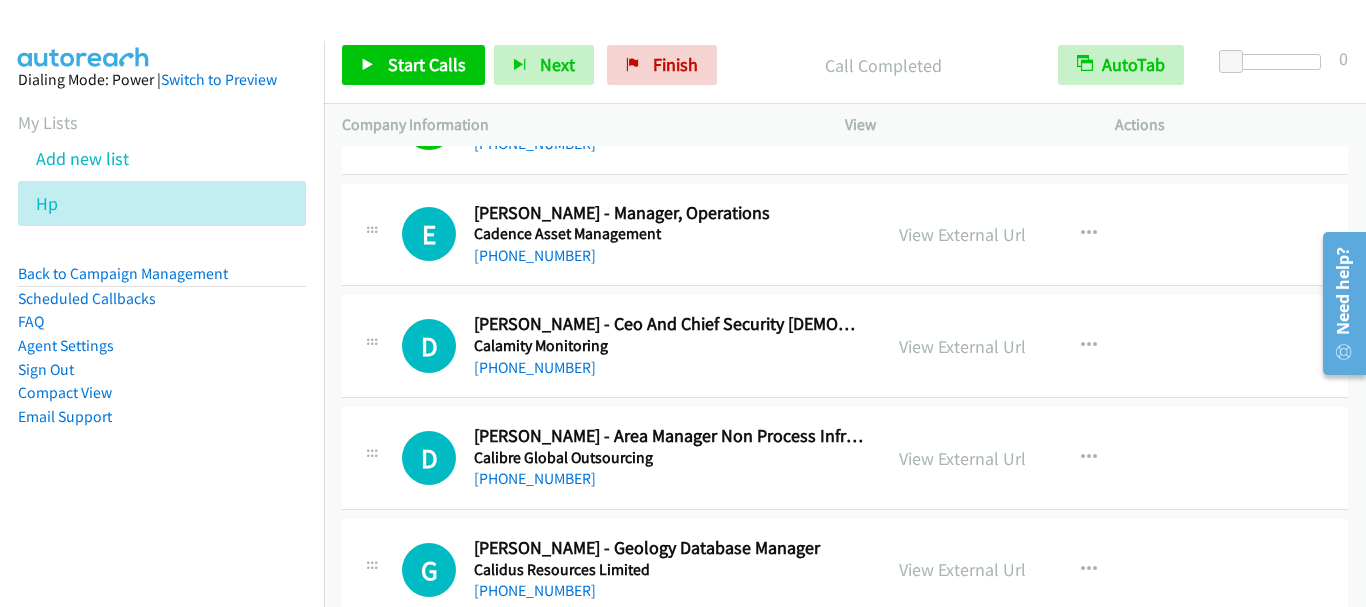 scroll, scrollTop: 7700, scrollLeft: 0, axis: vertical 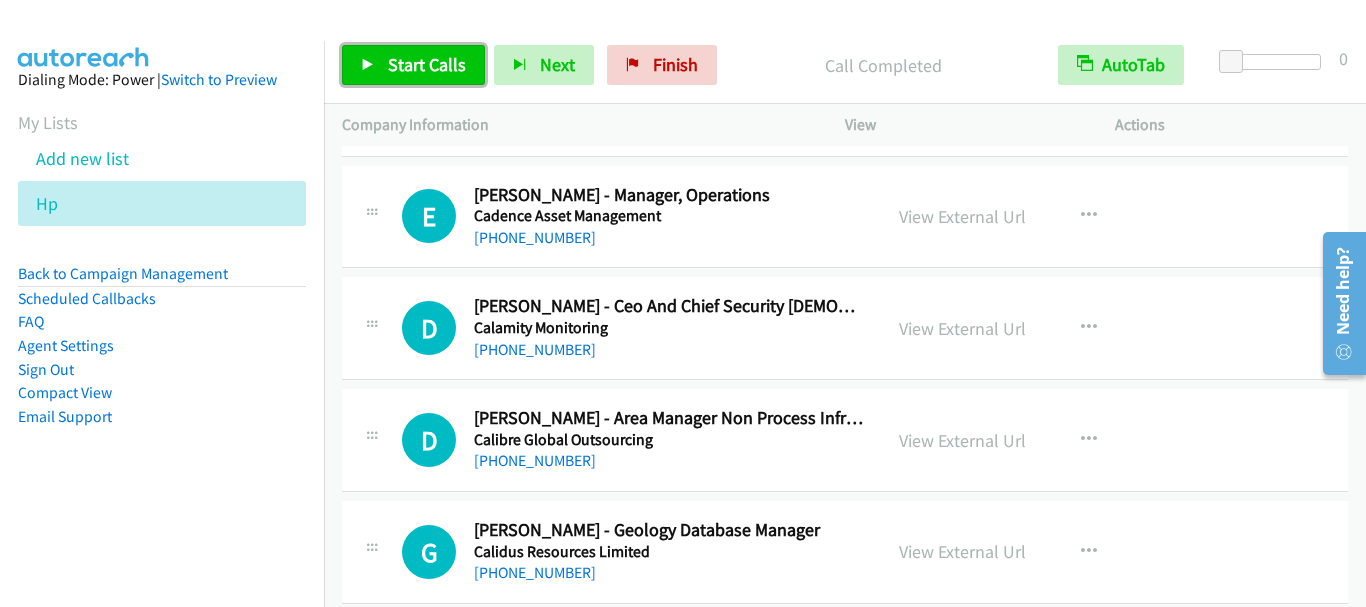 click on "Start Calls" at bounding box center (427, 64) 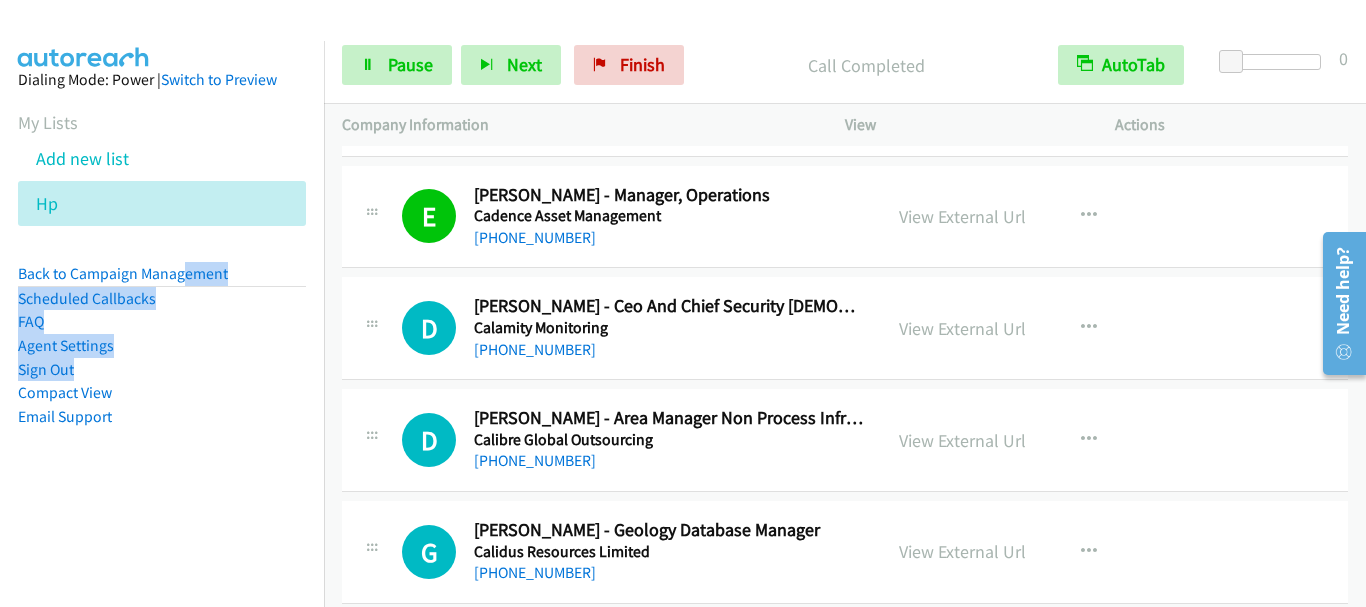 click on "Dialing Mode: Power
|
Switch to Preview
My Lists
Add new list
Hp
Back to Campaign Management
Scheduled Callbacks
FAQ
Agent Settings
Sign Out
Compact View
Email Support" at bounding box center [162, 280] 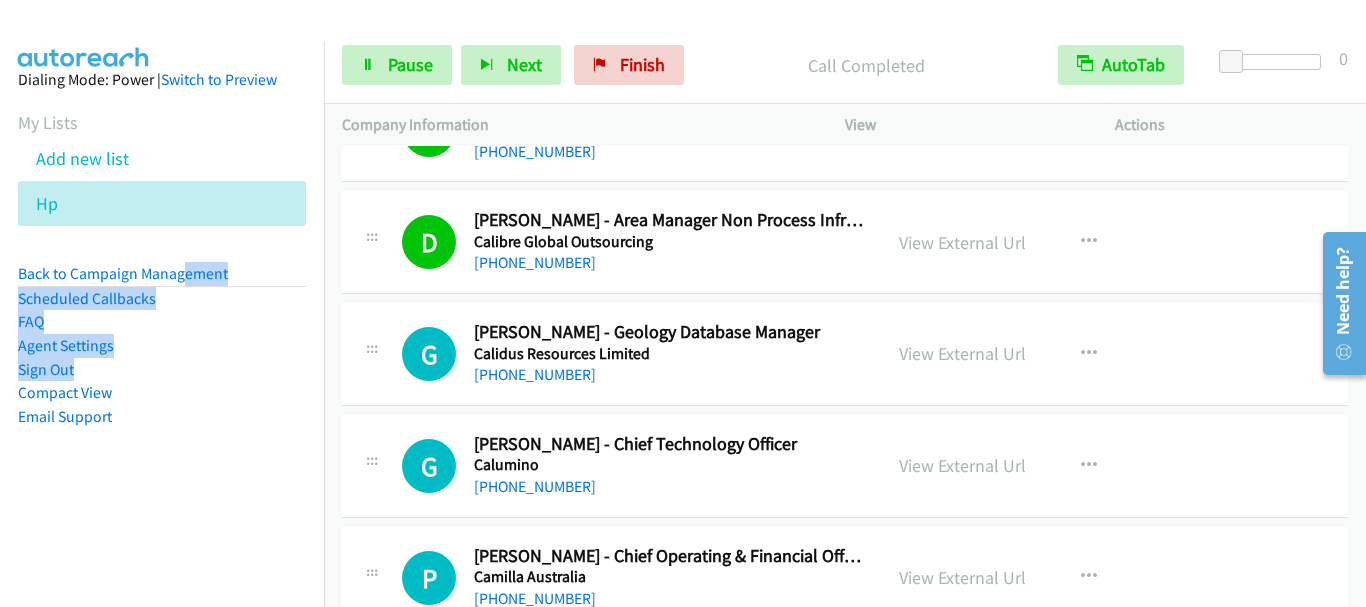 scroll, scrollTop: 7900, scrollLeft: 0, axis: vertical 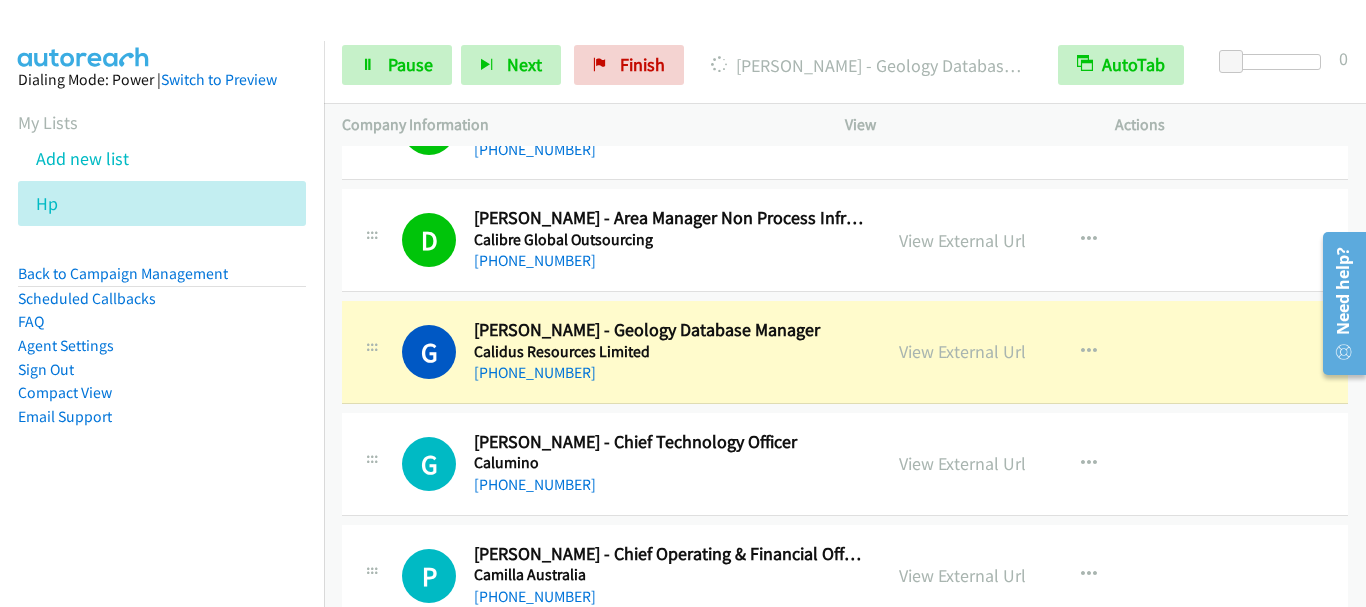 click on "Compact View" at bounding box center [162, 393] 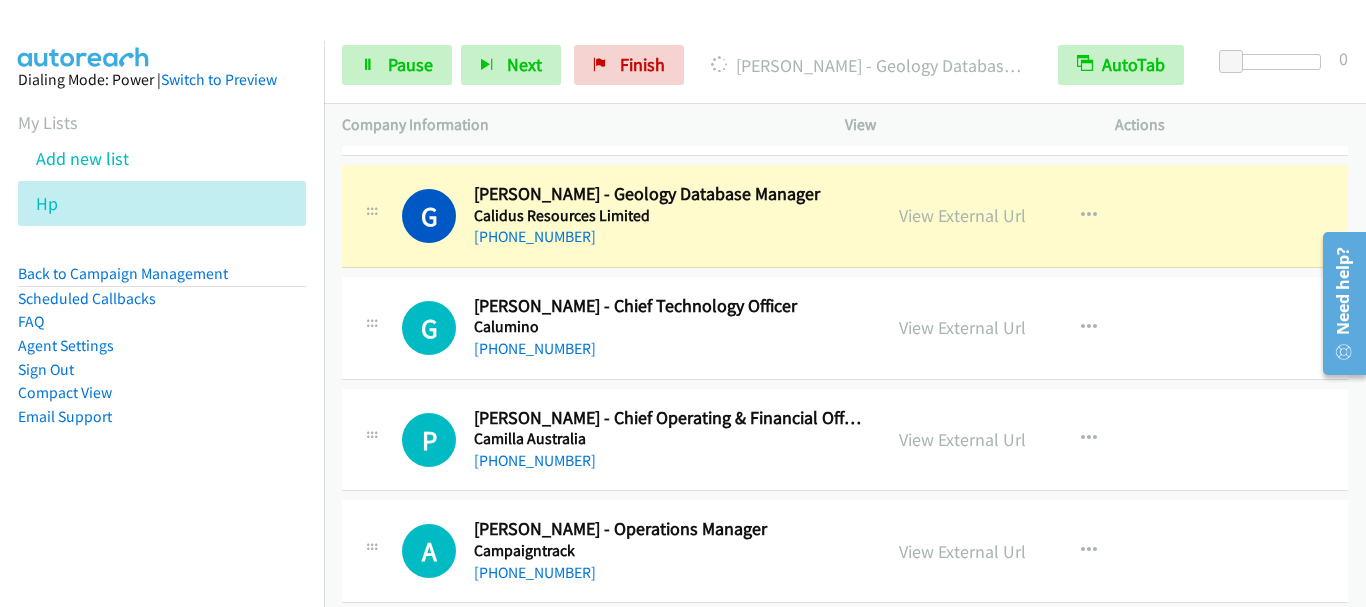 scroll, scrollTop: 8000, scrollLeft: 0, axis: vertical 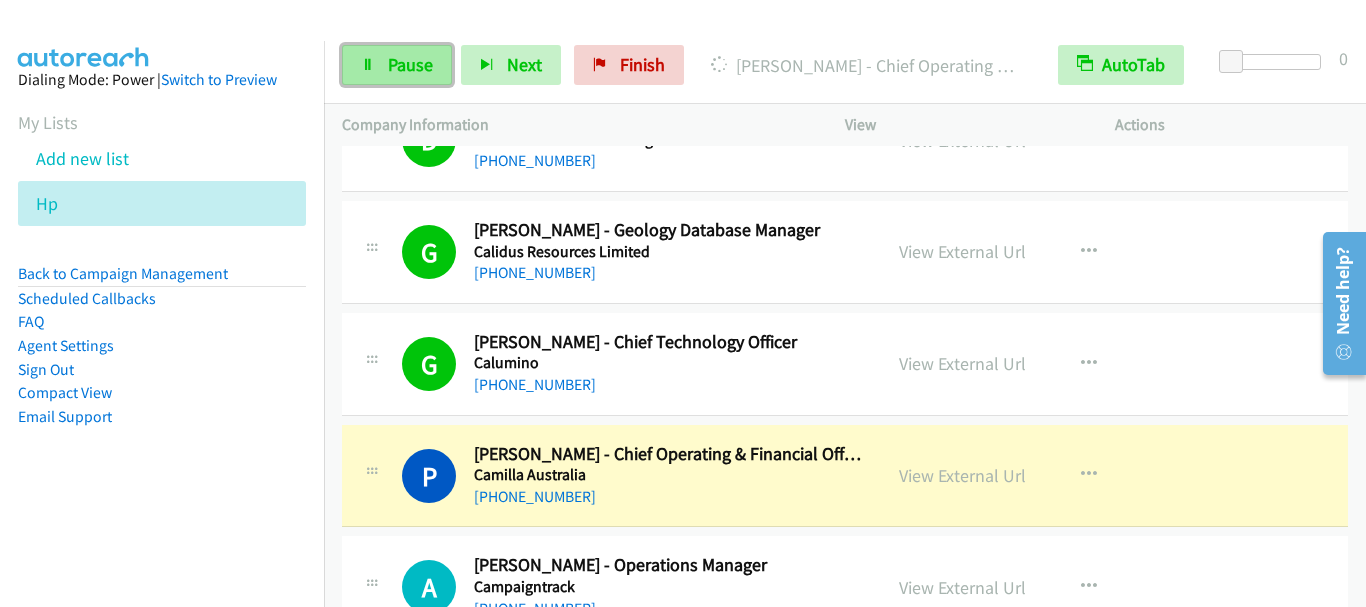 click on "Pause" at bounding box center [397, 65] 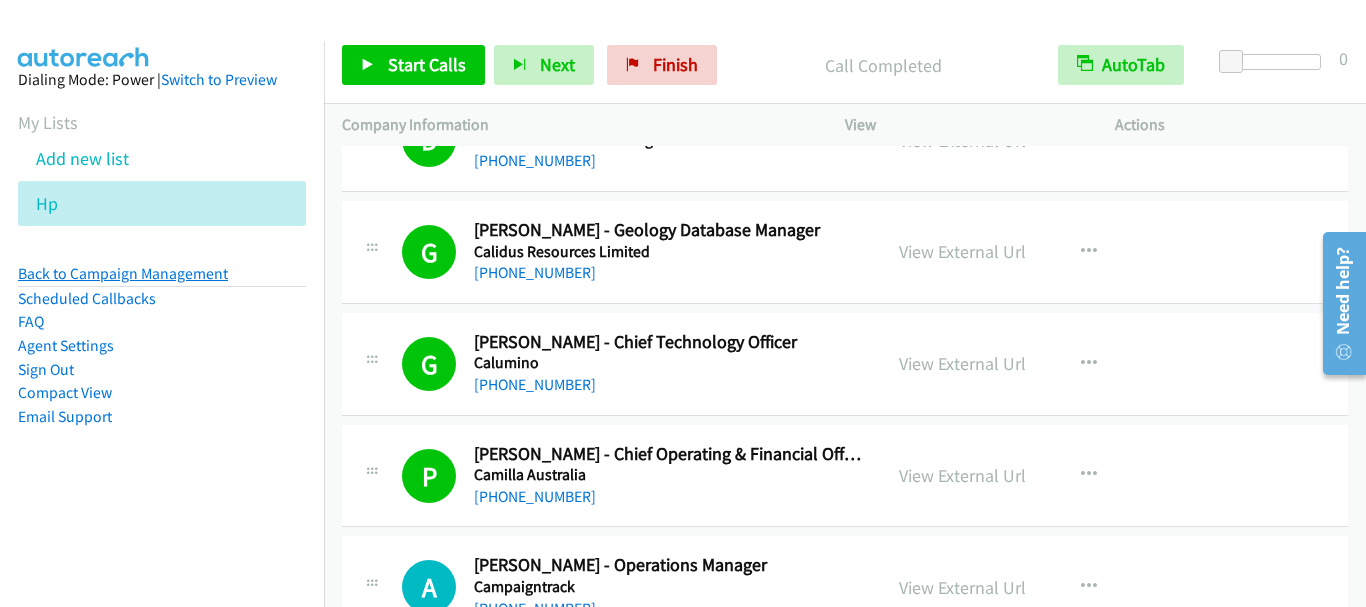 click on "Back to Campaign Management" at bounding box center [123, 273] 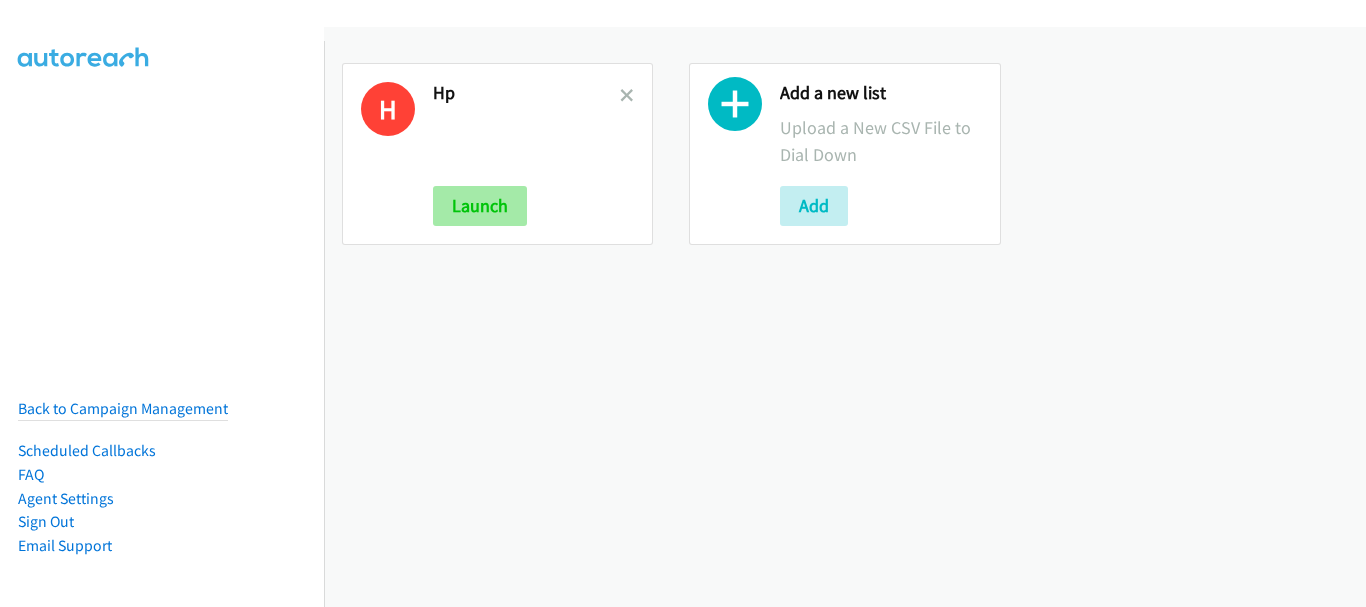 scroll, scrollTop: 0, scrollLeft: 0, axis: both 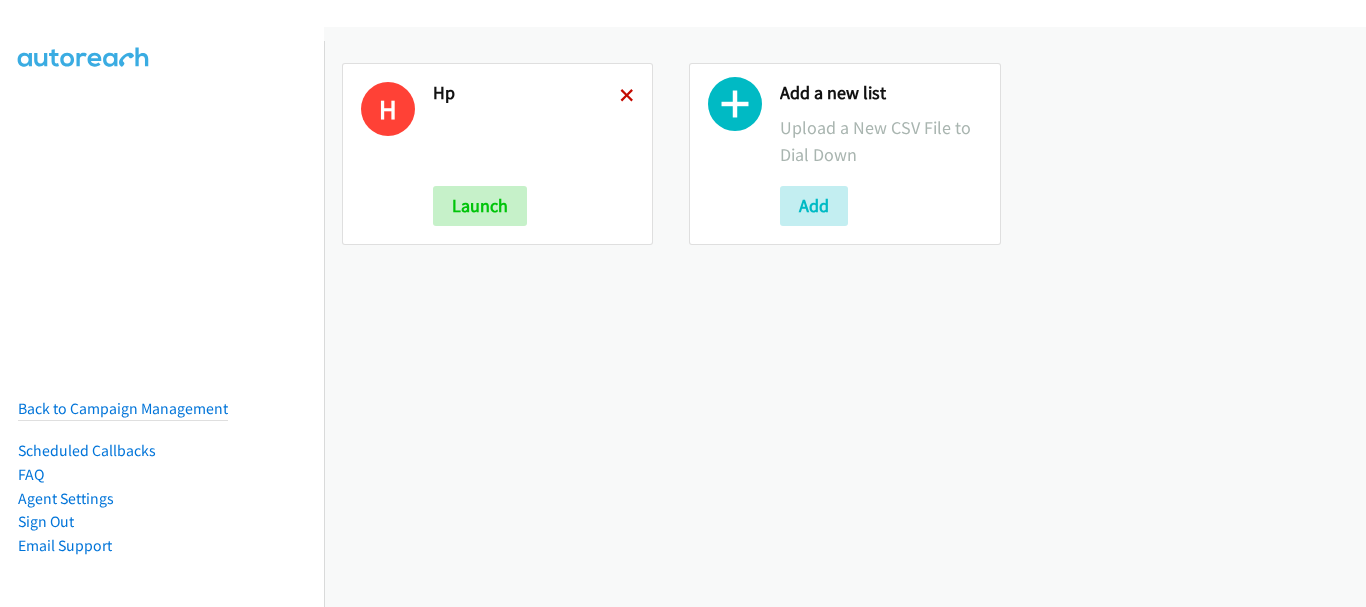 click at bounding box center (627, 97) 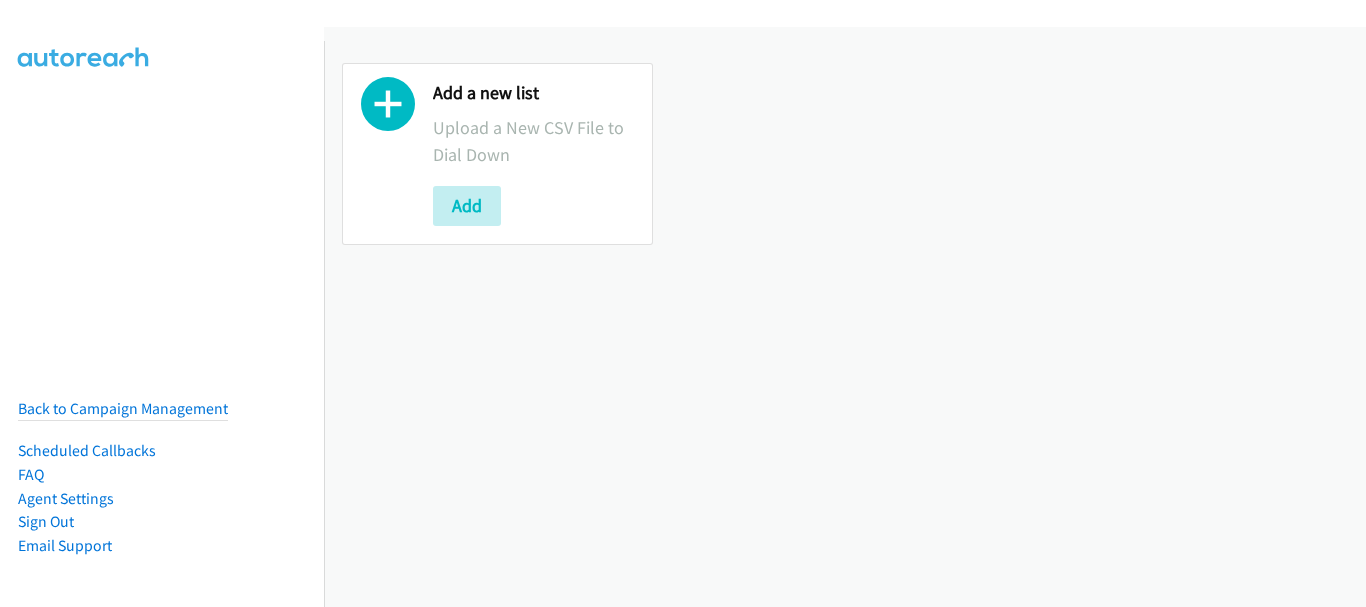 scroll, scrollTop: 0, scrollLeft: 0, axis: both 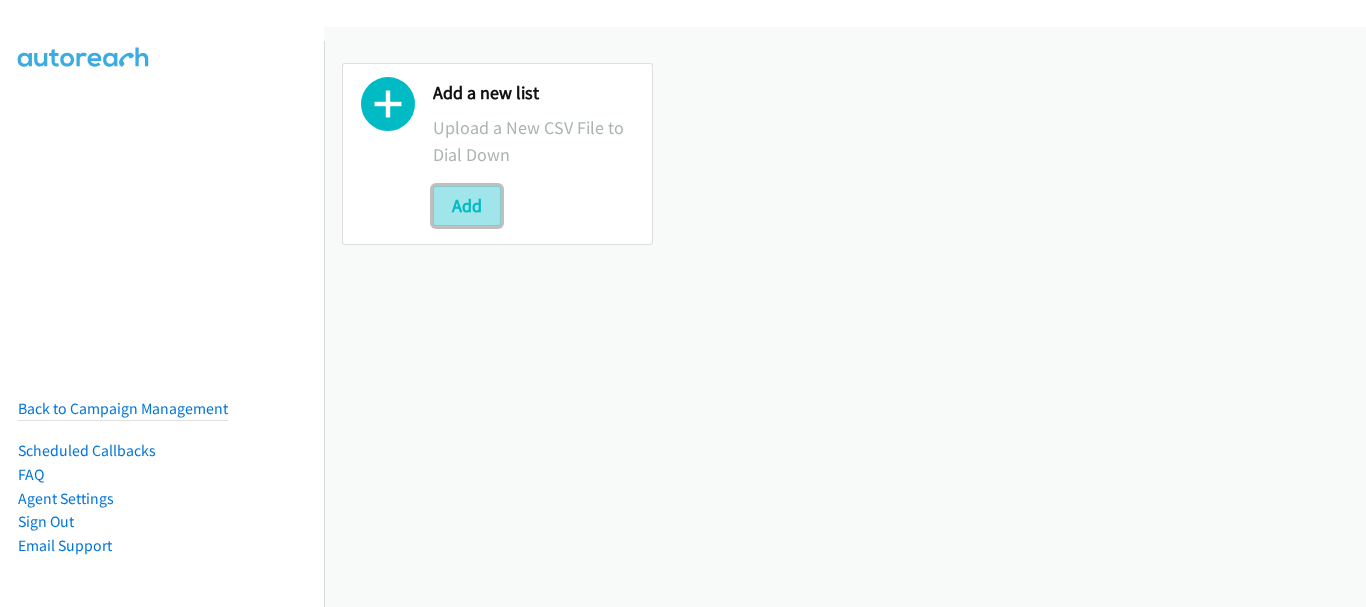 click on "Add" at bounding box center (467, 206) 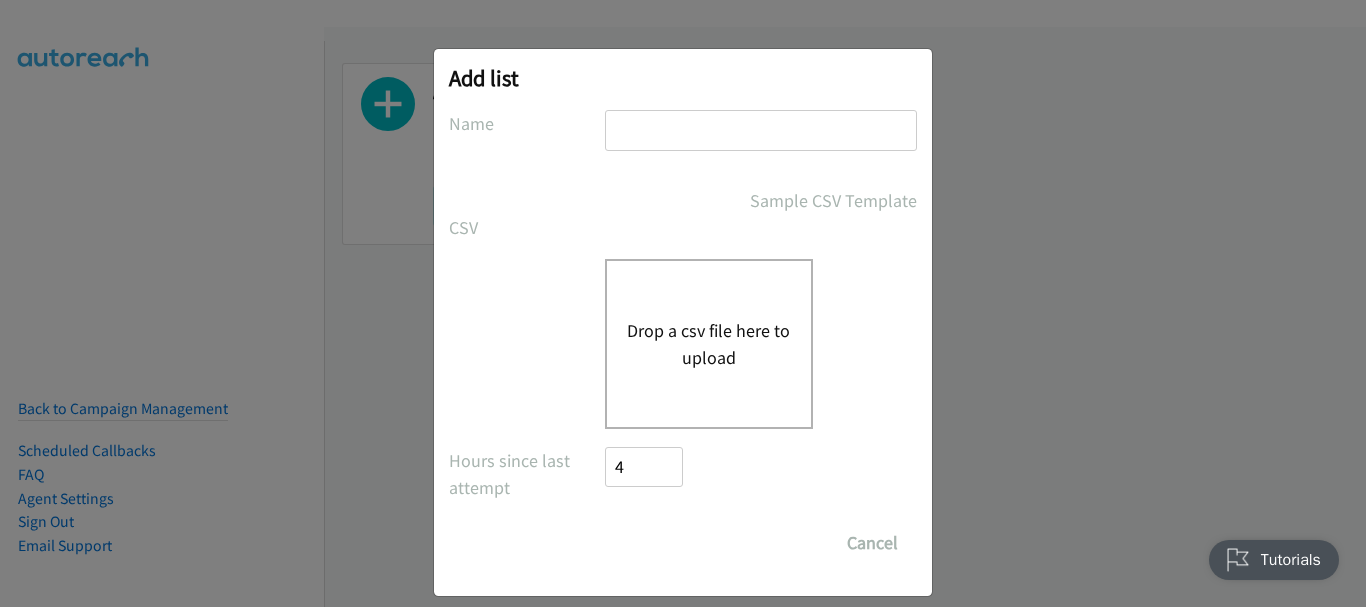scroll, scrollTop: 0, scrollLeft: 0, axis: both 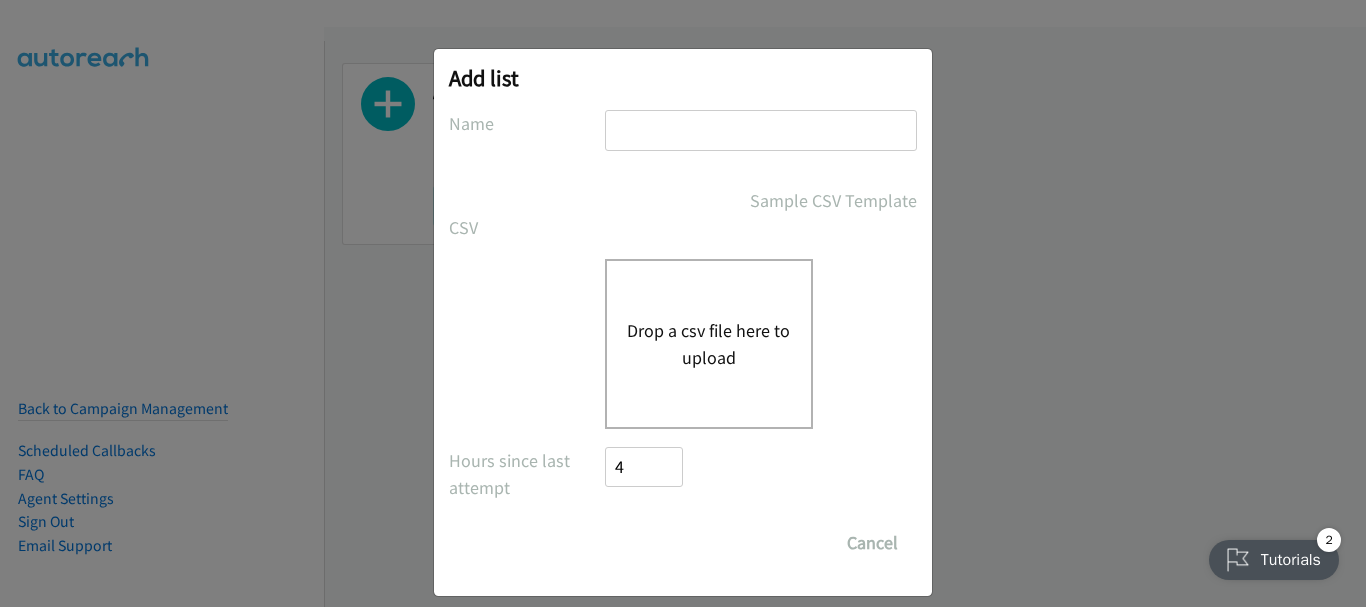type on "hp" 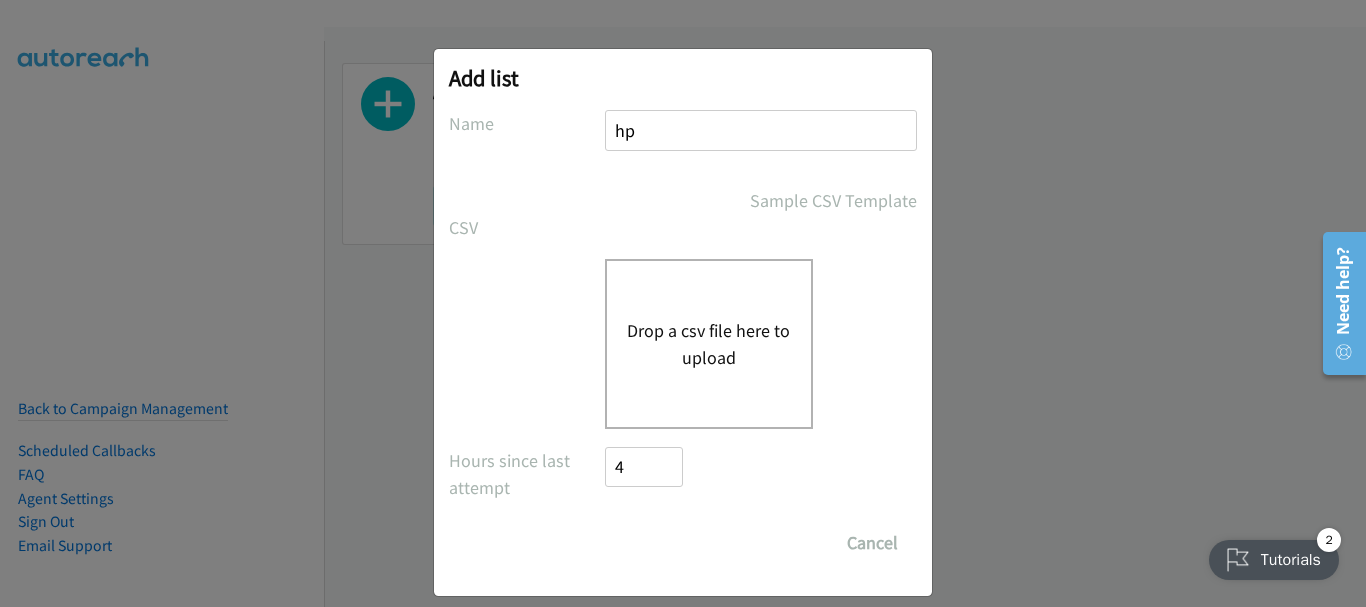 click on "Drop a csv file here to upload" at bounding box center [709, 344] 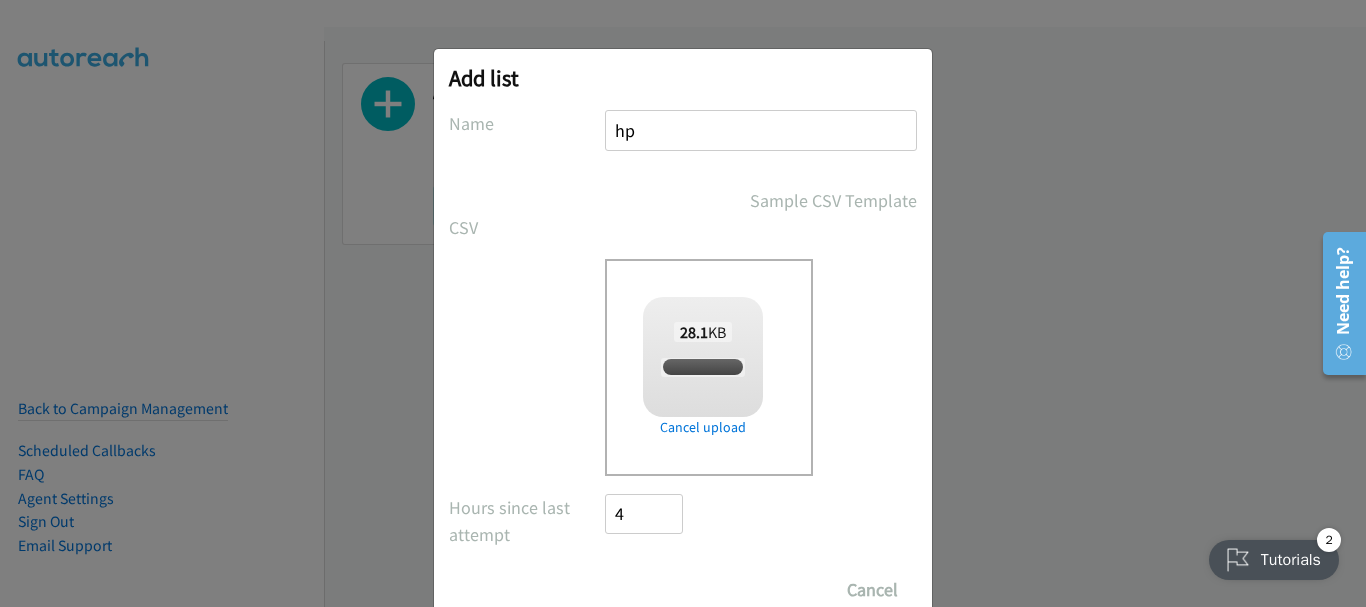 checkbox on "true" 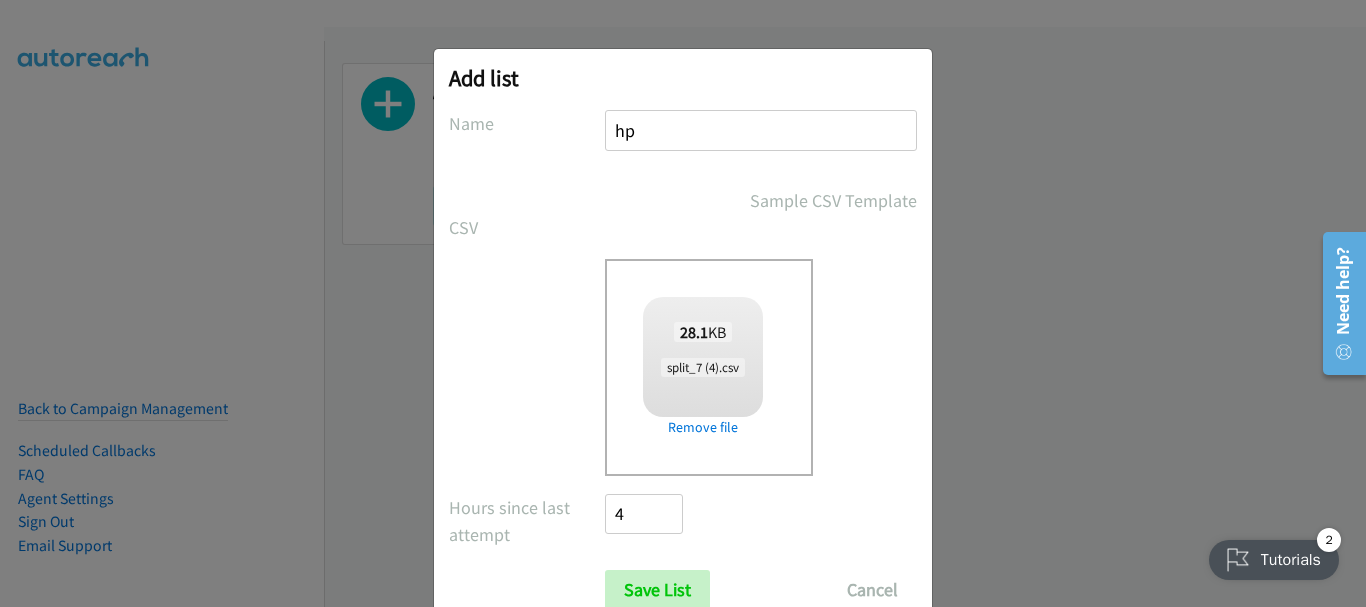 scroll, scrollTop: 67, scrollLeft: 0, axis: vertical 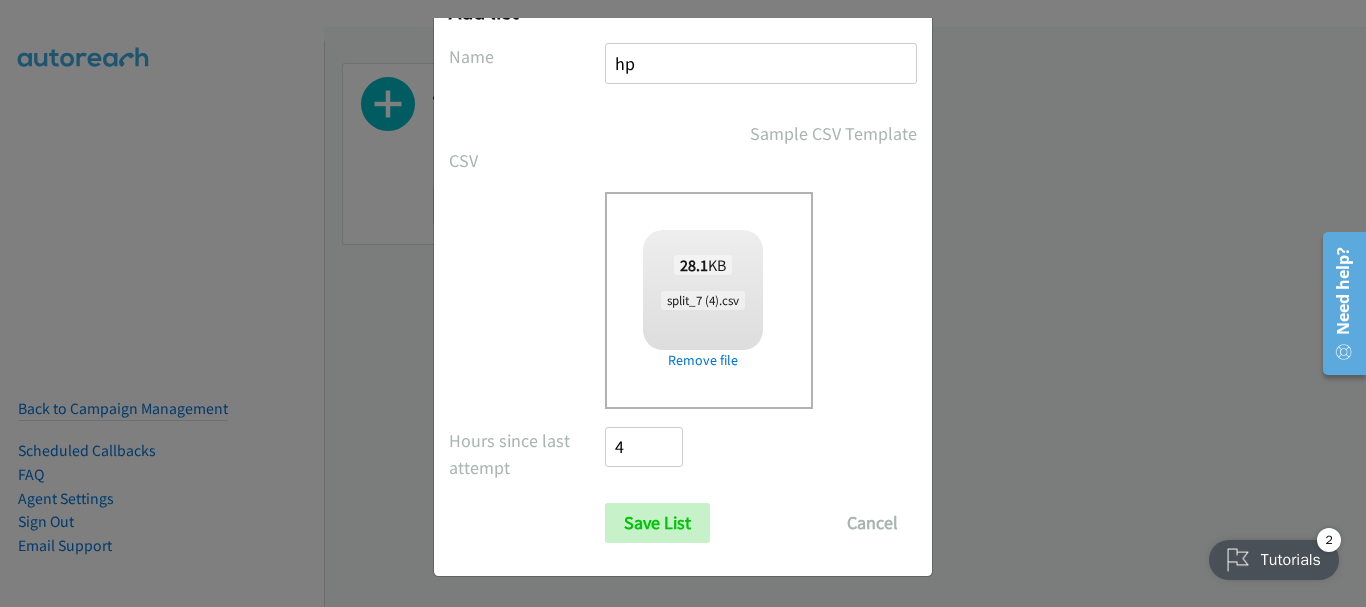 drag, startPoint x: 546, startPoint y: 158, endPoint x: 1148, endPoint y: 185, distance: 602.60516 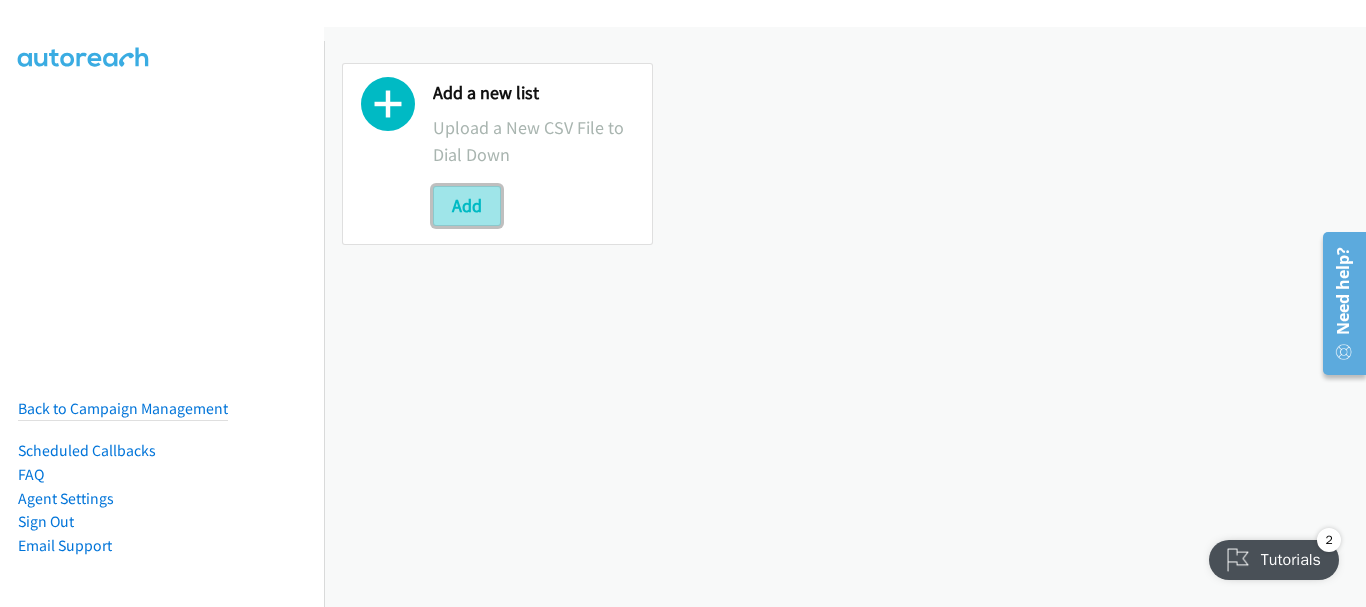 click on "Add" at bounding box center [467, 206] 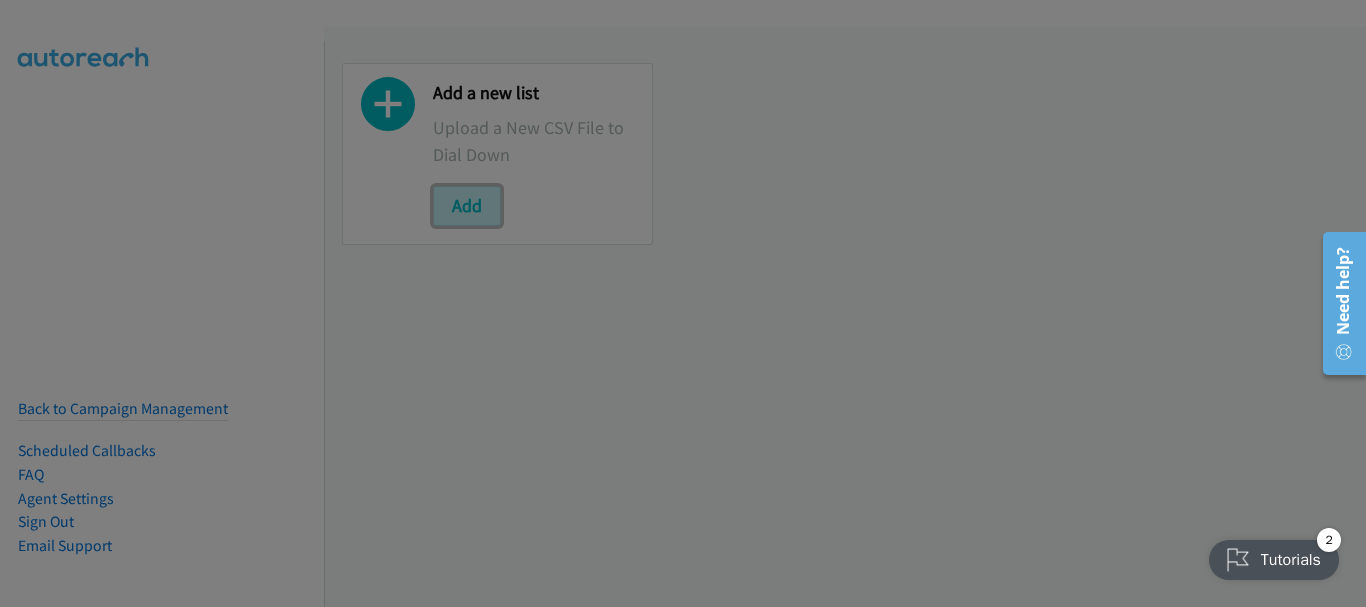 scroll, scrollTop: 0, scrollLeft: 0, axis: both 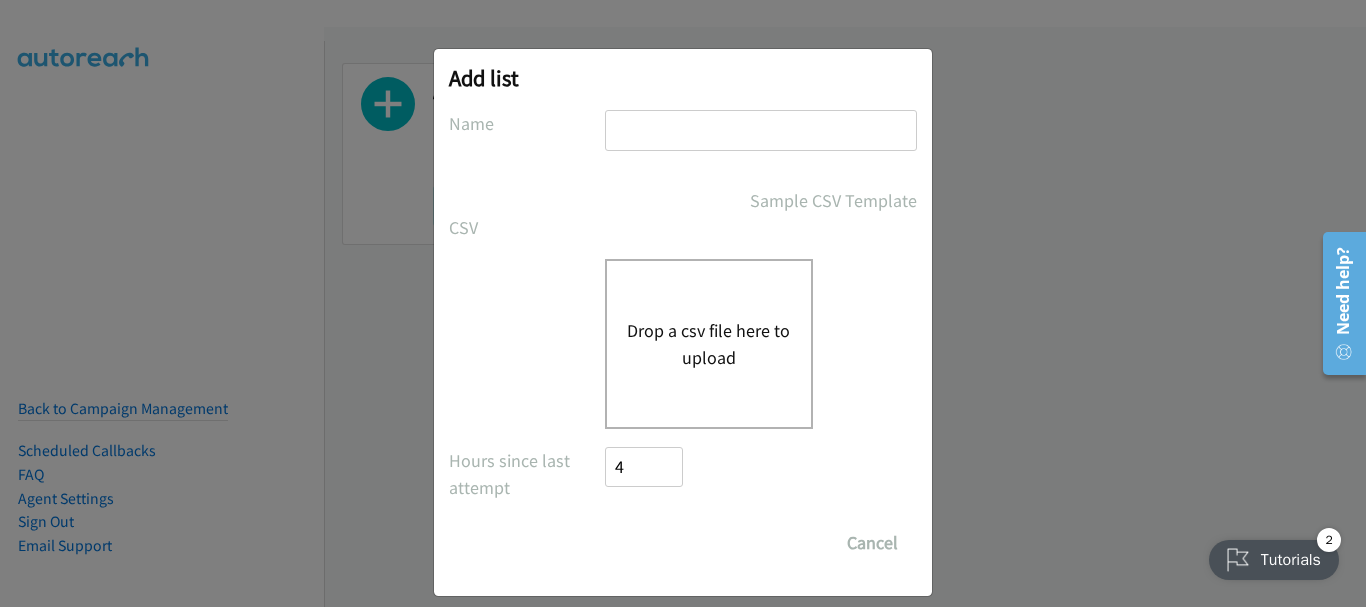 click on "Drop a csv file here to upload" at bounding box center (709, 344) 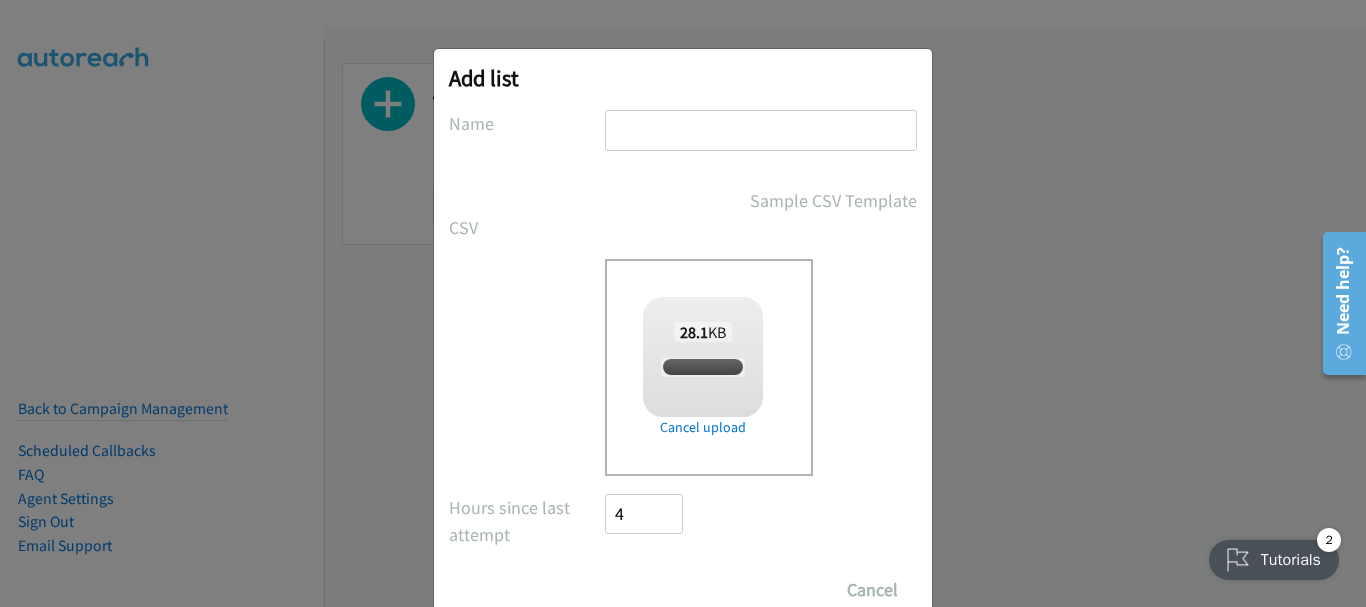 checkbox on "true" 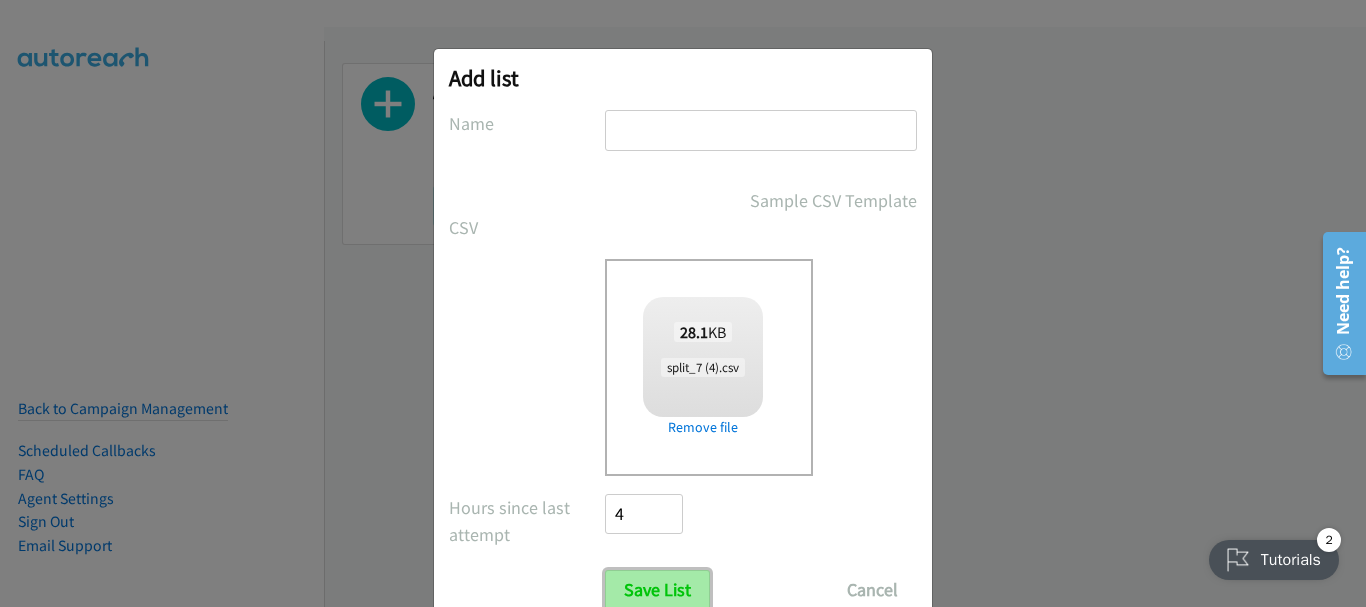 click on "Save List" at bounding box center (657, 590) 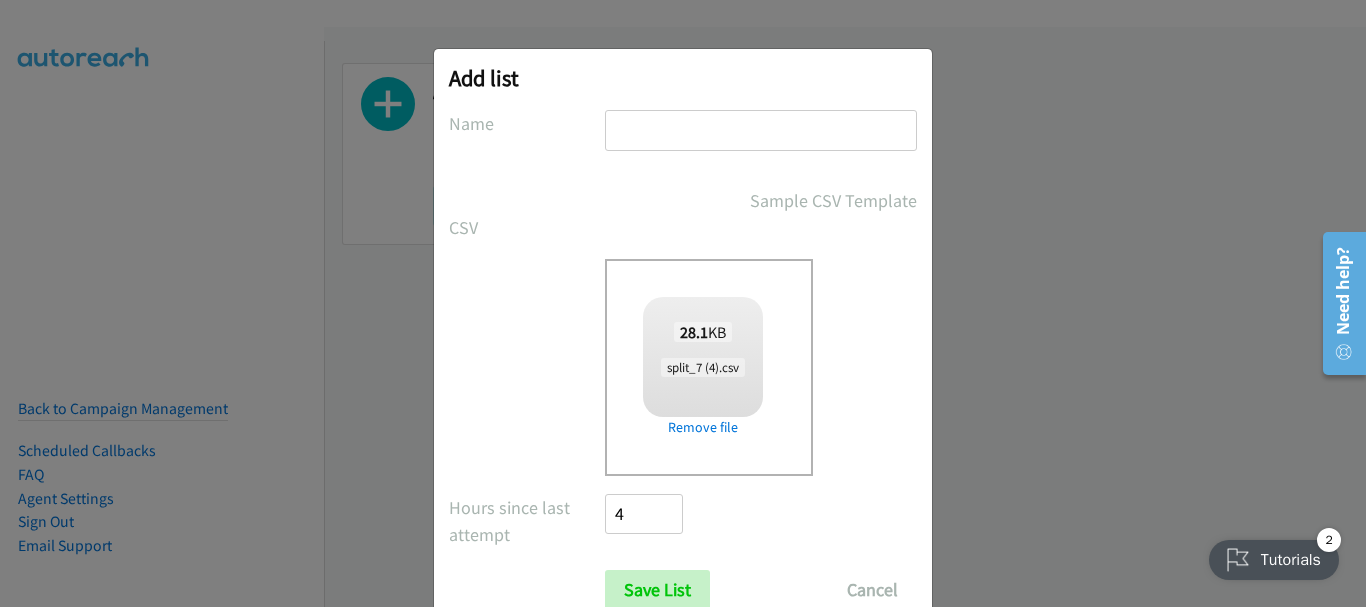 click at bounding box center (761, 130) 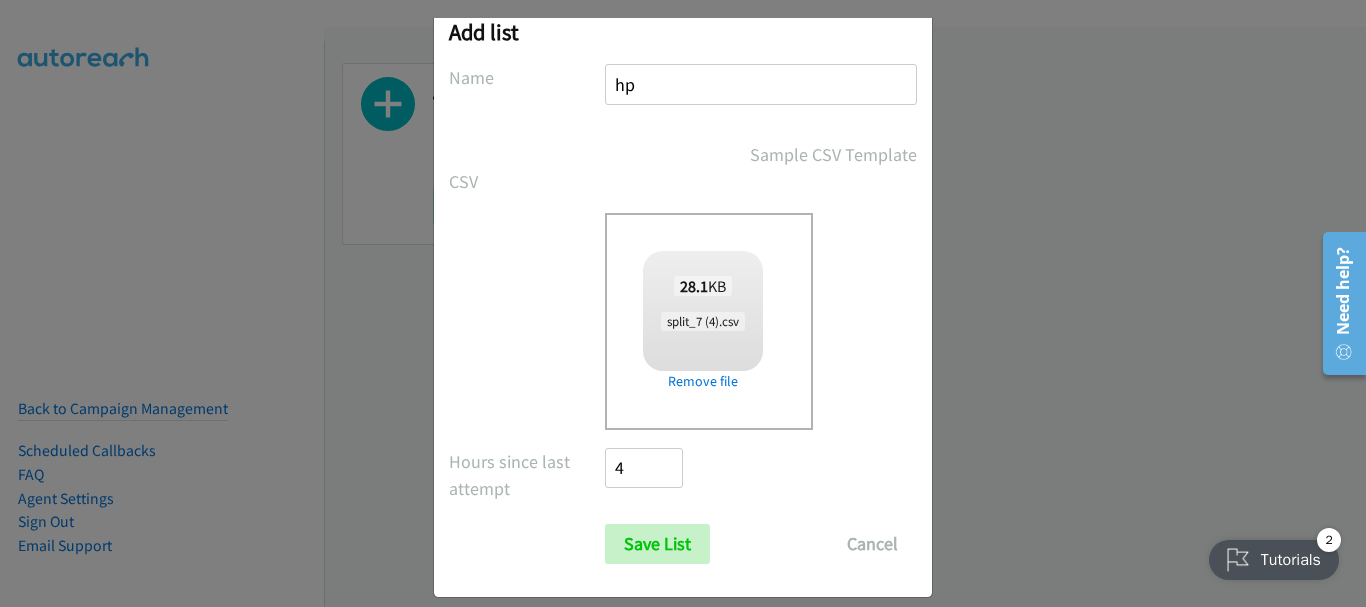 scroll, scrollTop: 67, scrollLeft: 0, axis: vertical 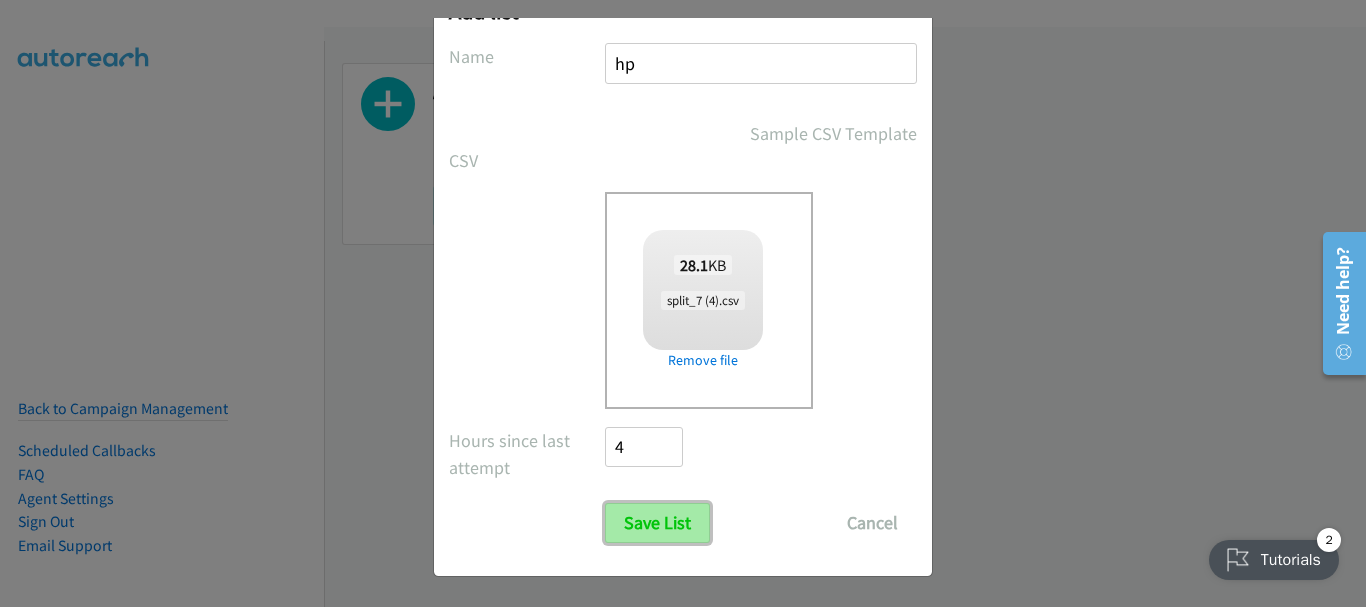 click on "Save List" at bounding box center (657, 523) 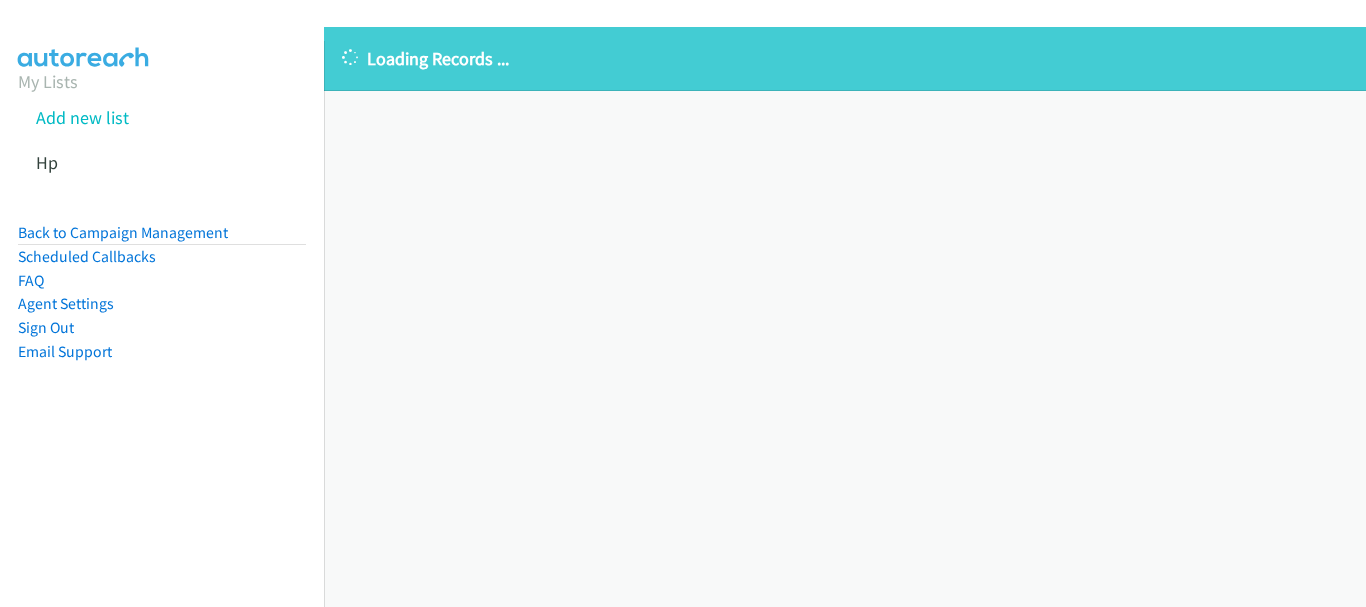 scroll, scrollTop: 0, scrollLeft: 0, axis: both 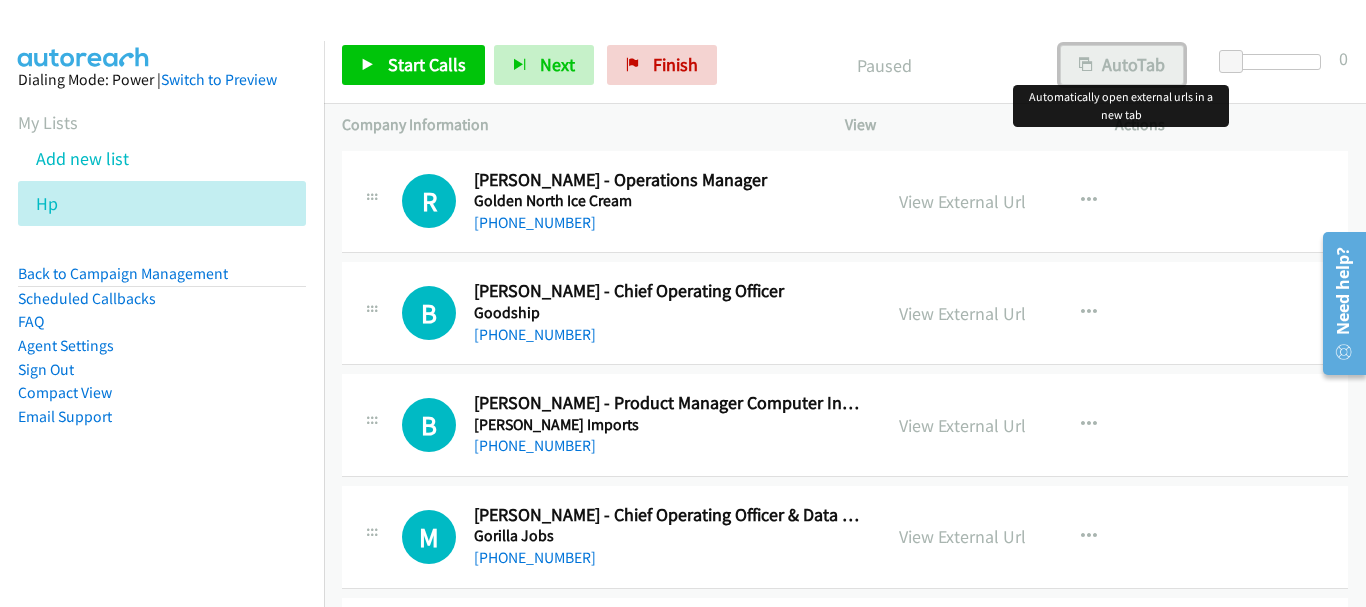 click on "AutoTab" at bounding box center (1122, 65) 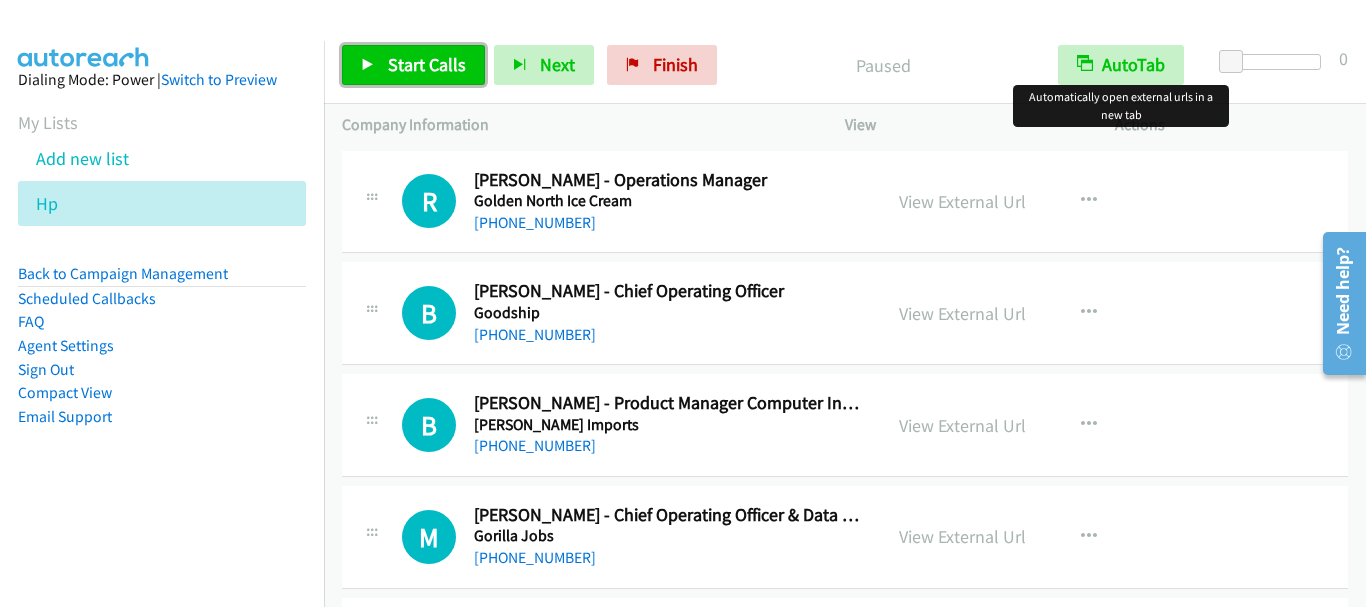 click on "Start Calls" at bounding box center [427, 64] 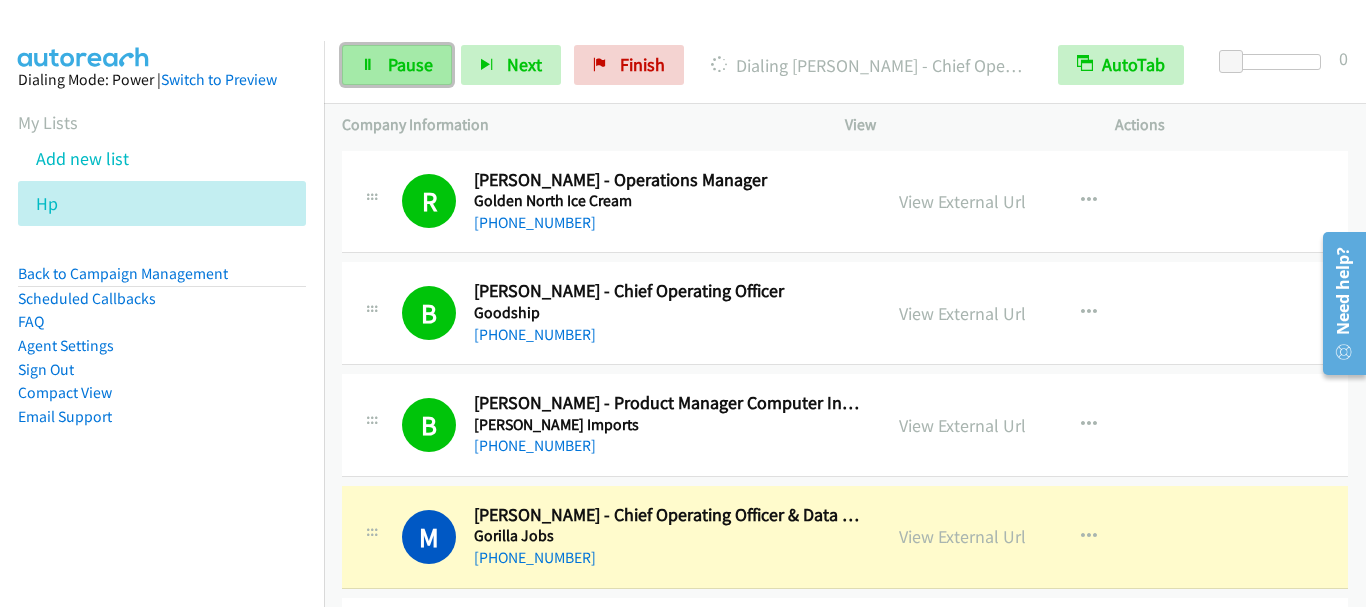click on "Pause" at bounding box center [397, 65] 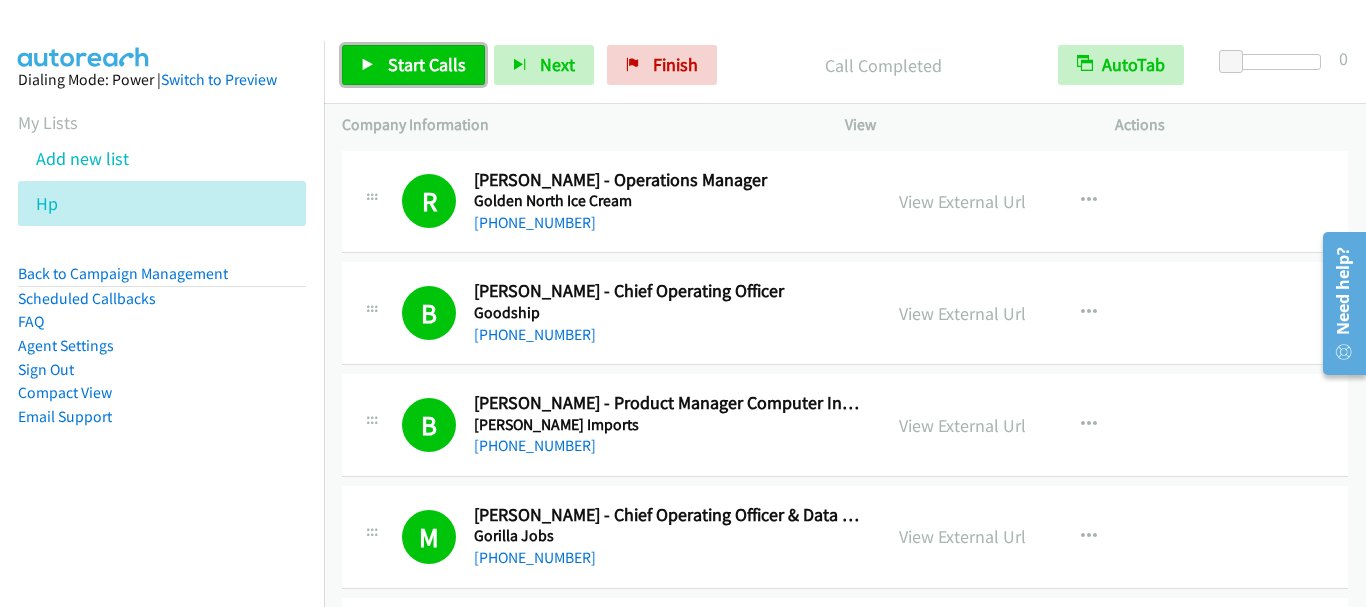 click on "Start Calls" at bounding box center [427, 64] 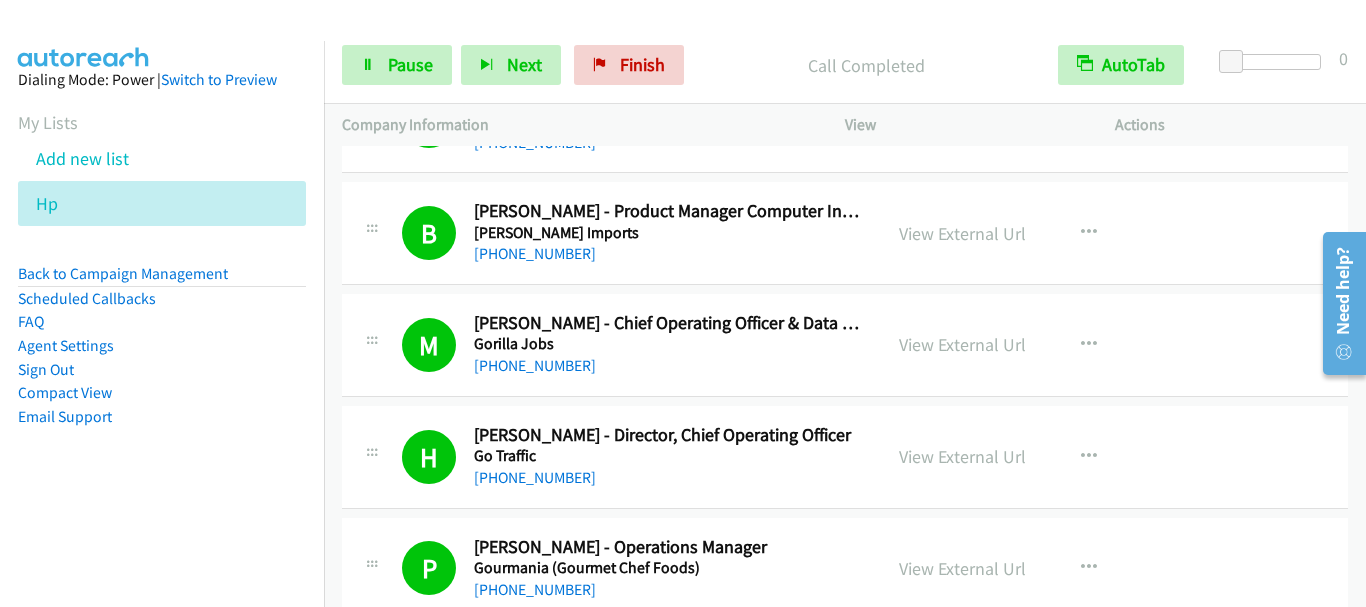 scroll, scrollTop: 200, scrollLeft: 0, axis: vertical 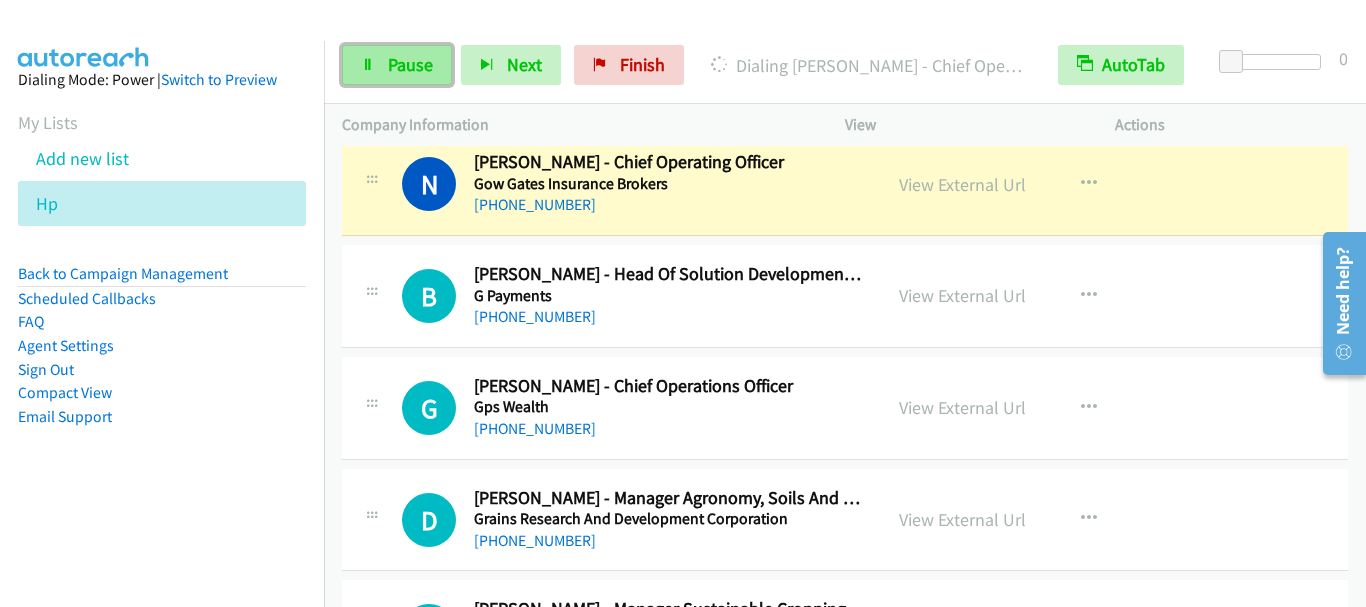 click on "Pause" at bounding box center [397, 65] 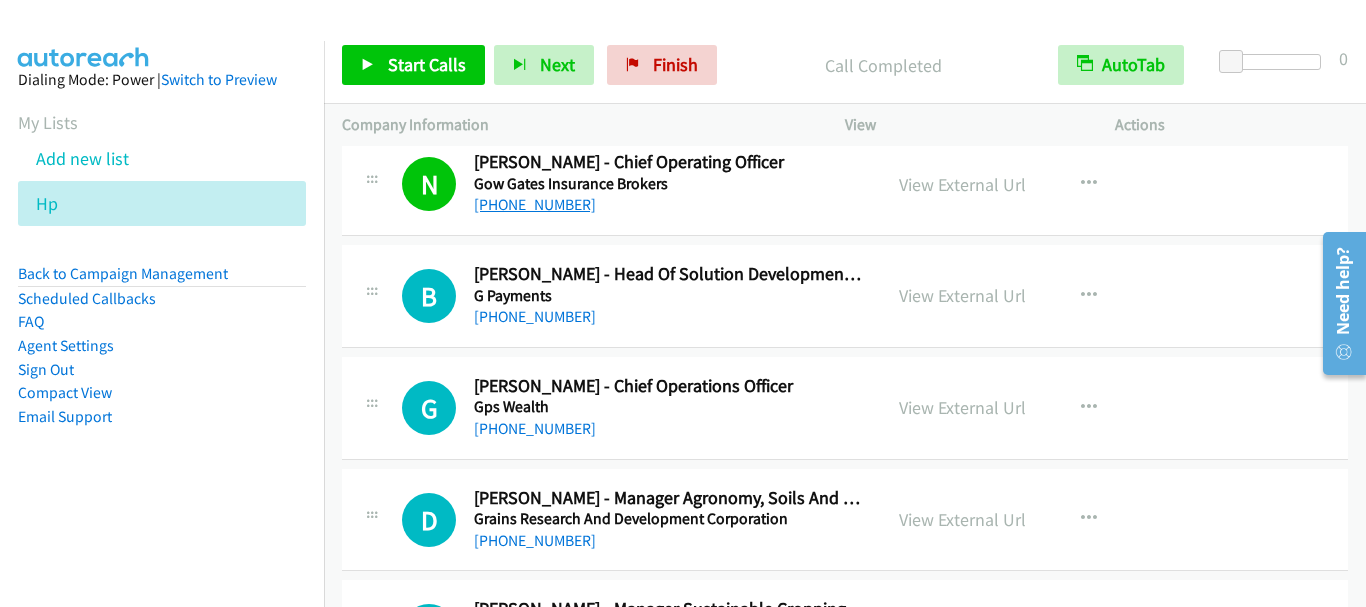 click on "+61 2 8267 9999" at bounding box center (535, 204) 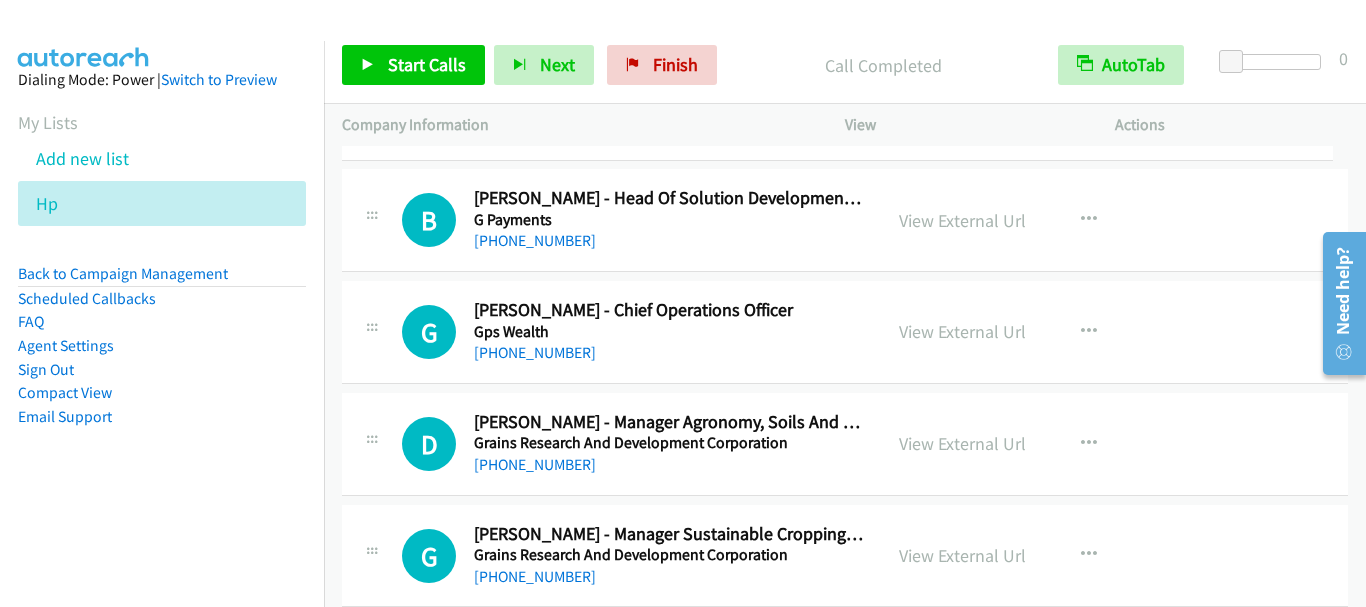 scroll, scrollTop: 724, scrollLeft: 0, axis: vertical 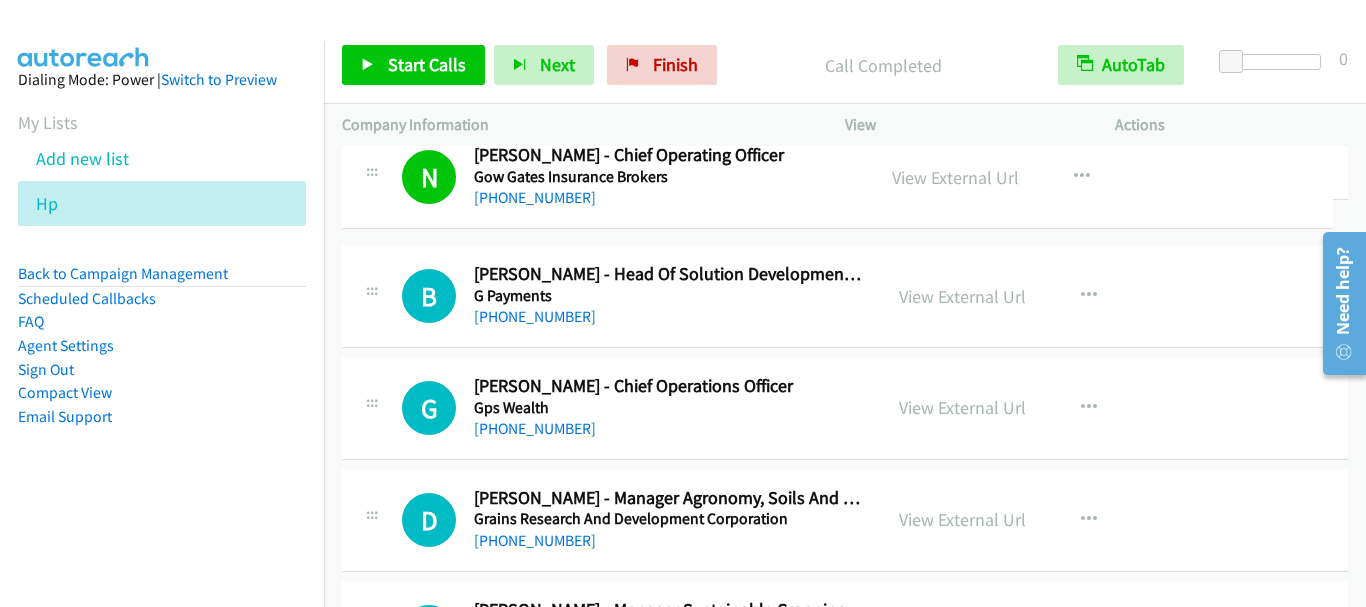 drag, startPoint x: 571, startPoint y: 203, endPoint x: 536, endPoint y: 183, distance: 40.311287 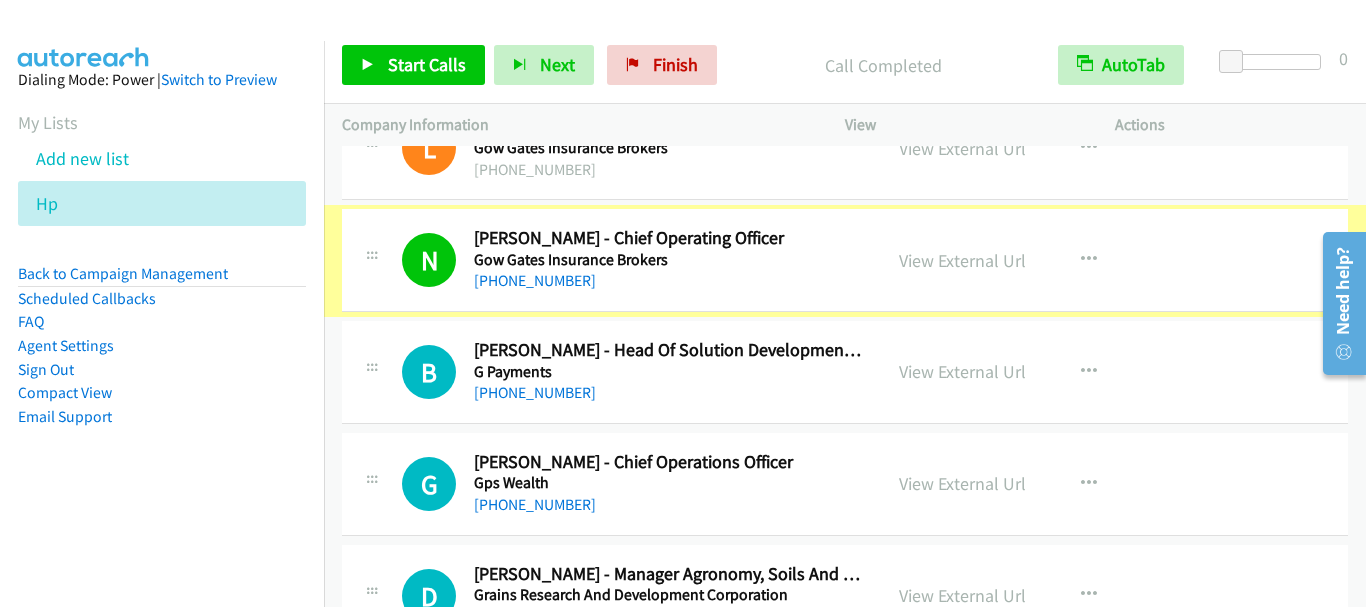 scroll, scrollTop: 800, scrollLeft: 0, axis: vertical 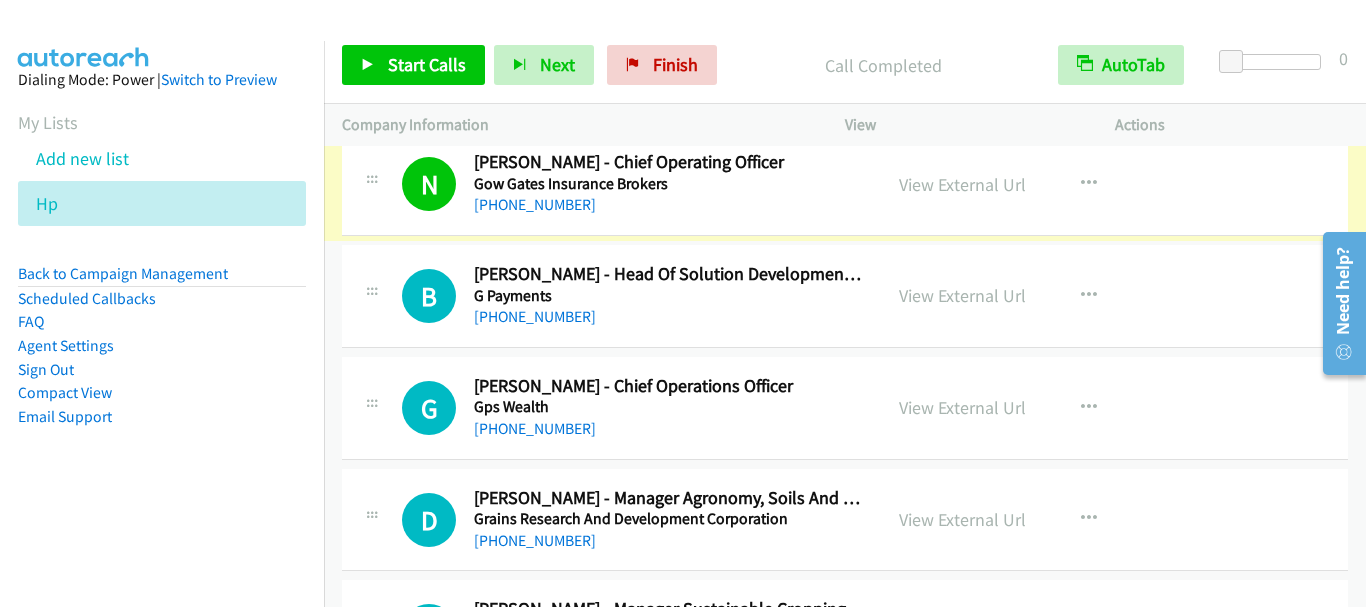click on "+61 2 8267 9999" at bounding box center (535, 204) 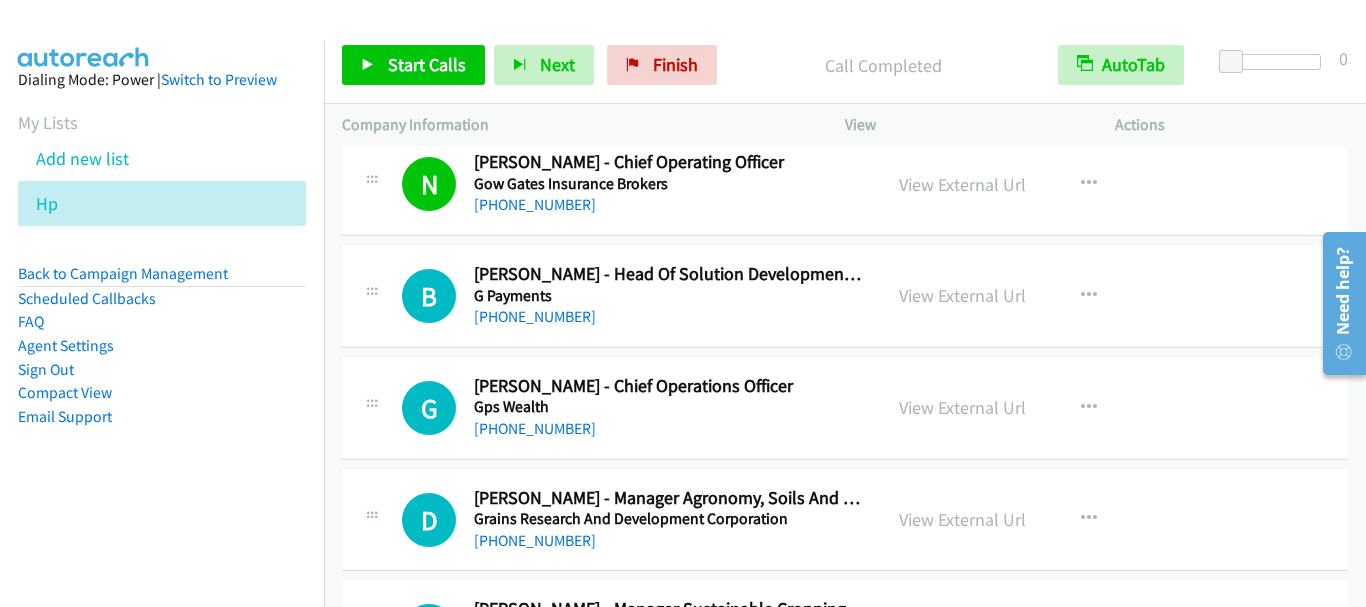 click on "Gow Gates Insurance Brokers" at bounding box center (668, 184) 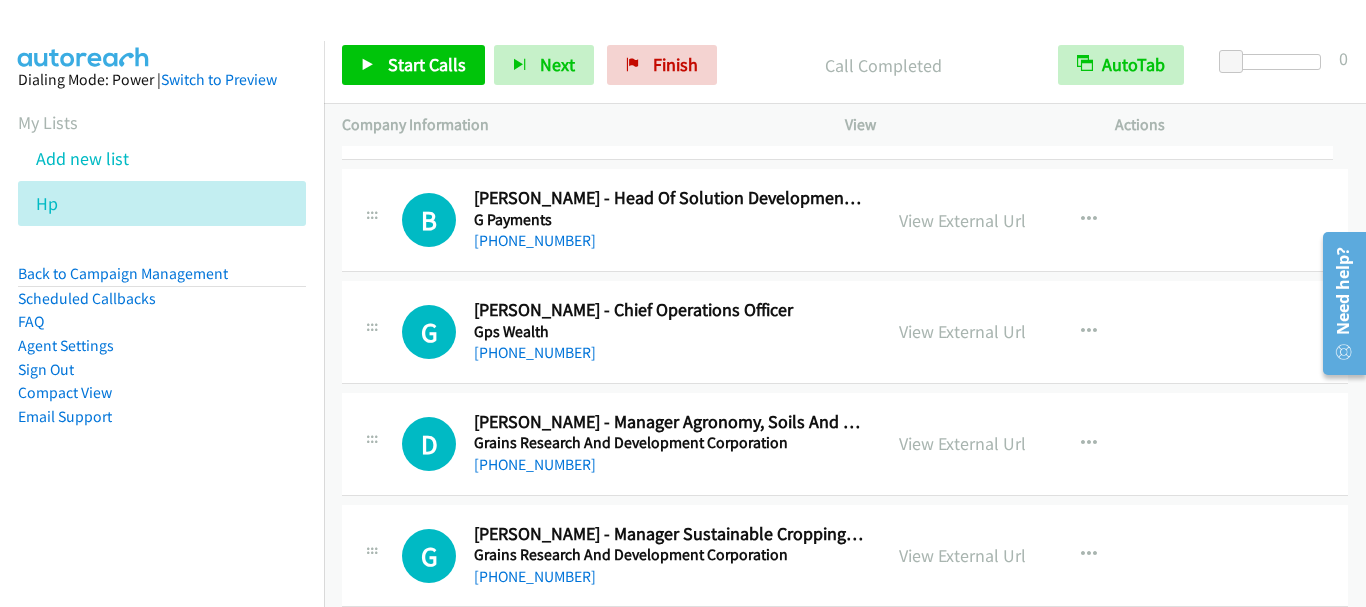 scroll, scrollTop: 800, scrollLeft: 0, axis: vertical 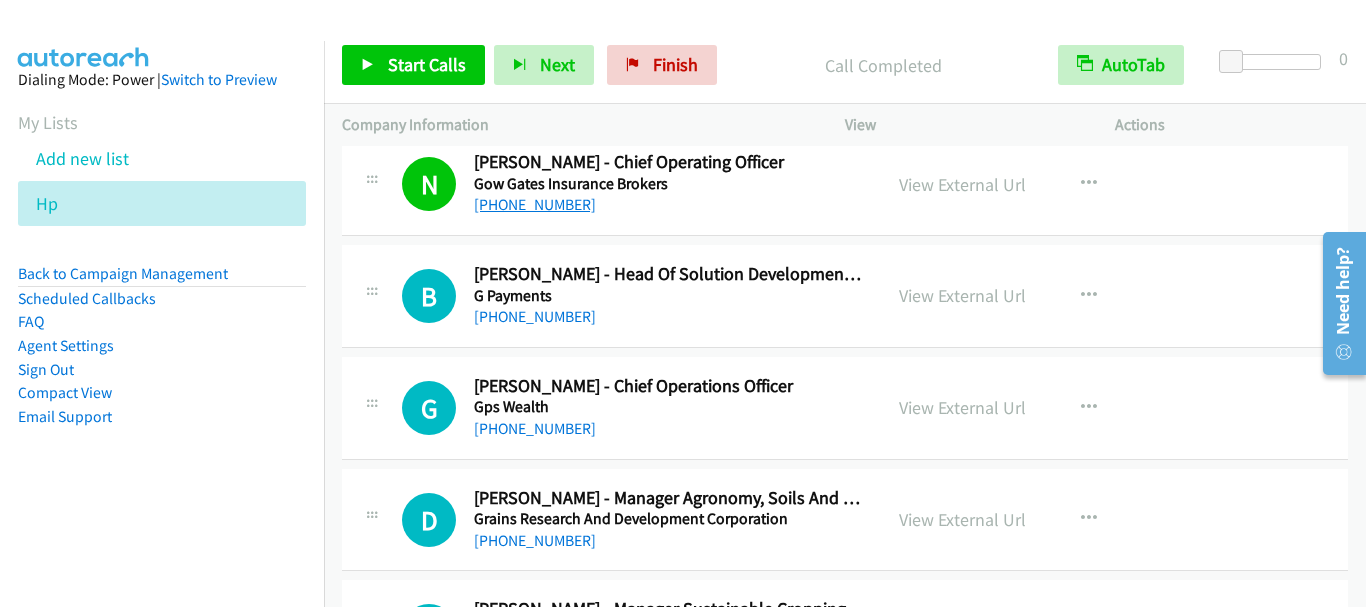 click on "+61 2 8267 9999" at bounding box center (535, 204) 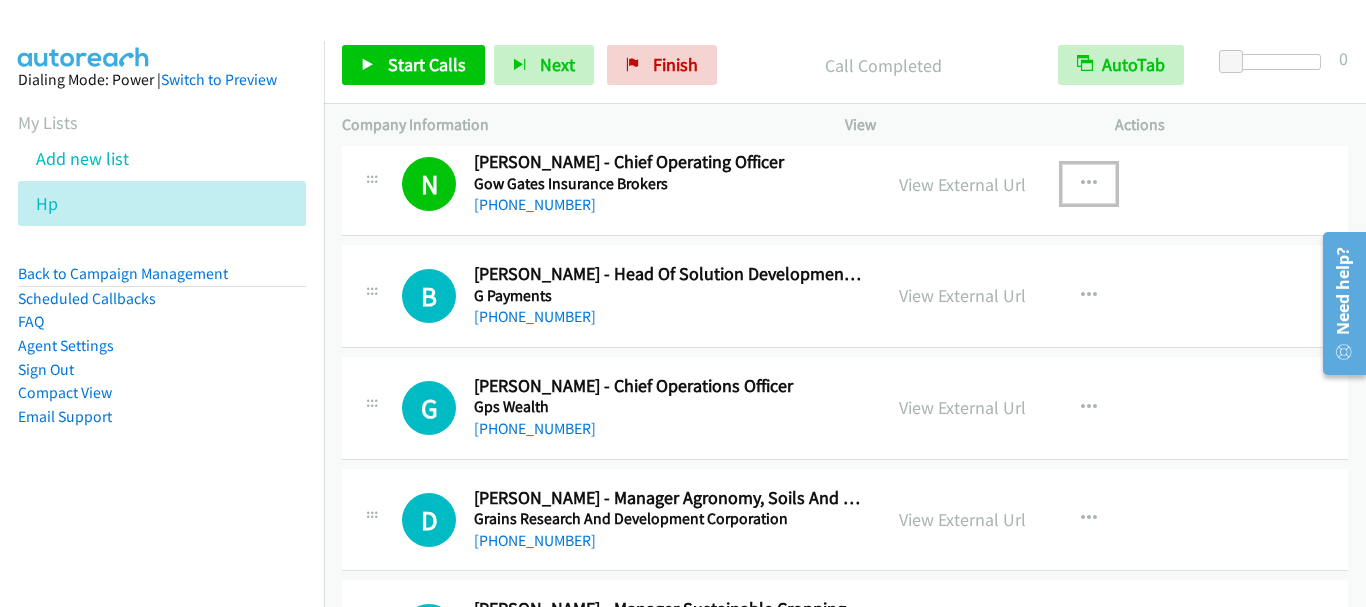 click at bounding box center [1089, 184] 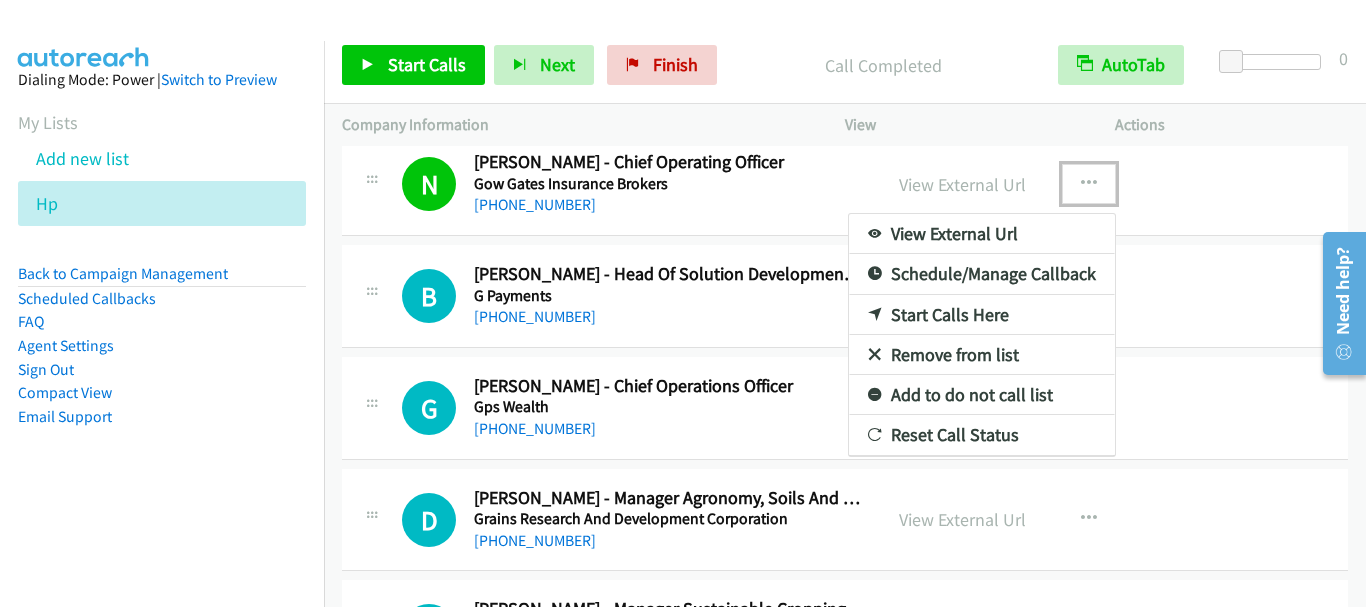 click on "Start Calls Here" at bounding box center [982, 315] 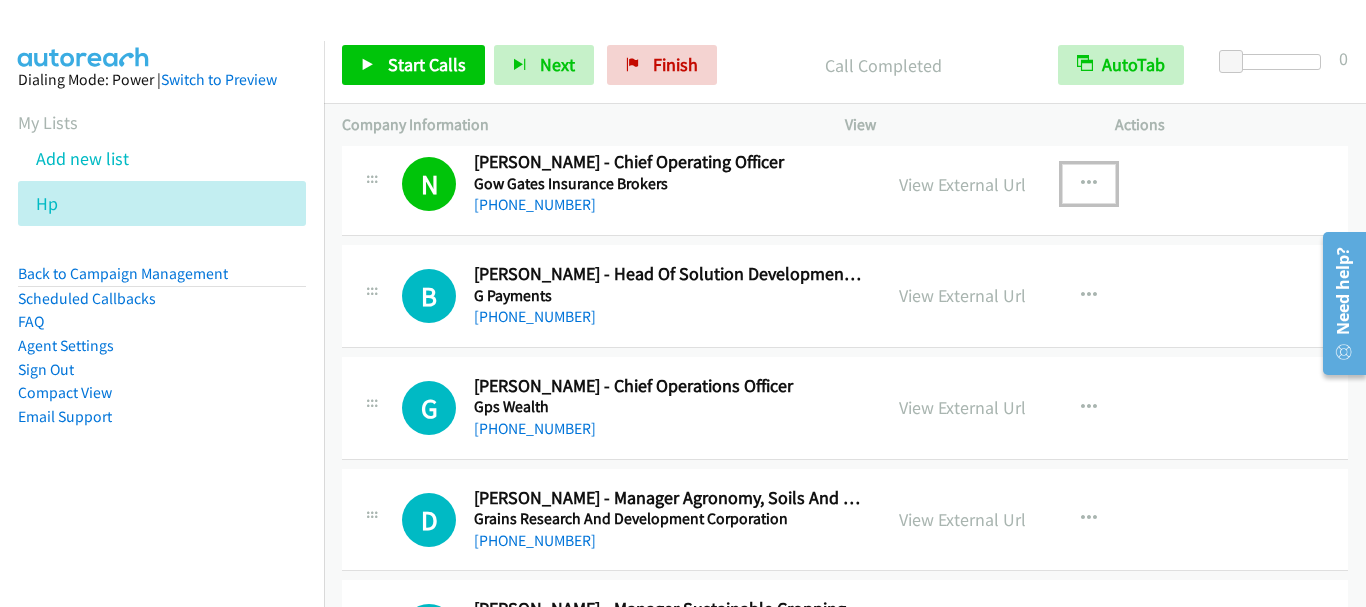 click at bounding box center (1089, 184) 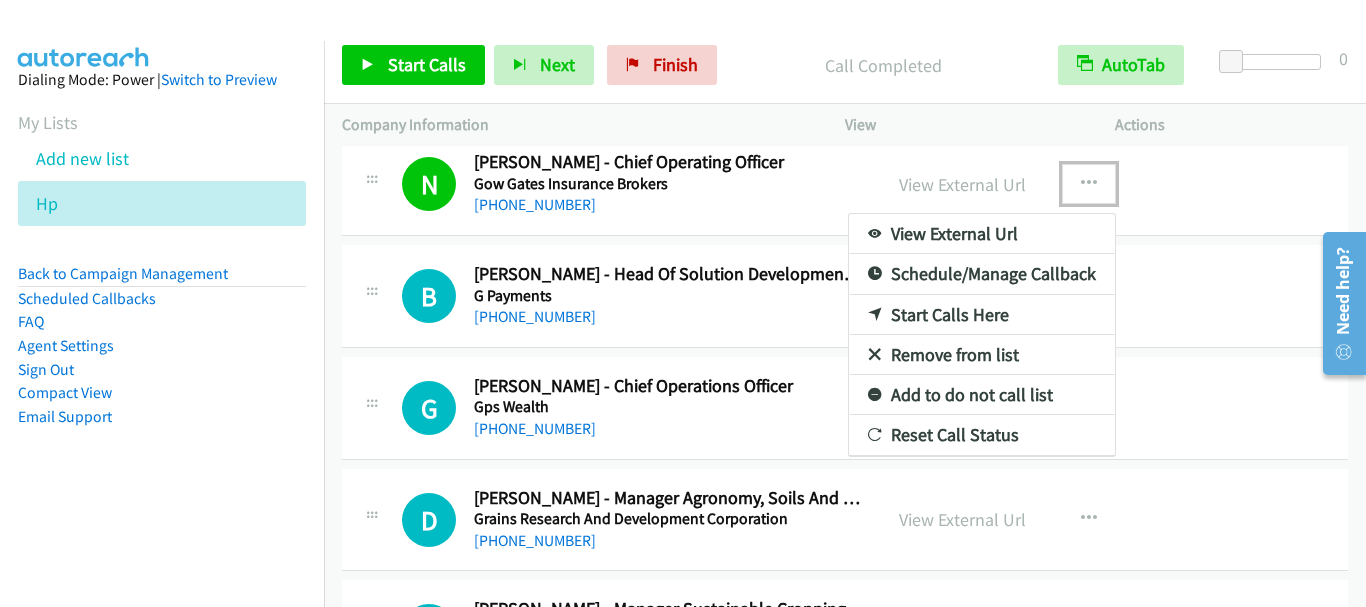 click on "Start Calls Here" at bounding box center (982, 315) 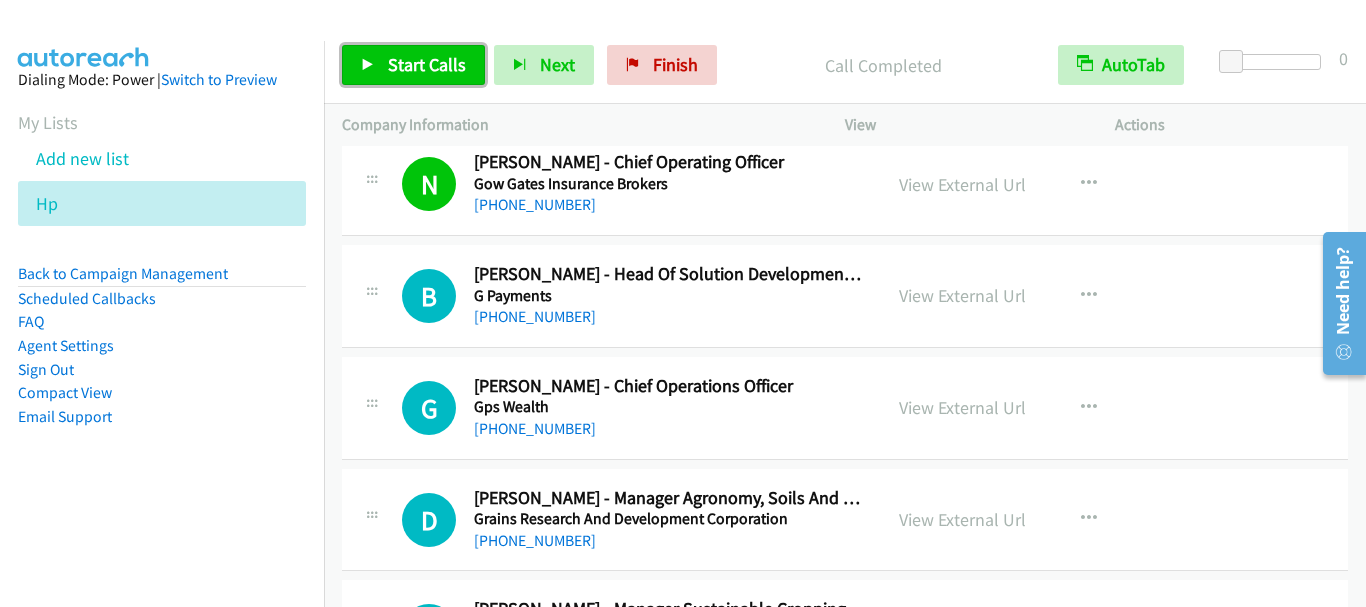 click on "Start Calls" at bounding box center [427, 64] 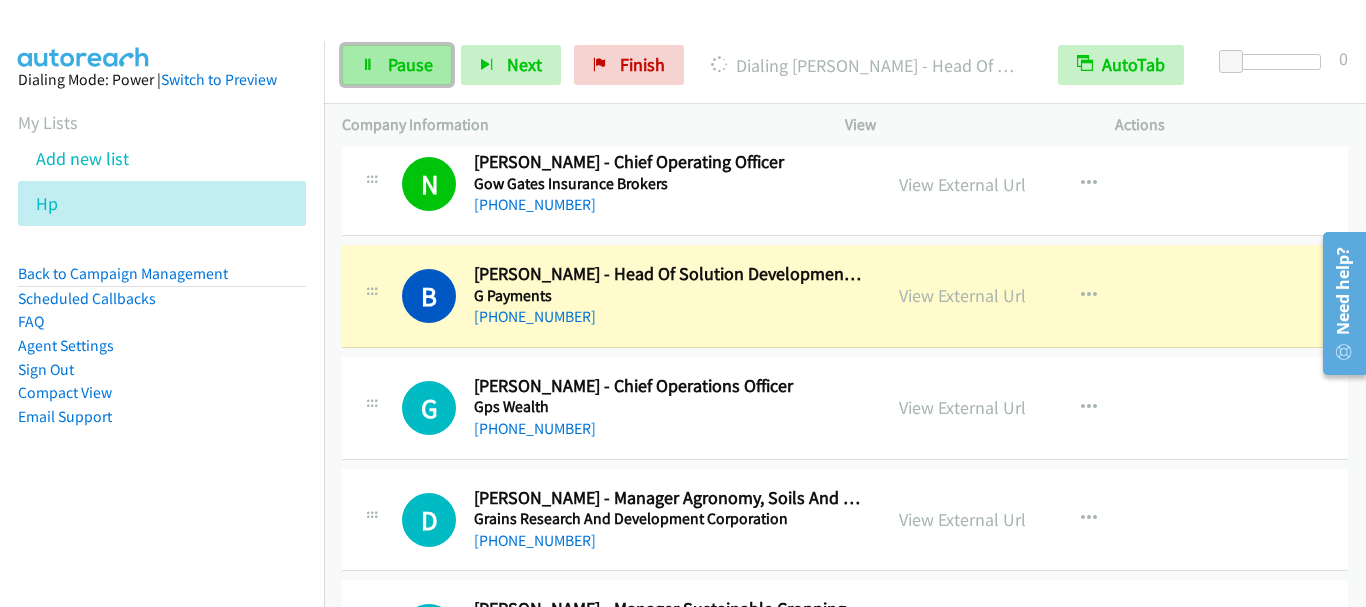click on "Pause" at bounding box center (397, 65) 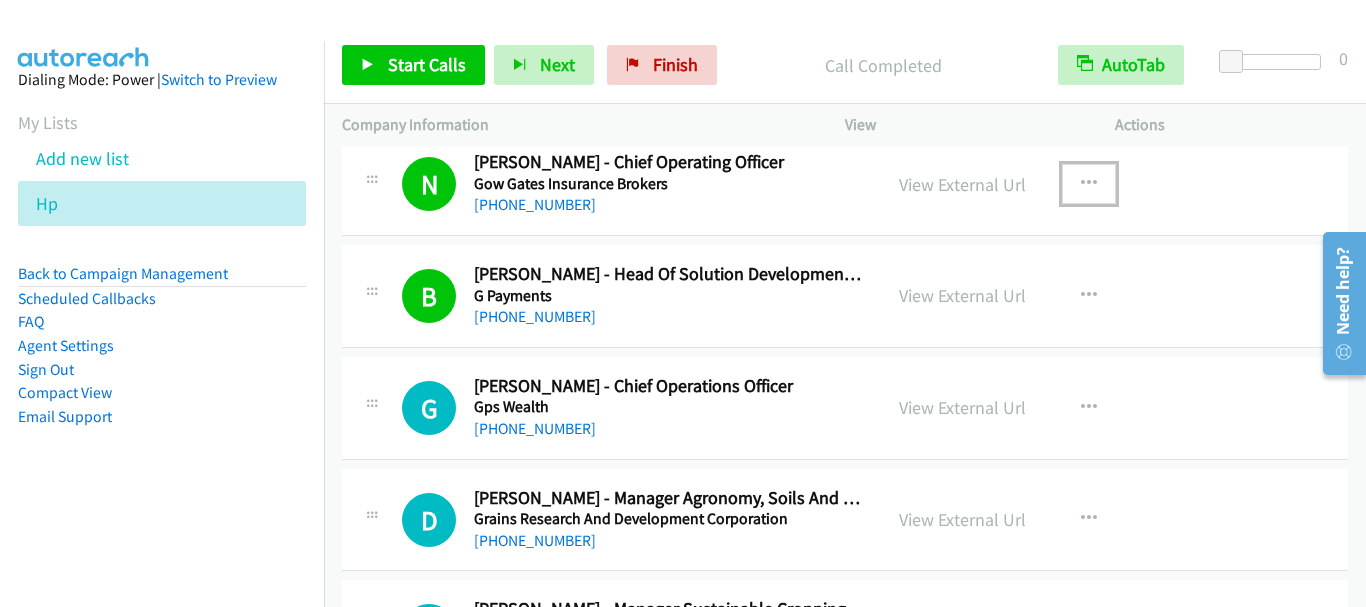 click at bounding box center [1089, 184] 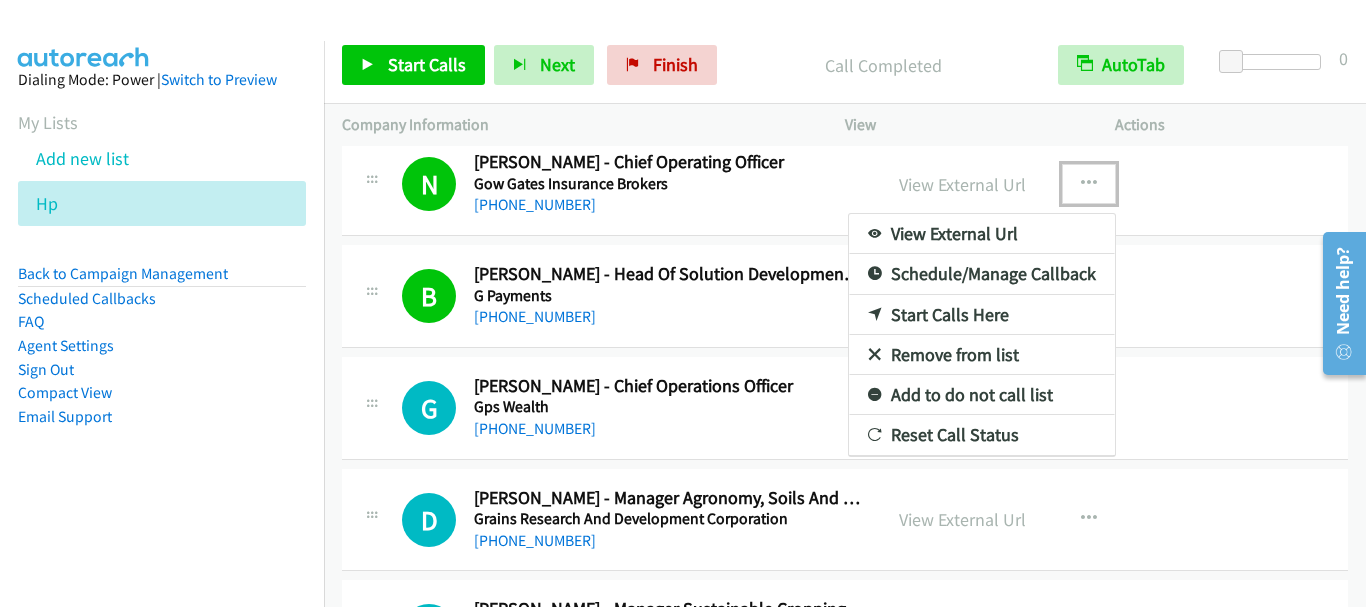 click on "Start Calls Here" at bounding box center (982, 315) 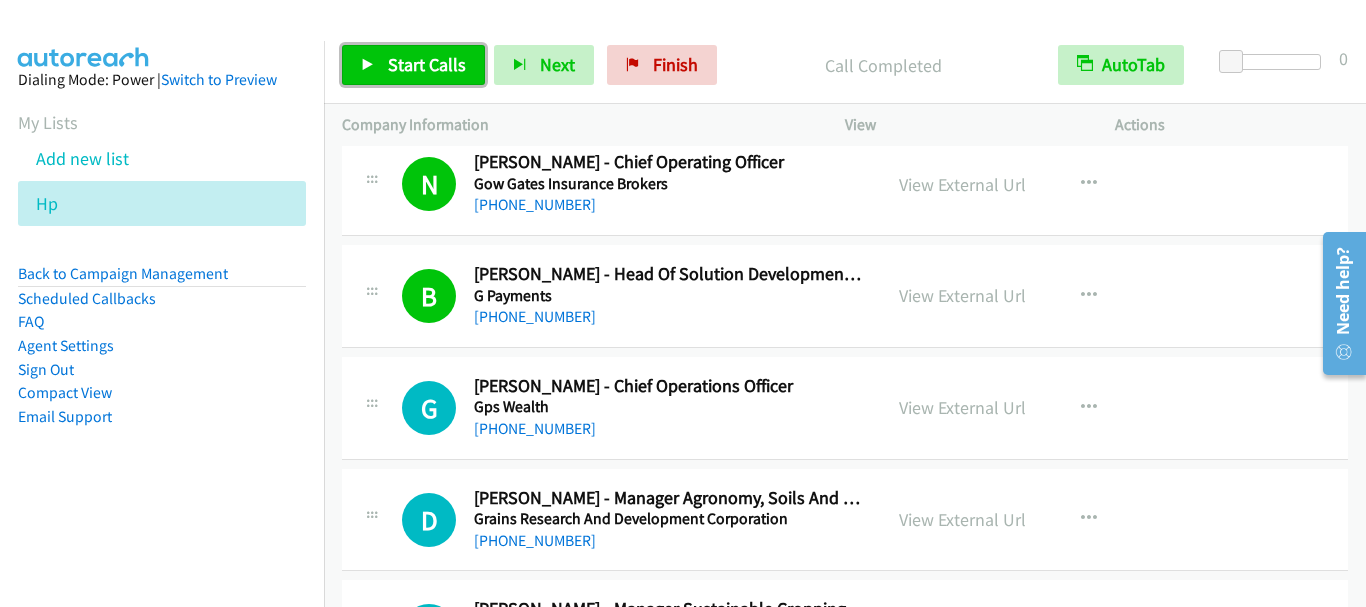 click on "Start Calls" at bounding box center [427, 64] 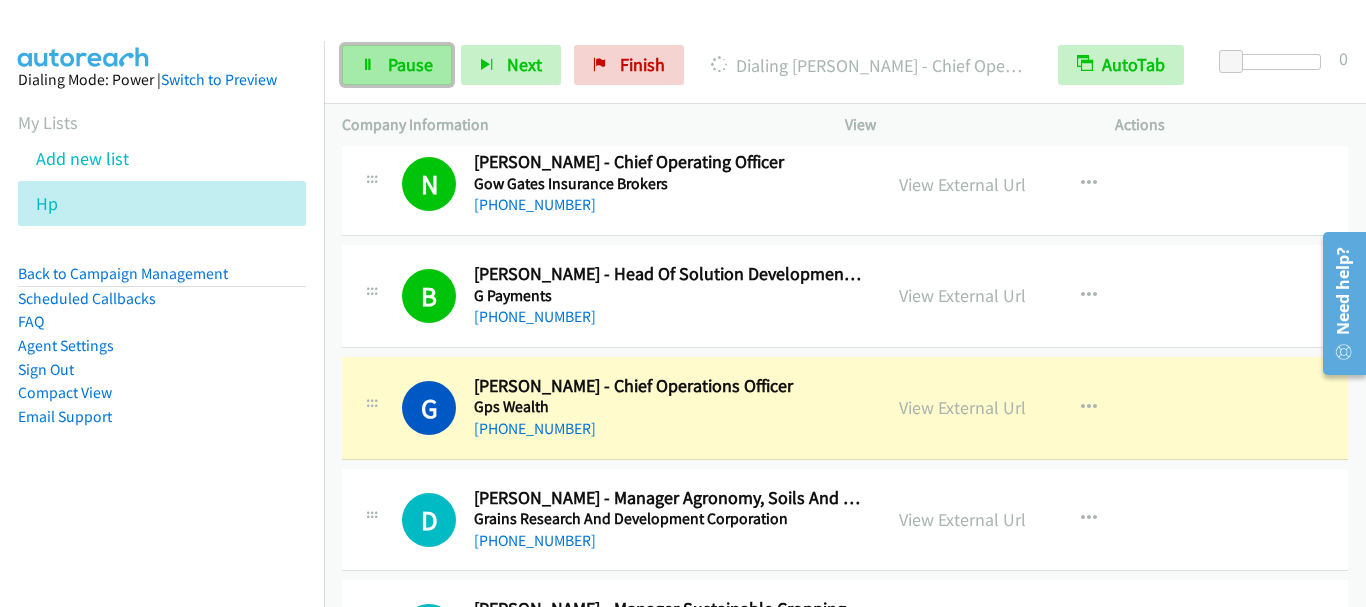 click on "Pause" at bounding box center [397, 65] 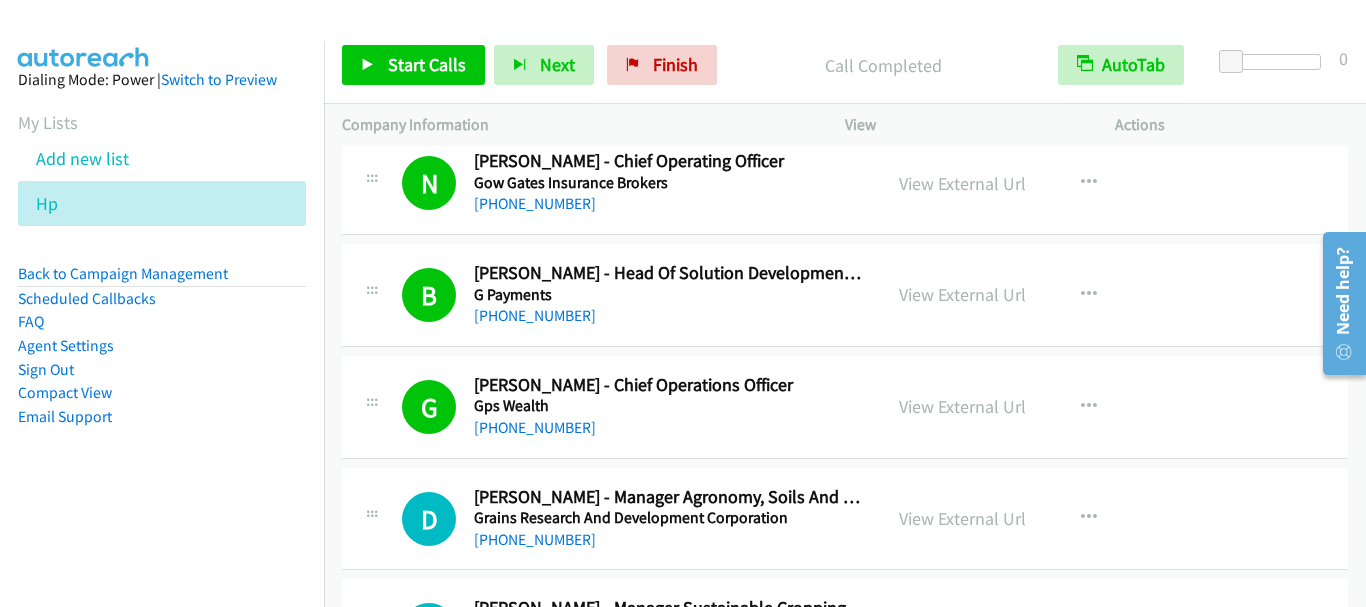 scroll, scrollTop: 800, scrollLeft: 0, axis: vertical 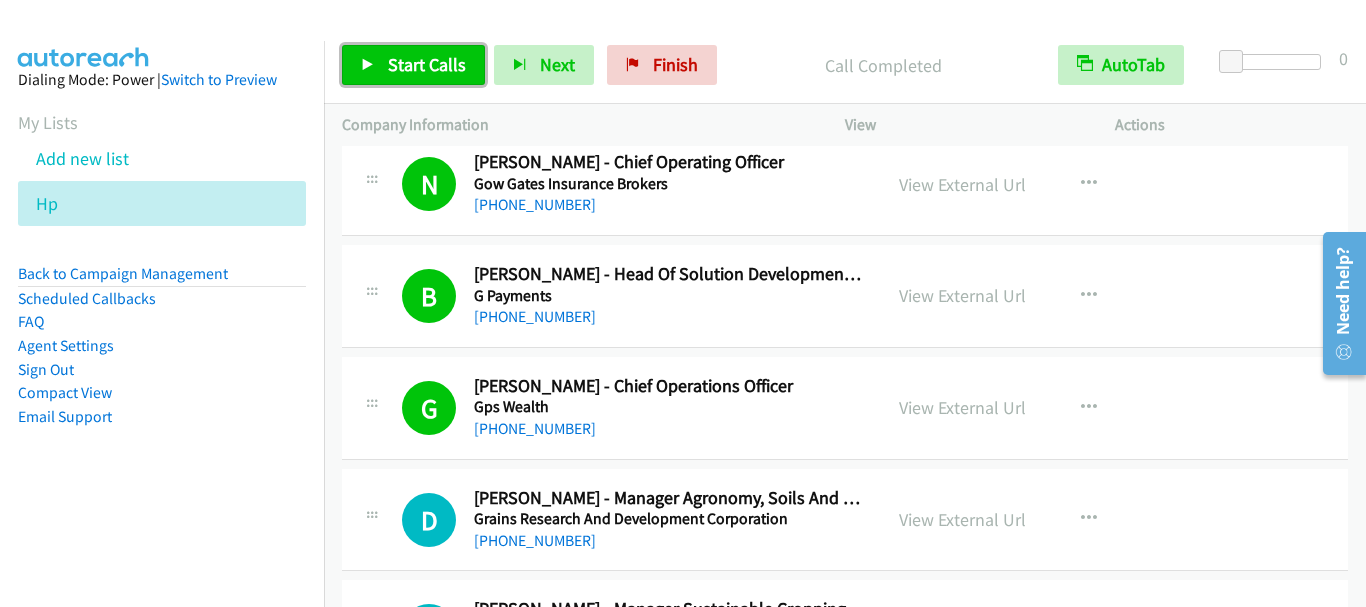 click on "Start Calls" at bounding box center (413, 65) 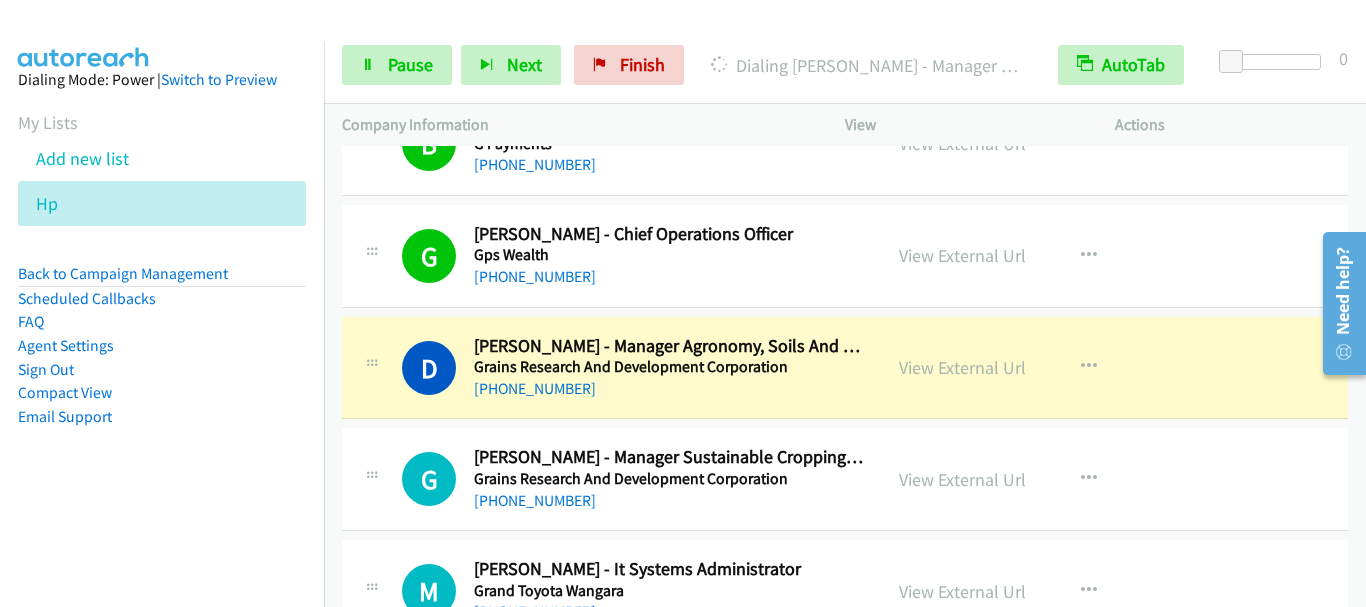 scroll, scrollTop: 1000, scrollLeft: 0, axis: vertical 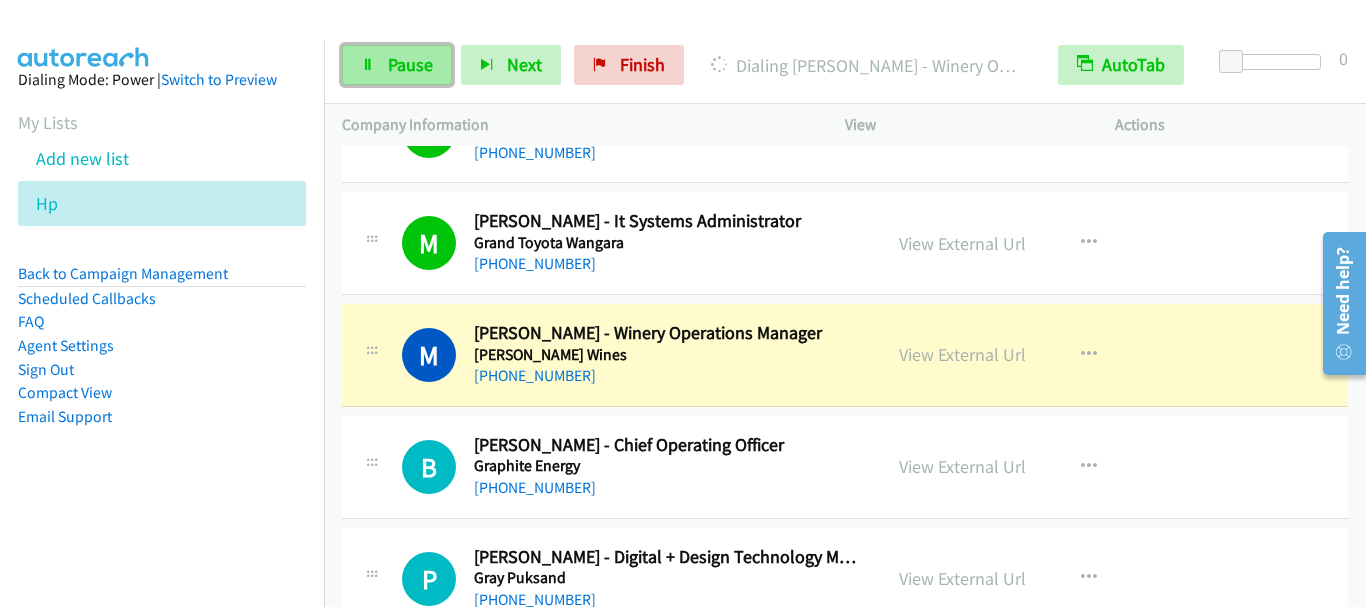 click on "Pause" at bounding box center (410, 64) 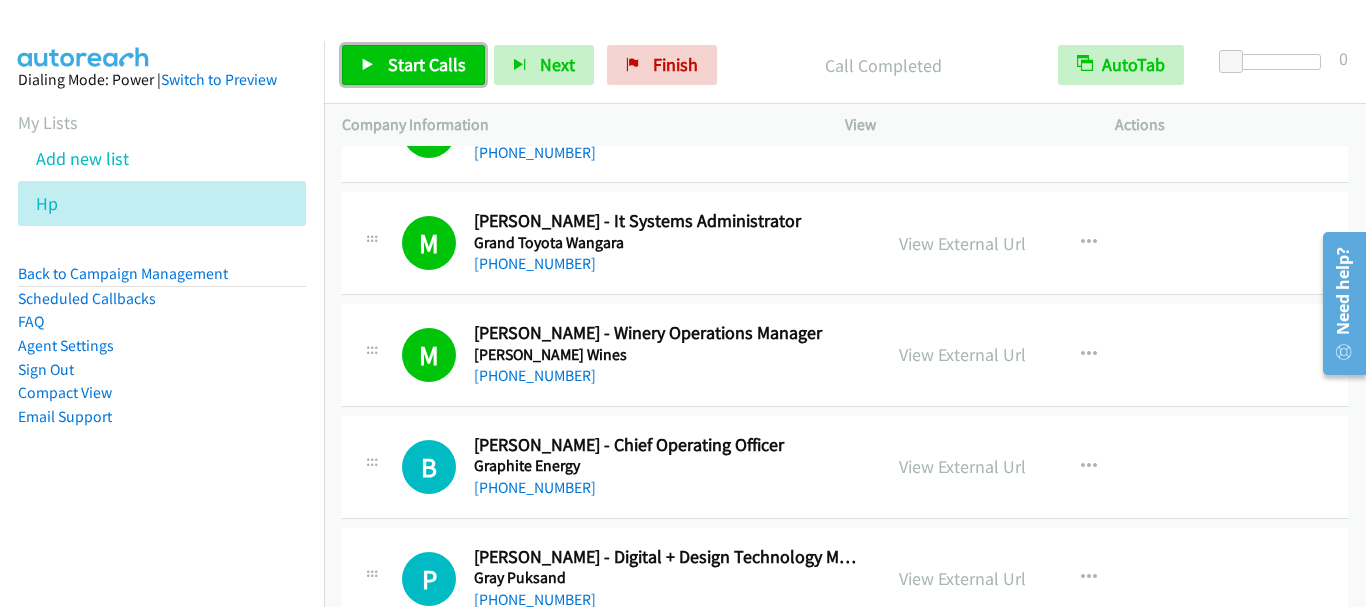 click on "Start Calls" at bounding box center (427, 64) 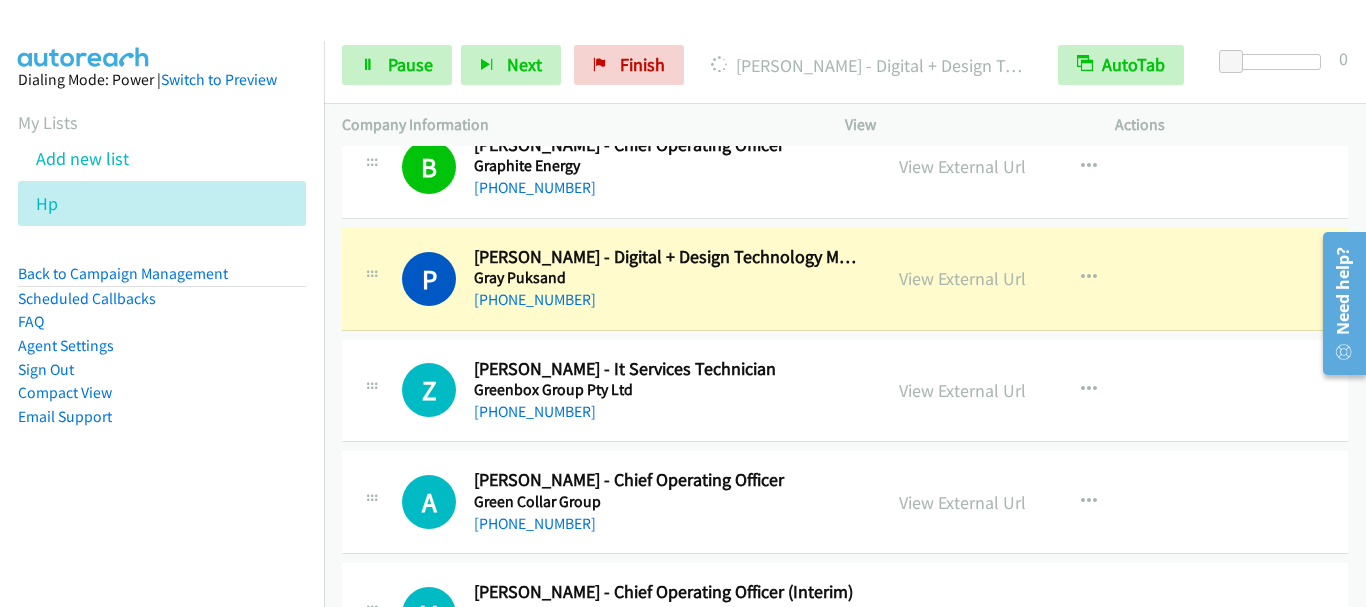 scroll, scrollTop: 1700, scrollLeft: 0, axis: vertical 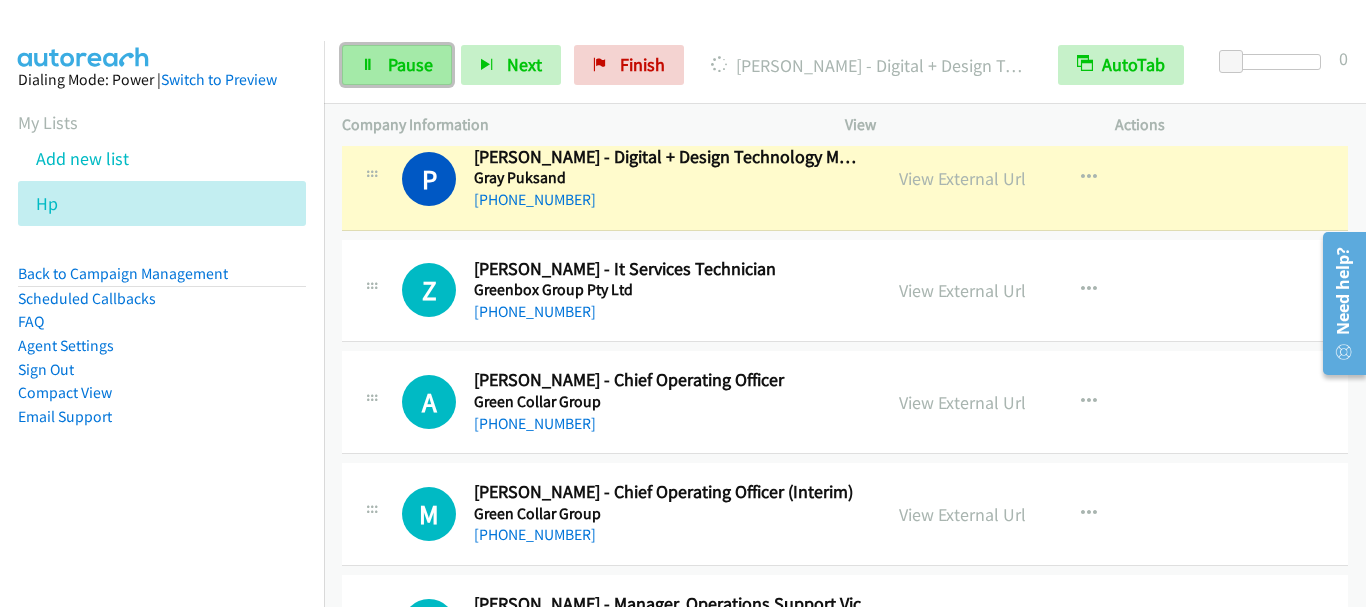 click on "Pause" at bounding box center [410, 64] 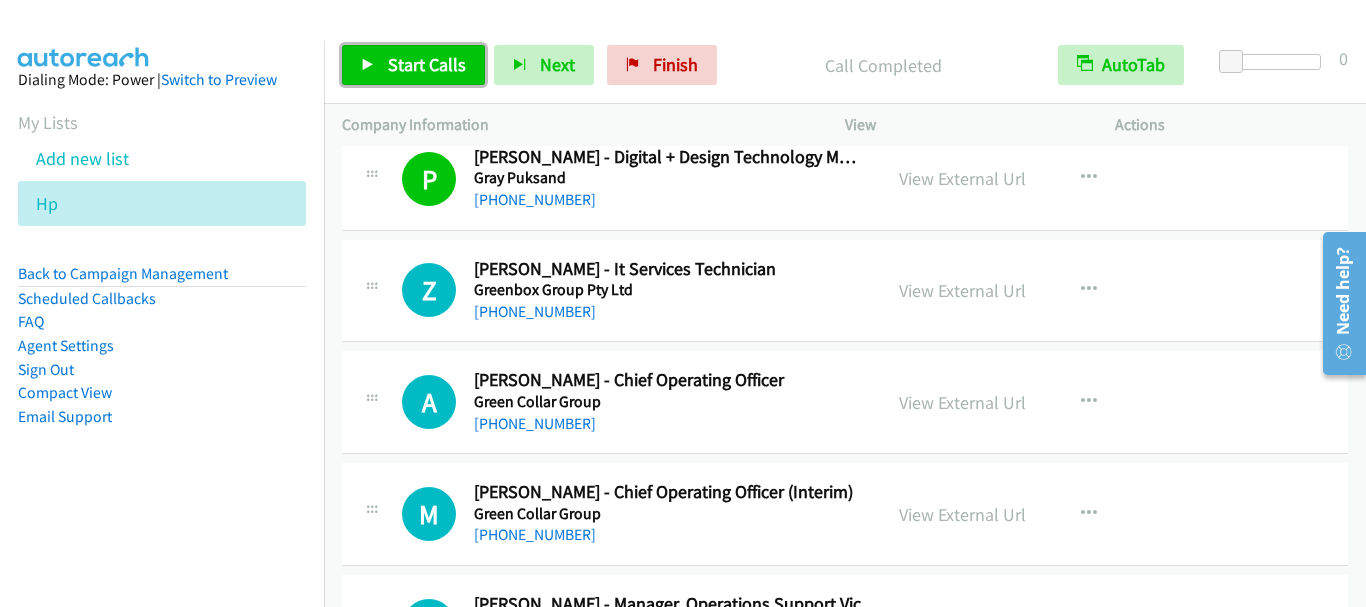 click on "Start Calls" at bounding box center (427, 64) 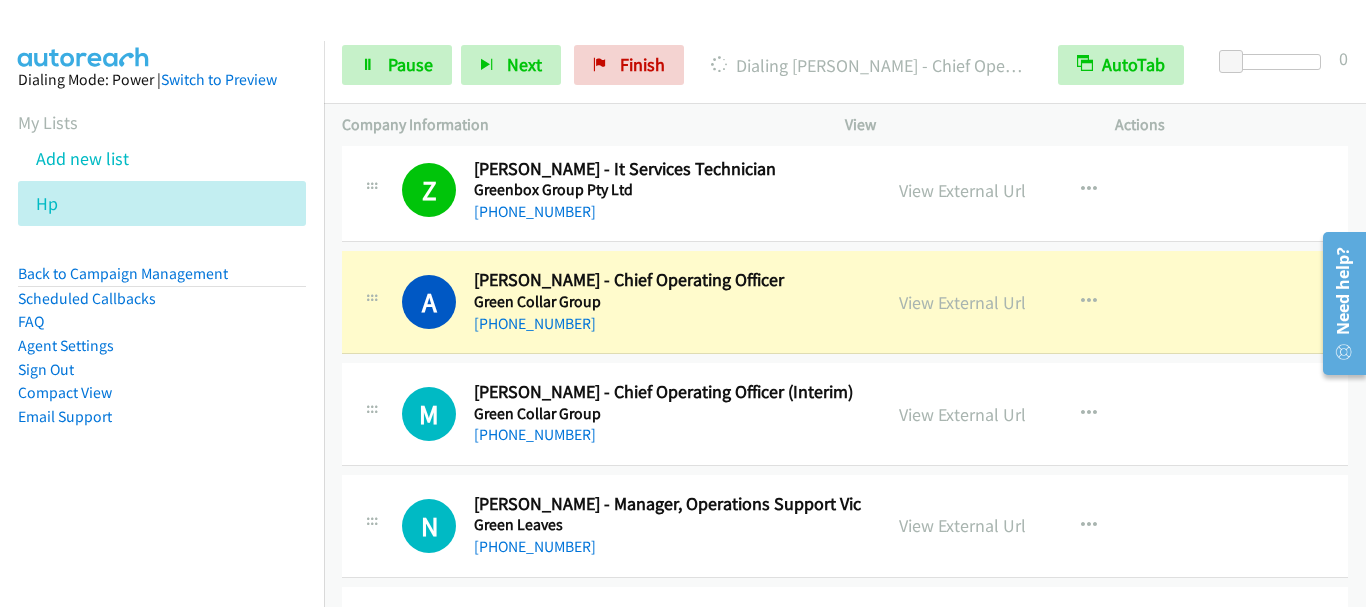 scroll, scrollTop: 1900, scrollLeft: 0, axis: vertical 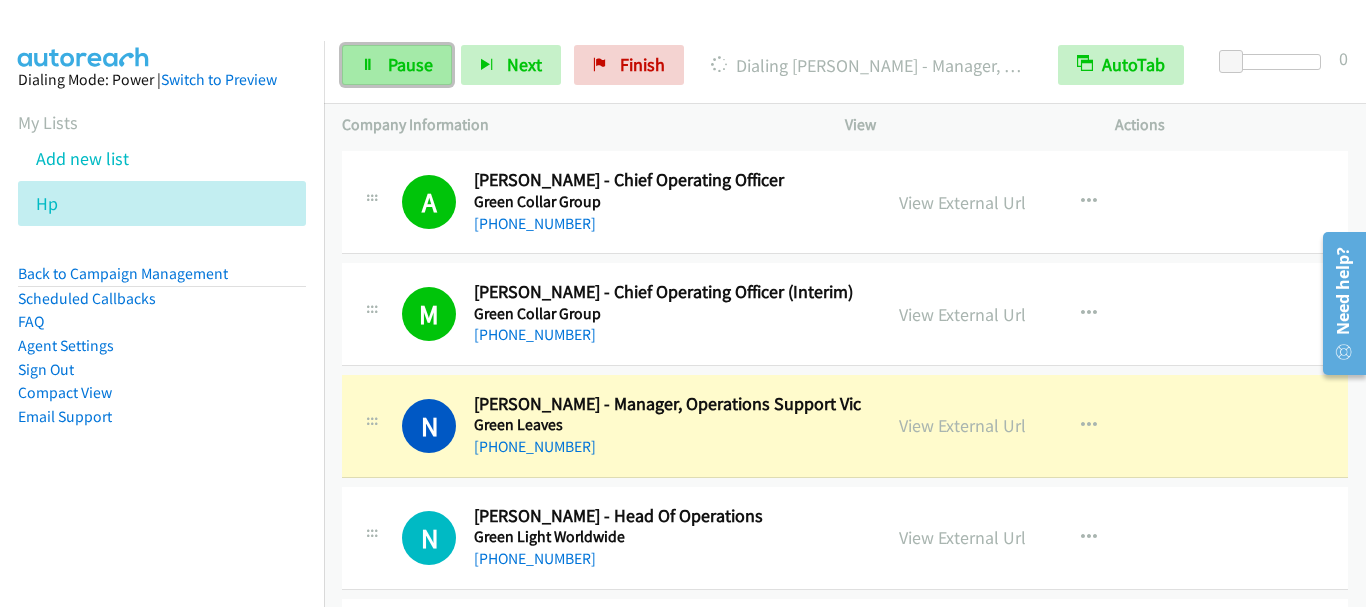 click at bounding box center (368, 66) 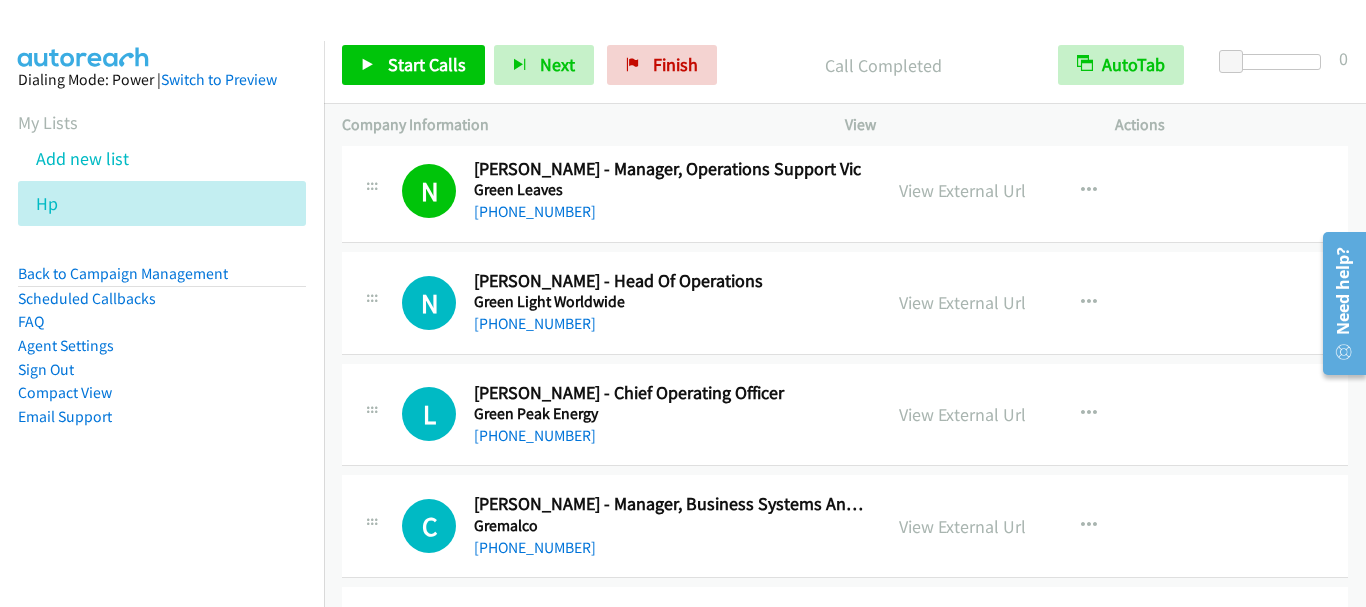 scroll, scrollTop: 2100, scrollLeft: 0, axis: vertical 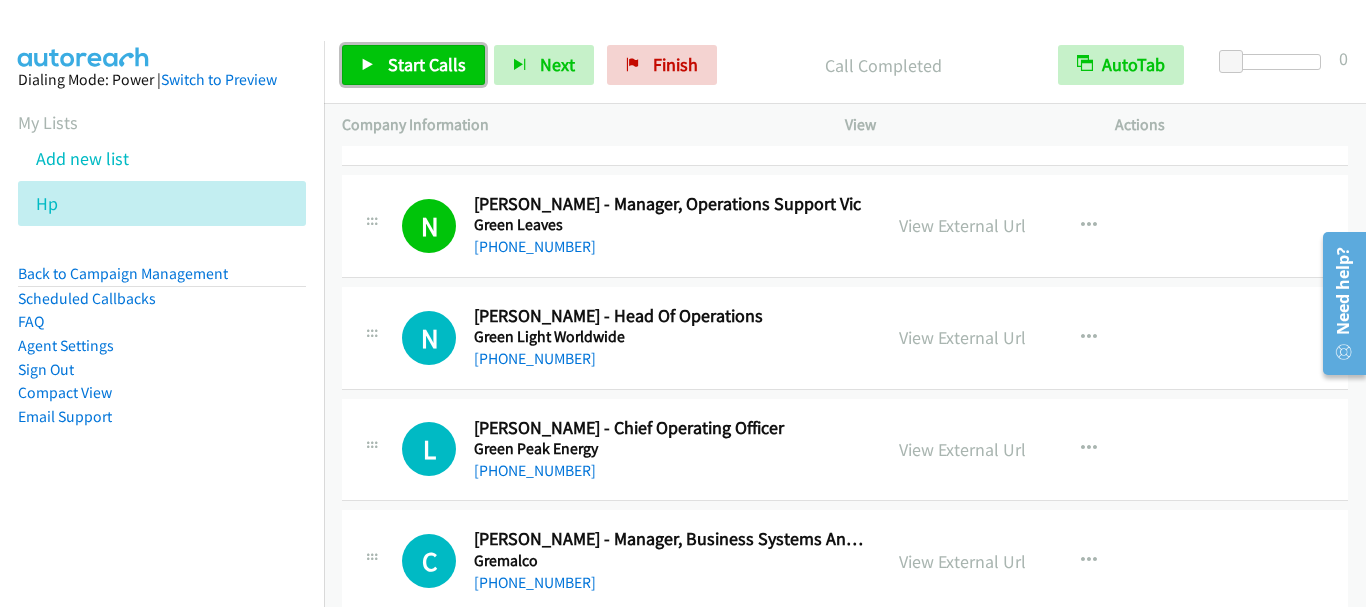 click on "Start Calls" at bounding box center (427, 64) 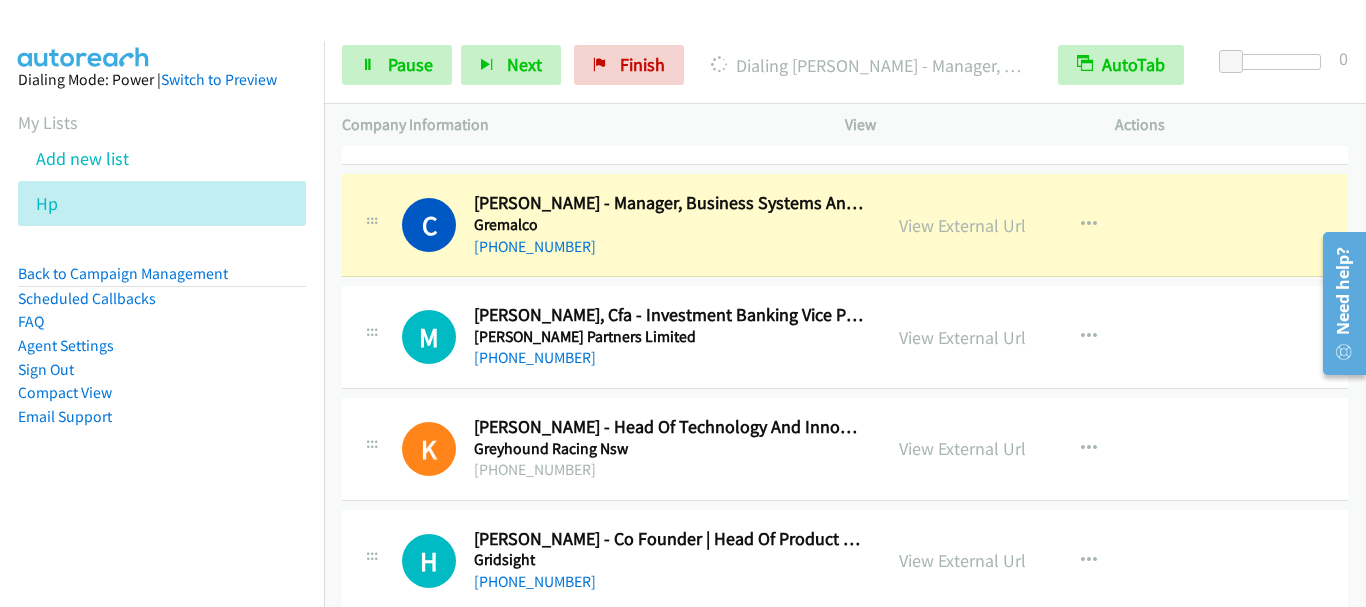 scroll, scrollTop: 2400, scrollLeft: 0, axis: vertical 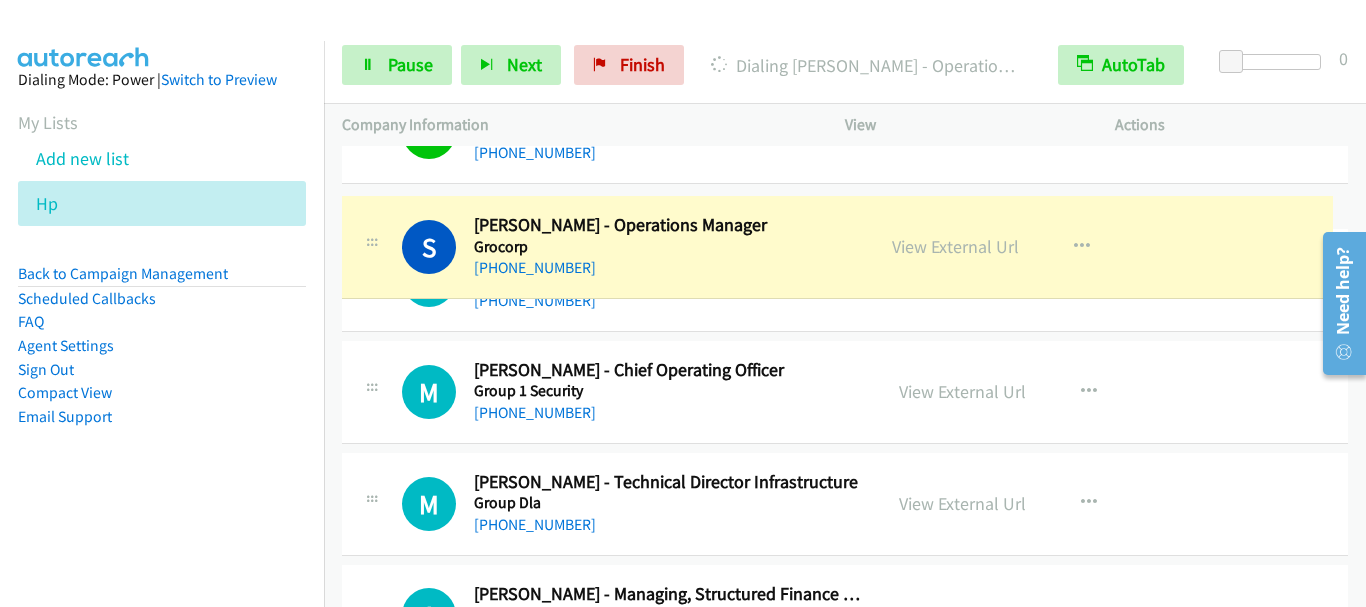 drag, startPoint x: 546, startPoint y: 235, endPoint x: 494, endPoint y: 238, distance: 52.086468 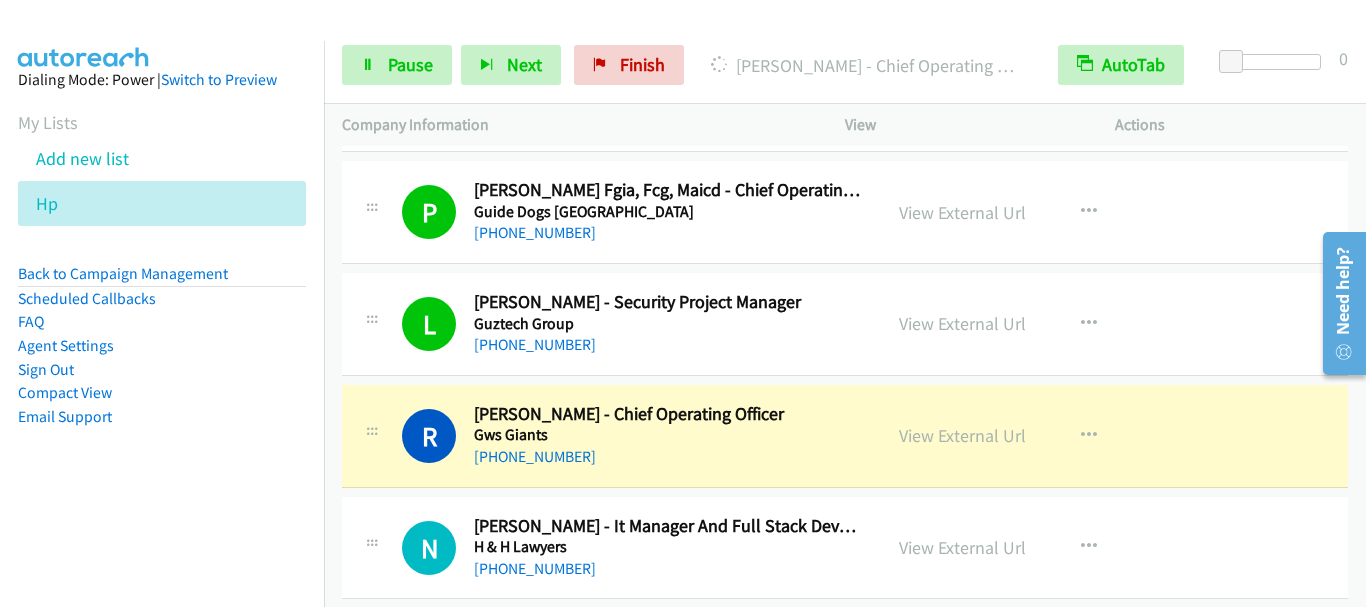 scroll, scrollTop: 4400, scrollLeft: 0, axis: vertical 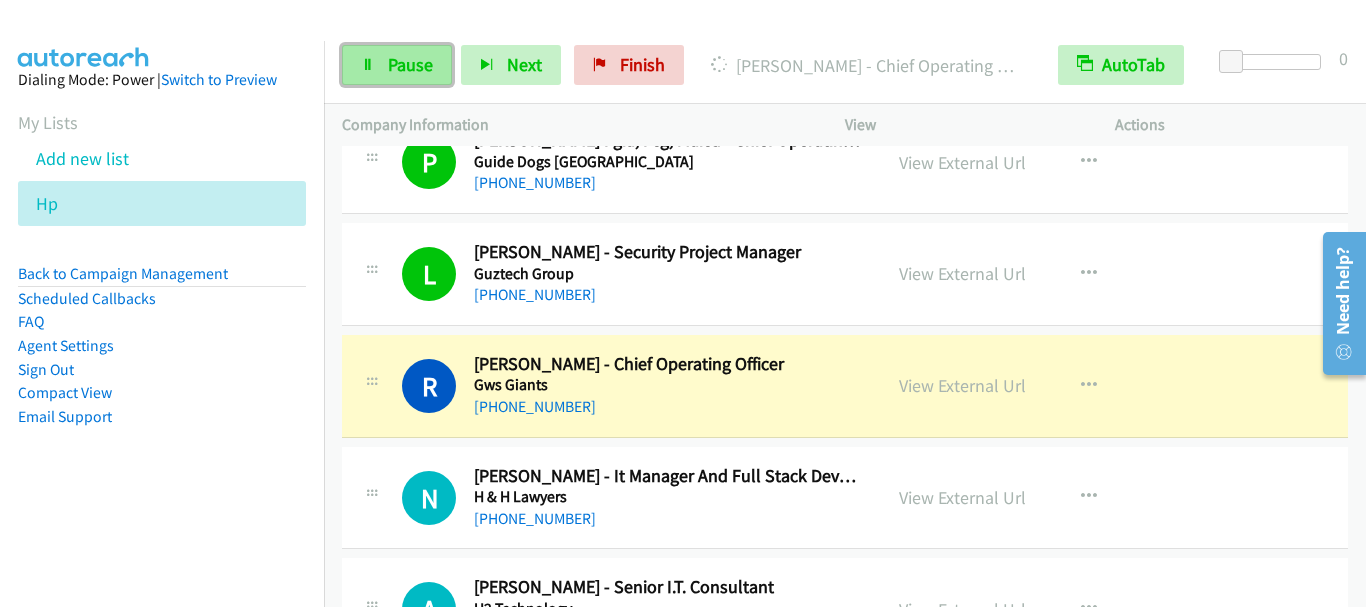 click on "Pause" at bounding box center [410, 64] 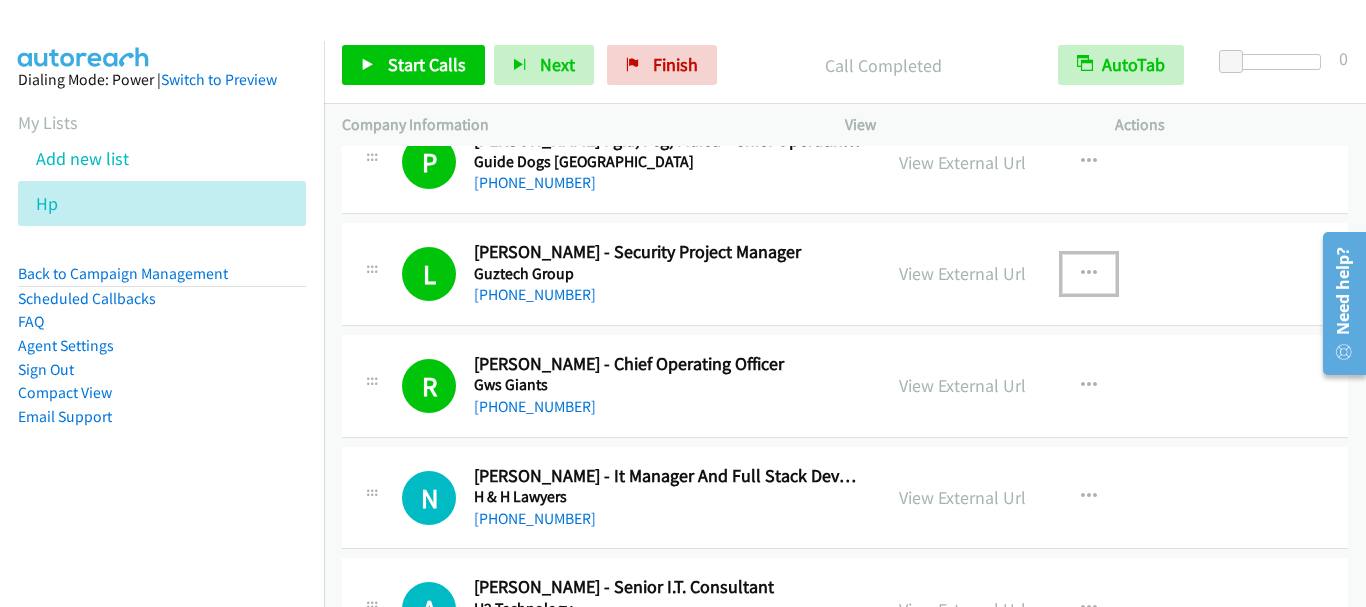 click at bounding box center [1089, 274] 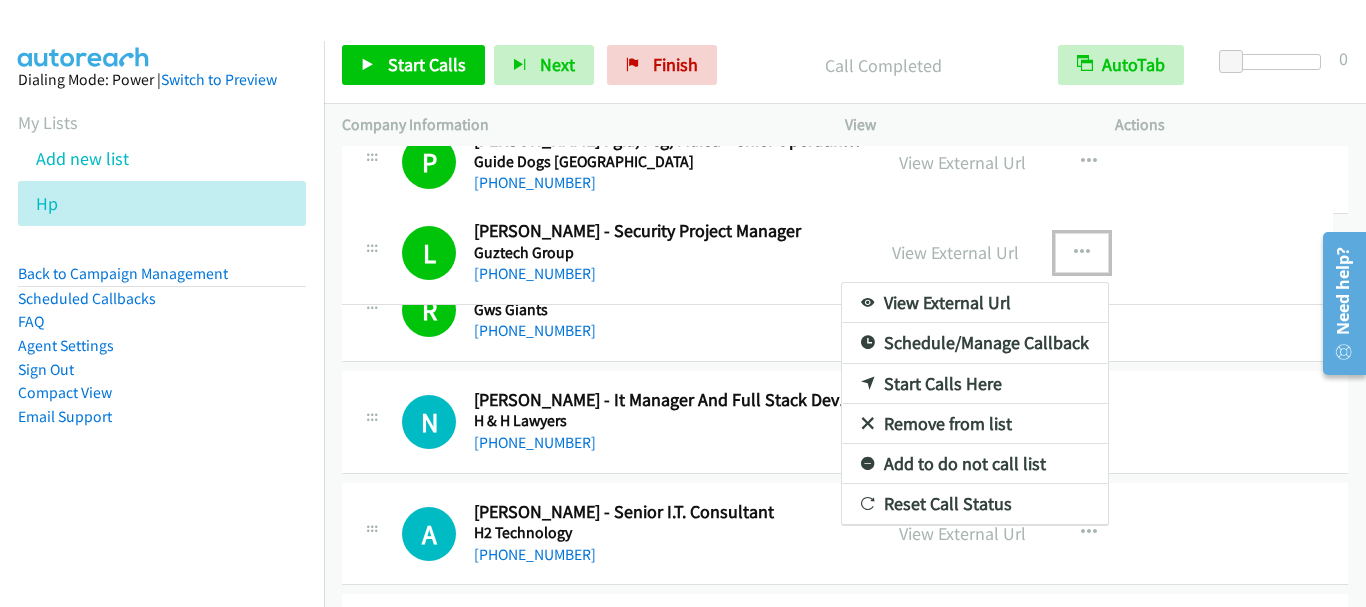 drag, startPoint x: 602, startPoint y: 295, endPoint x: 512, endPoint y: 274, distance: 92.417534 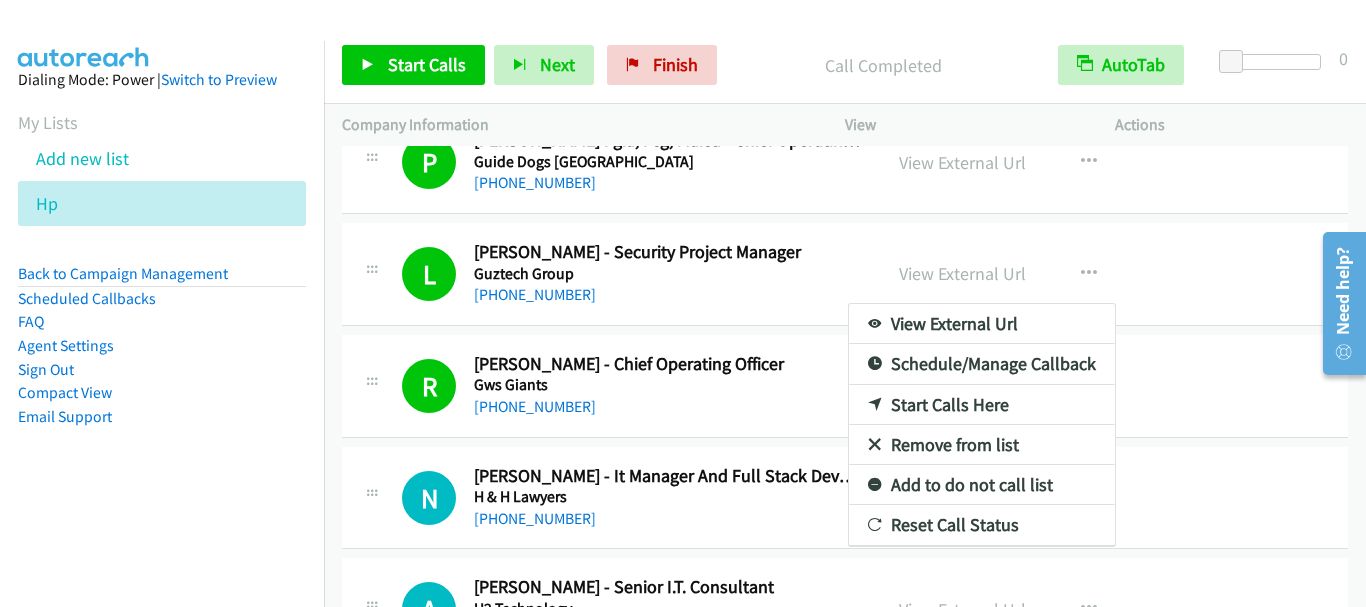 click on "Dialing Mode: Power
|
Switch to Preview
My Lists
Add new list
Hp
Back to Campaign Management
Scheduled Callbacks
FAQ
Agent Settings
Sign Out
Compact View
Email Support" at bounding box center [162, 280] 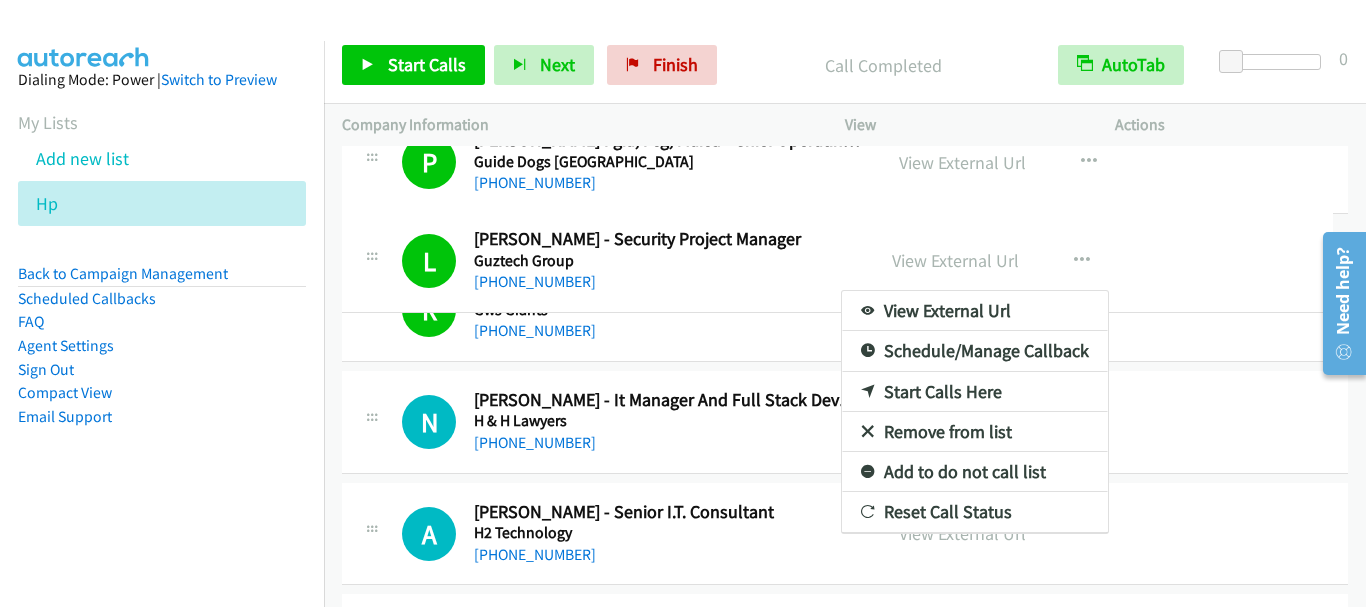 drag, startPoint x: 600, startPoint y: 295, endPoint x: 490, endPoint y: 286, distance: 110.36757 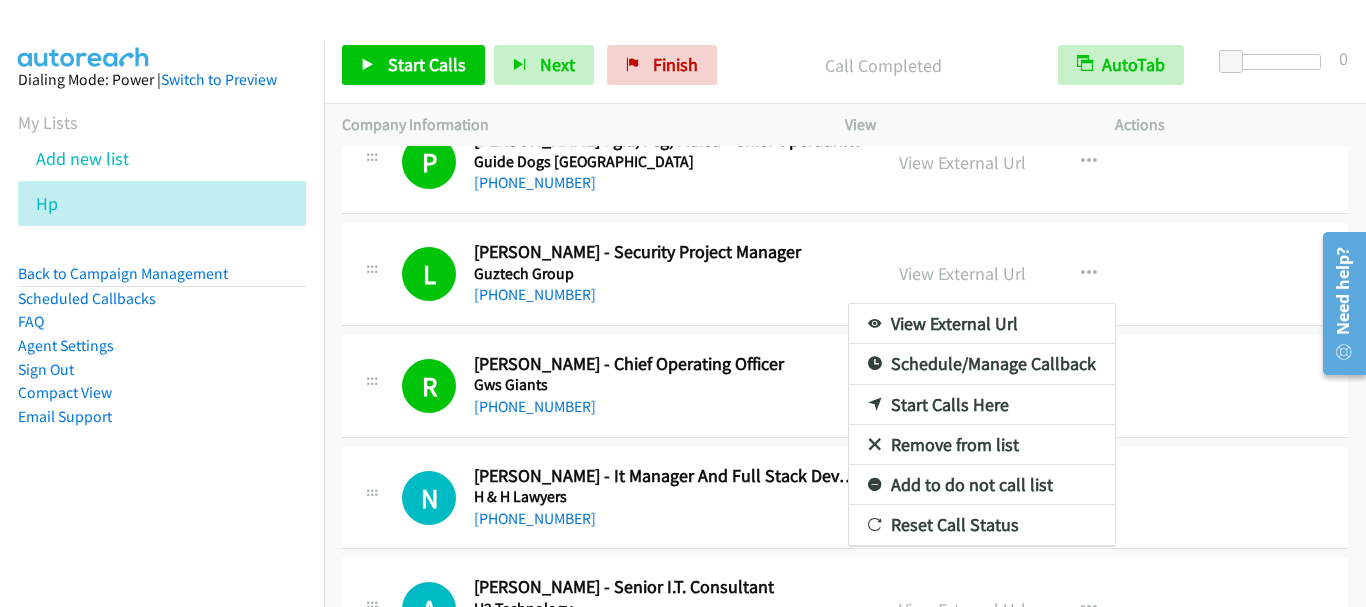 click on "View External Url" at bounding box center (982, 324) 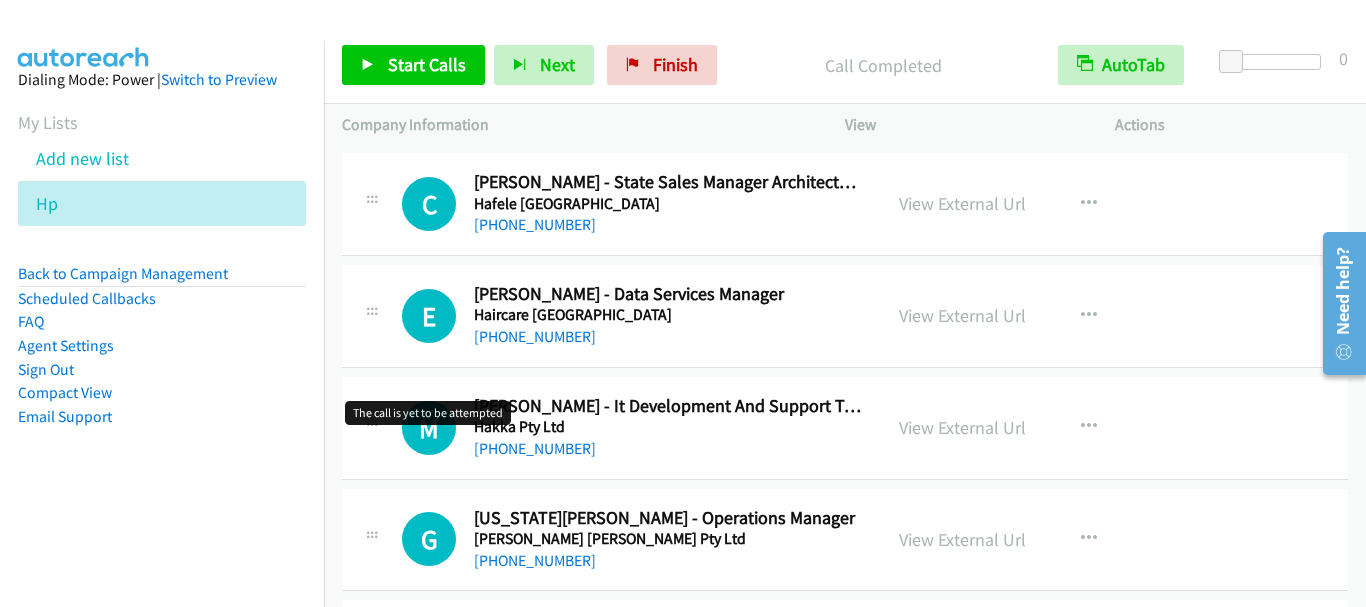scroll, scrollTop: 4700, scrollLeft: 0, axis: vertical 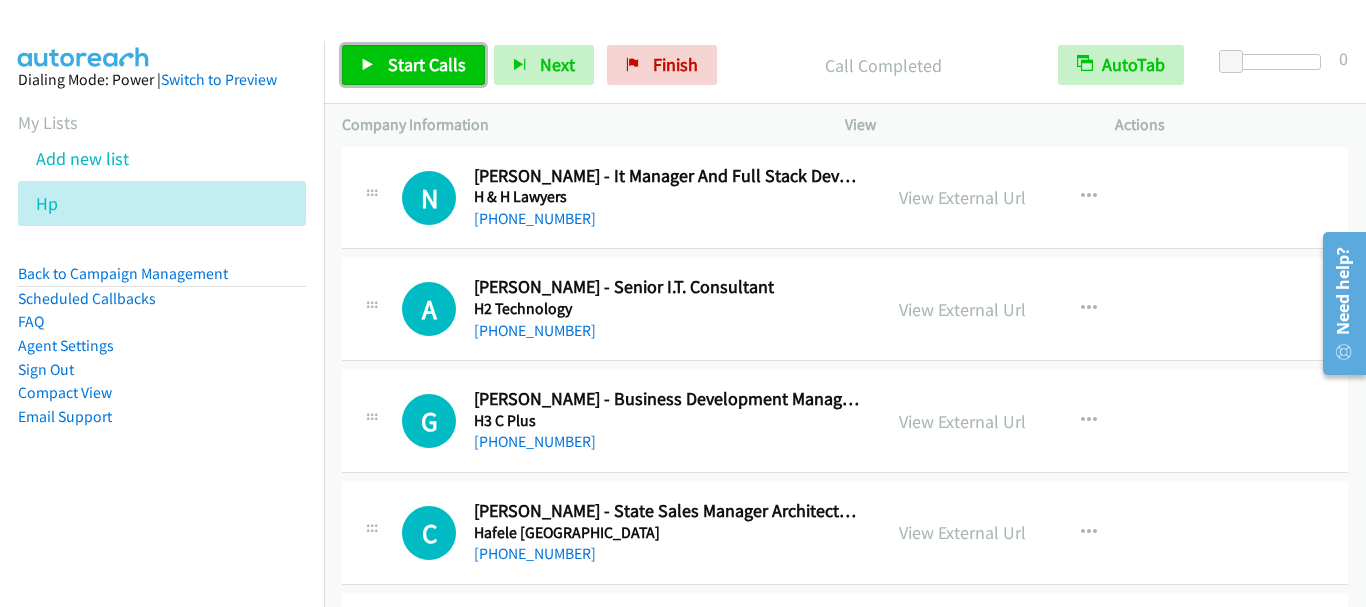 click on "Start Calls" at bounding box center [427, 64] 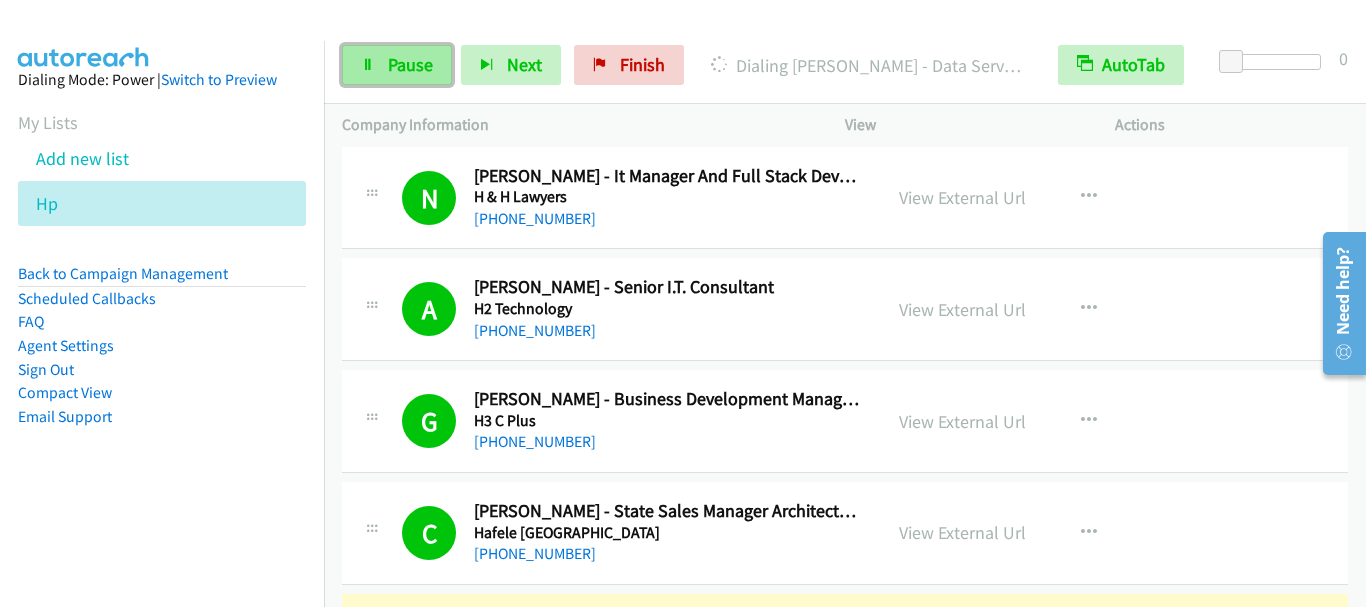 click on "Pause" at bounding box center (410, 64) 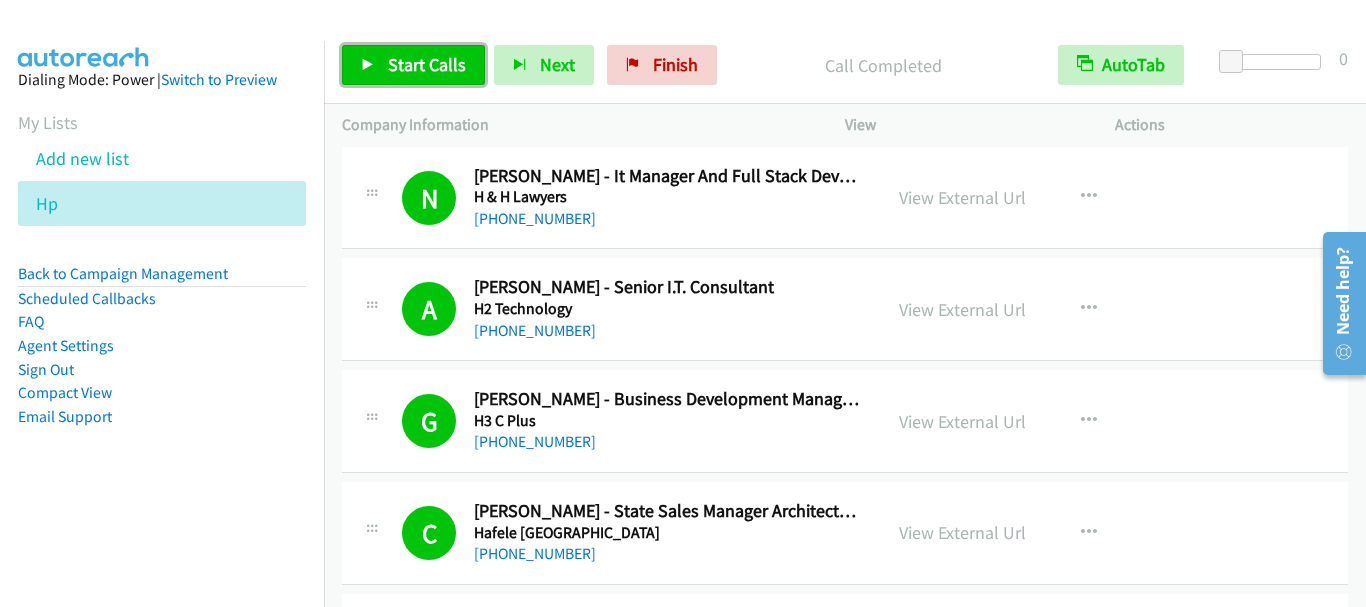 click on "Start Calls" at bounding box center (427, 64) 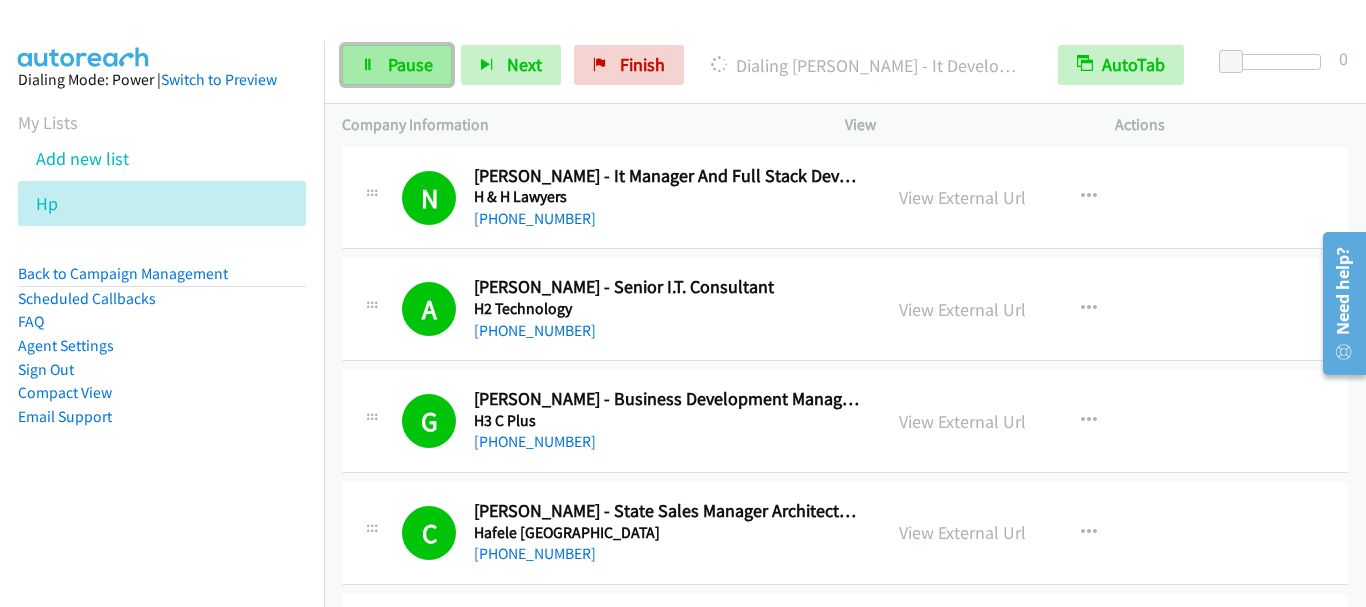 click on "Pause" at bounding box center [410, 64] 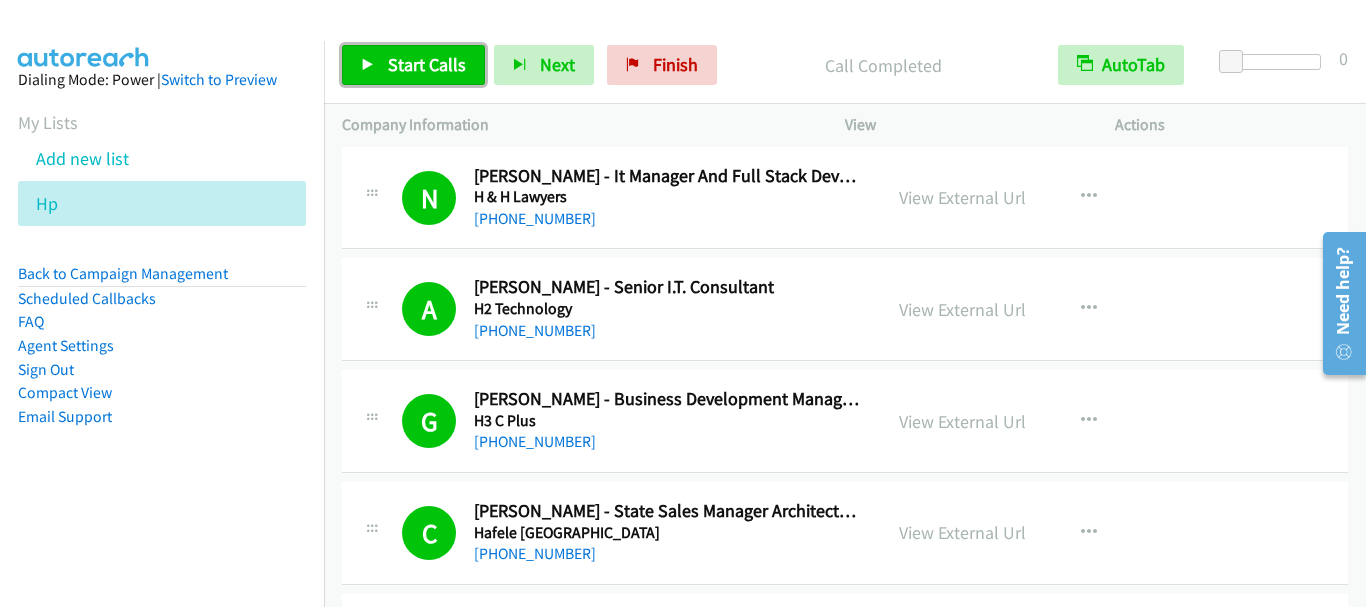 click on "Start Calls" at bounding box center (413, 65) 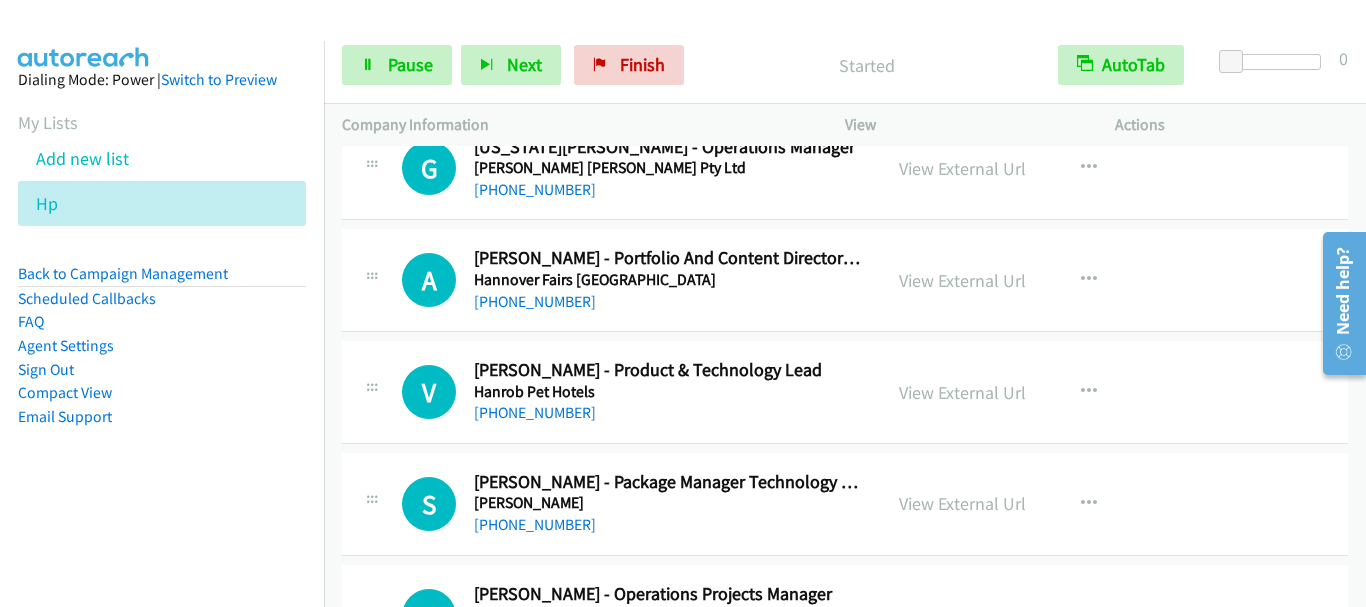 scroll, scrollTop: 5300, scrollLeft: 0, axis: vertical 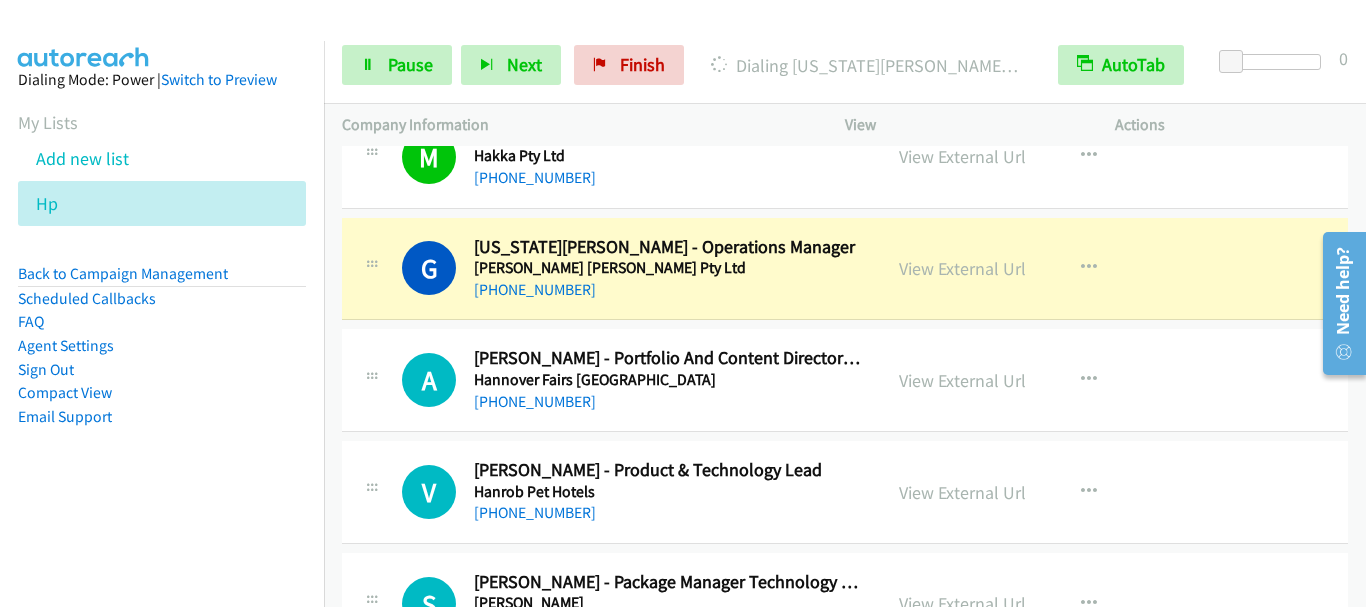 click on "Dialing Mode: Power
|
Switch to Preview
My Lists
Add new list
Hp
Back to Campaign Management
Scheduled Callbacks
FAQ
Agent Settings
Sign Out
Compact View
Email Support" at bounding box center (162, 280) 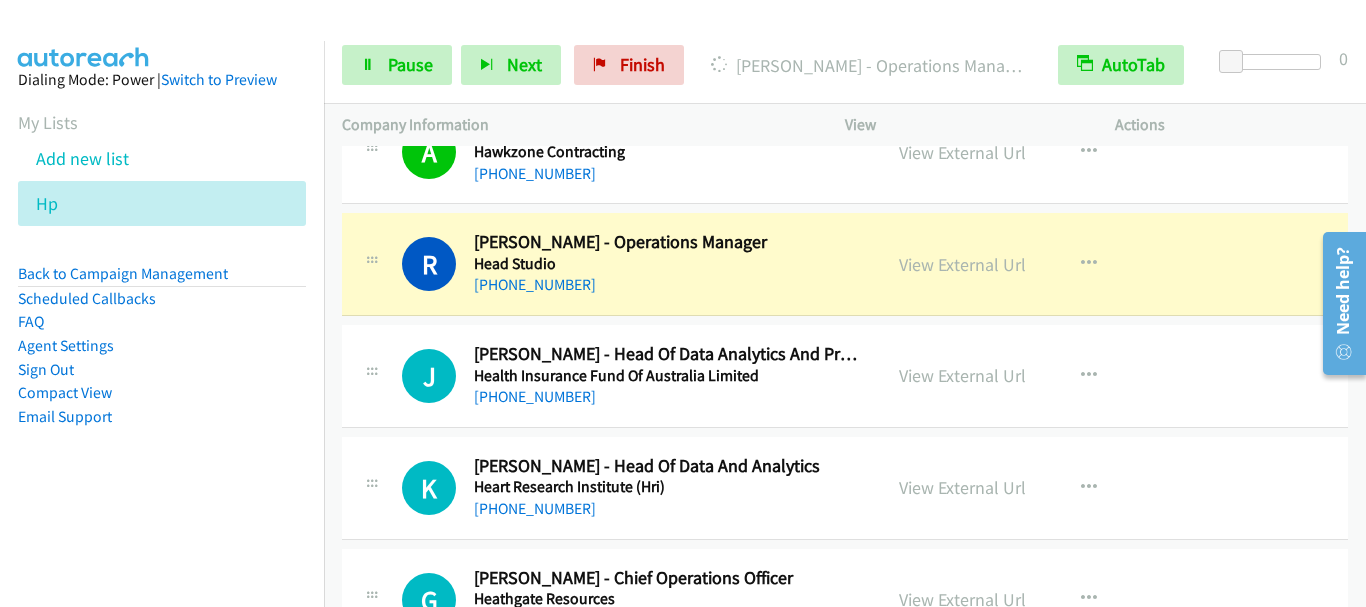 scroll, scrollTop: 6600, scrollLeft: 0, axis: vertical 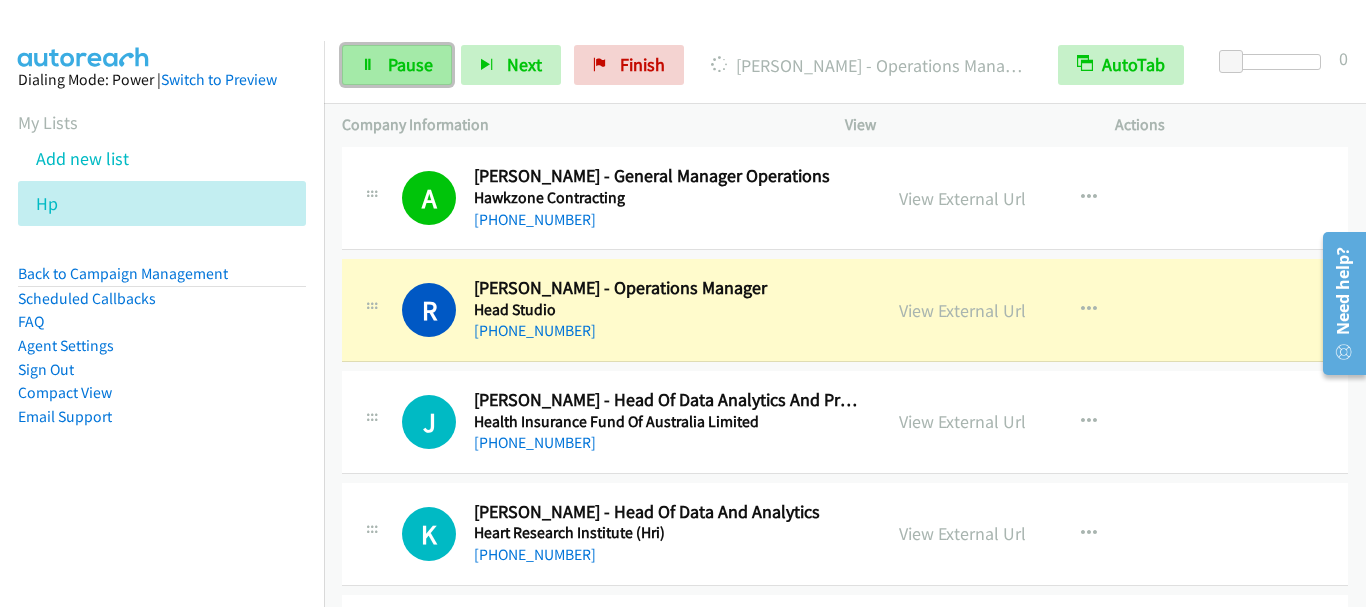 click on "Pause" at bounding box center [397, 65] 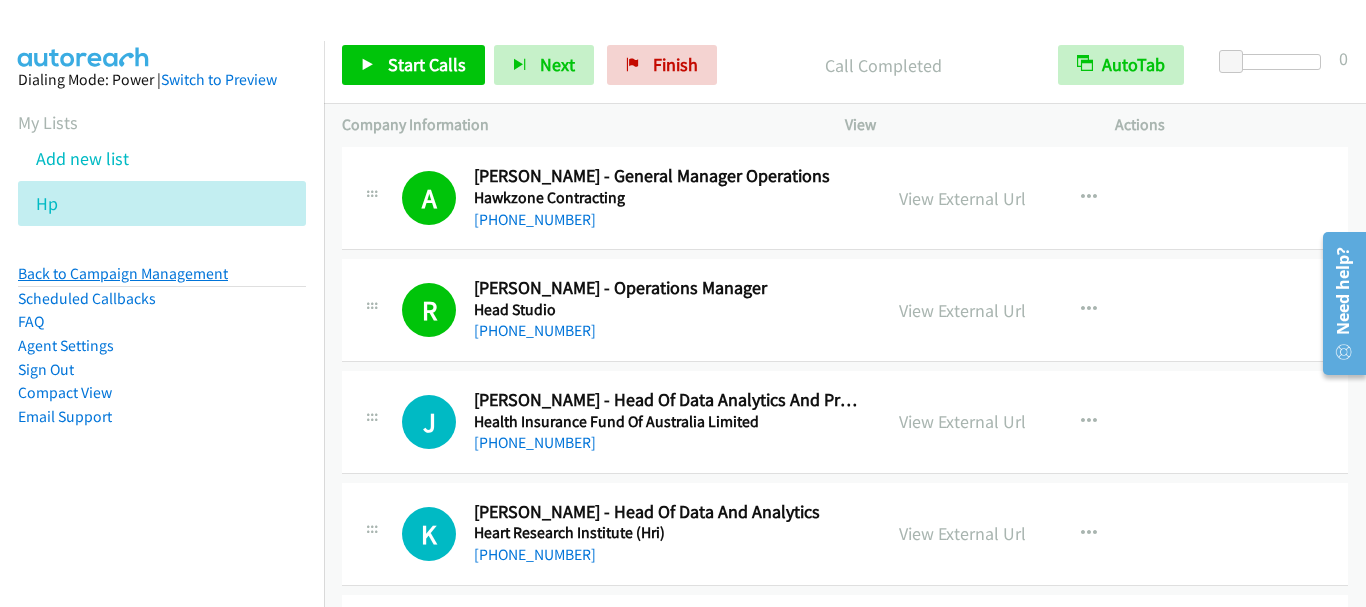 click on "Back to Campaign Management" at bounding box center (123, 273) 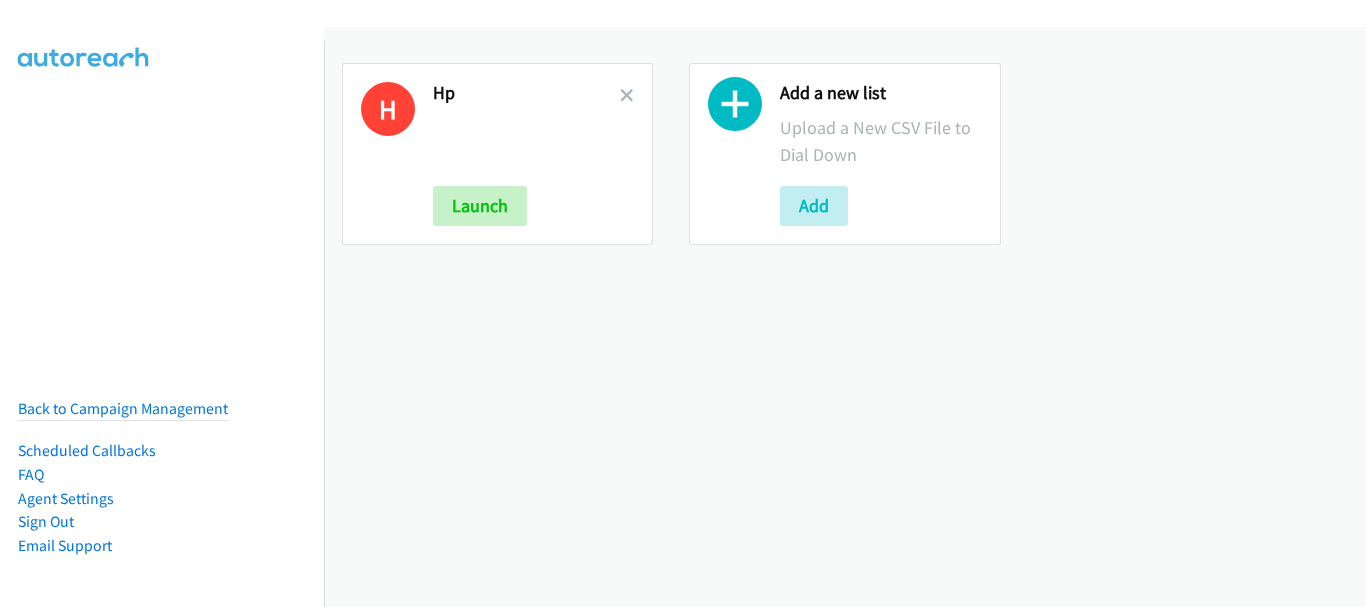 scroll, scrollTop: 0, scrollLeft: 0, axis: both 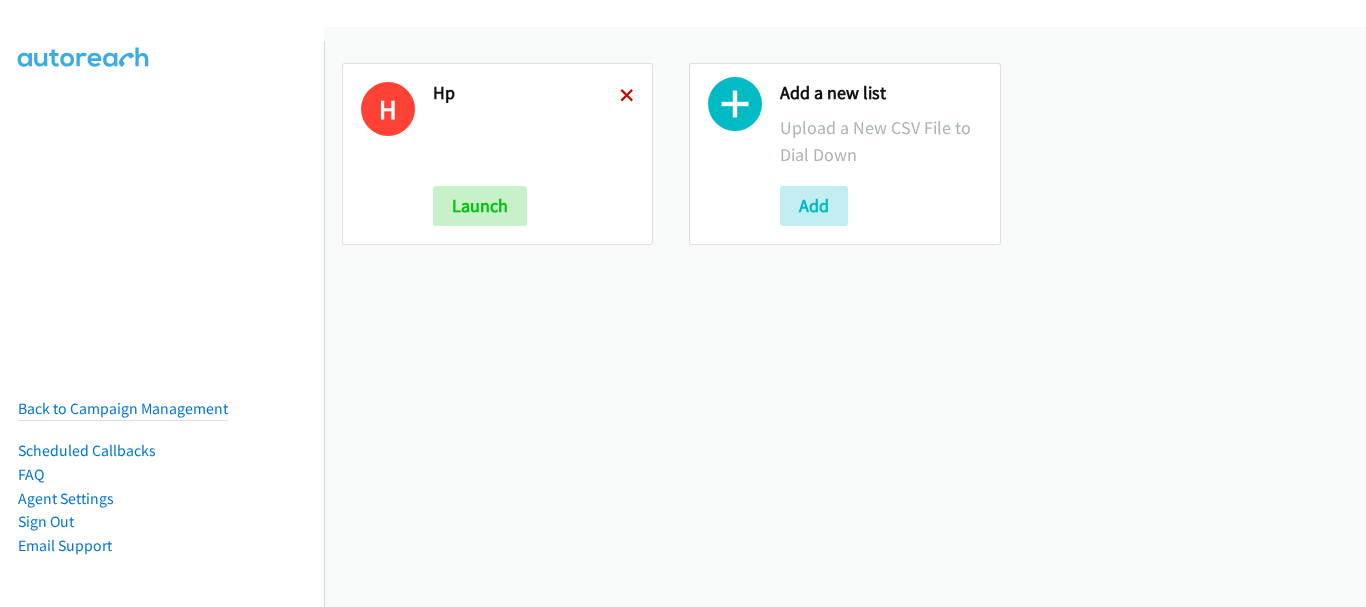 click at bounding box center [627, 97] 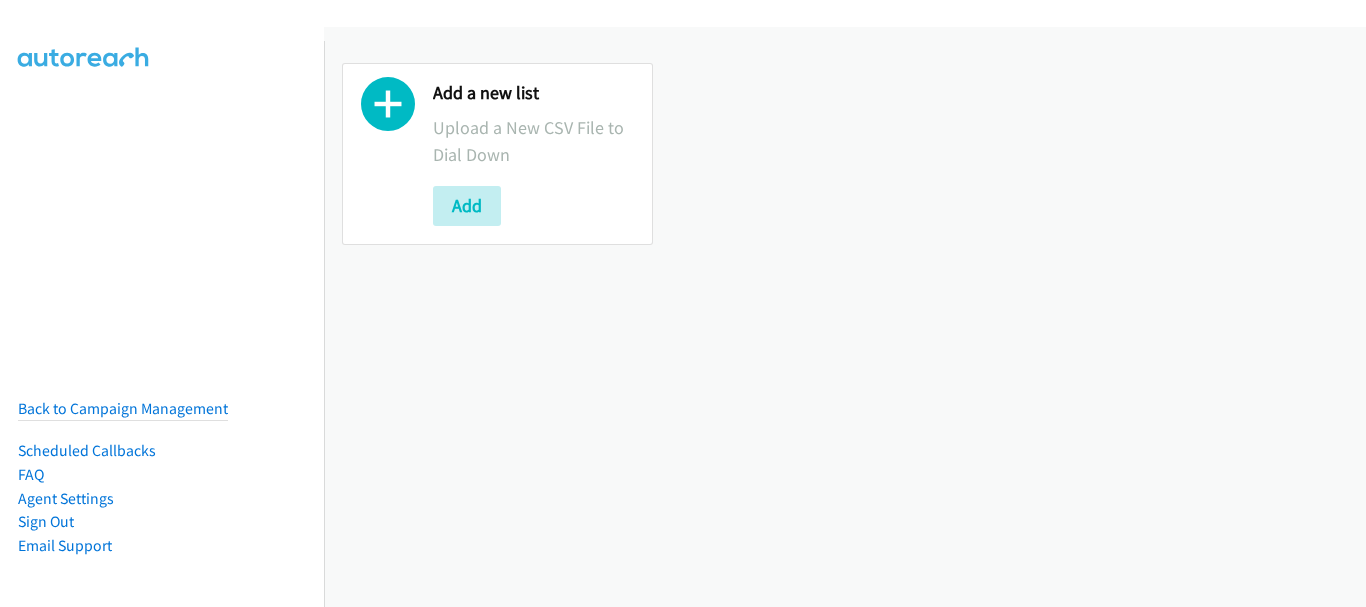scroll, scrollTop: 0, scrollLeft: 0, axis: both 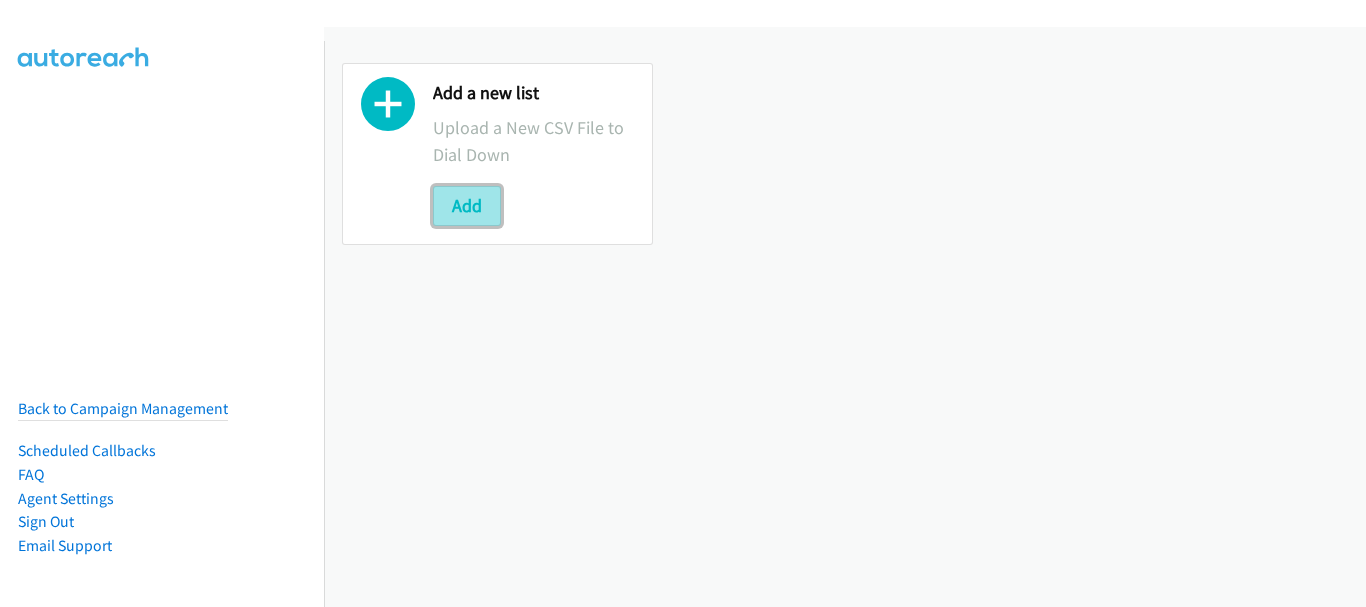 click on "Add" at bounding box center [467, 206] 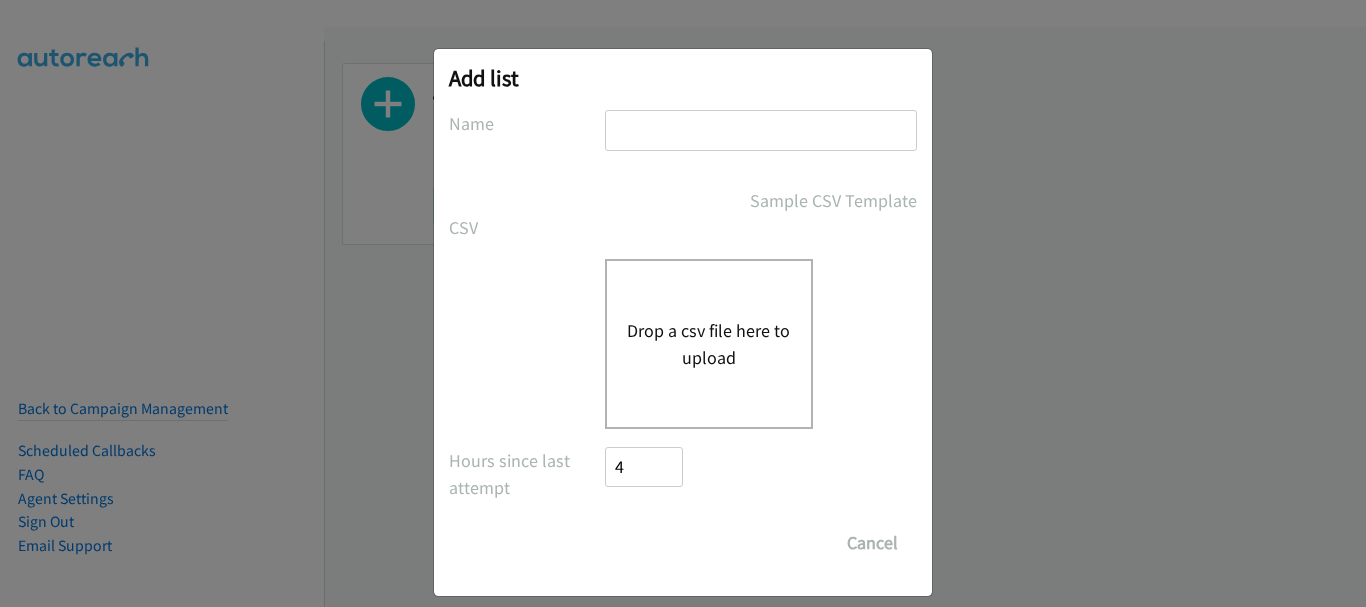 click at bounding box center (761, 130) 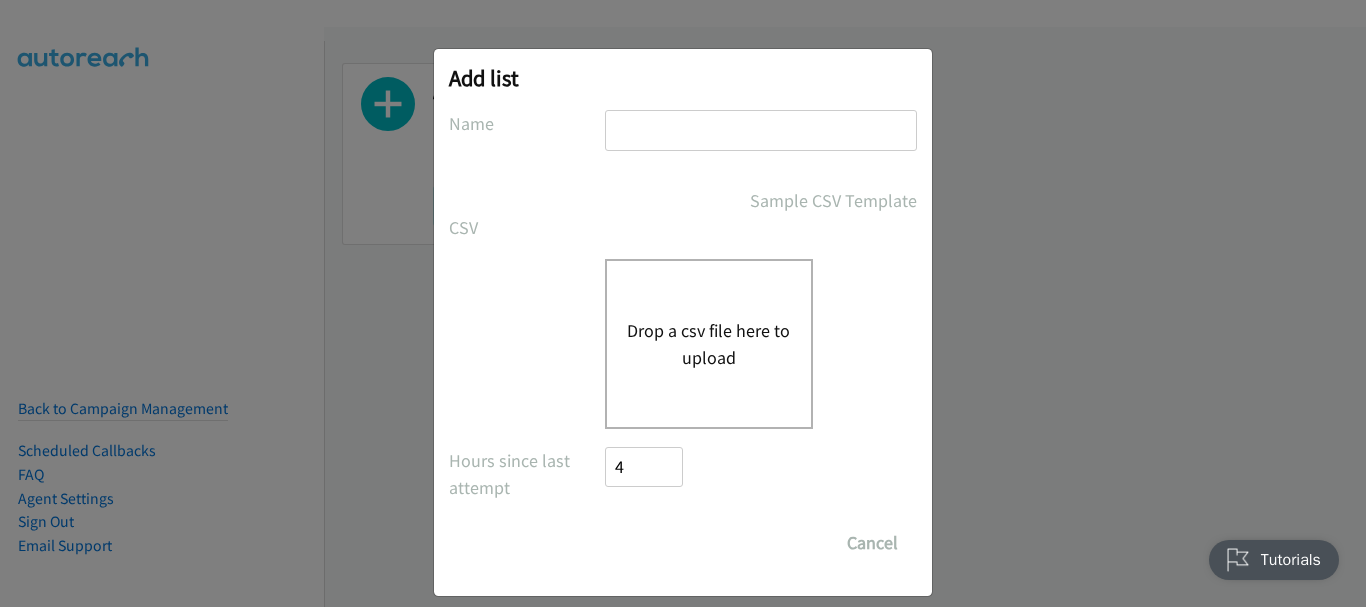 scroll, scrollTop: 0, scrollLeft: 0, axis: both 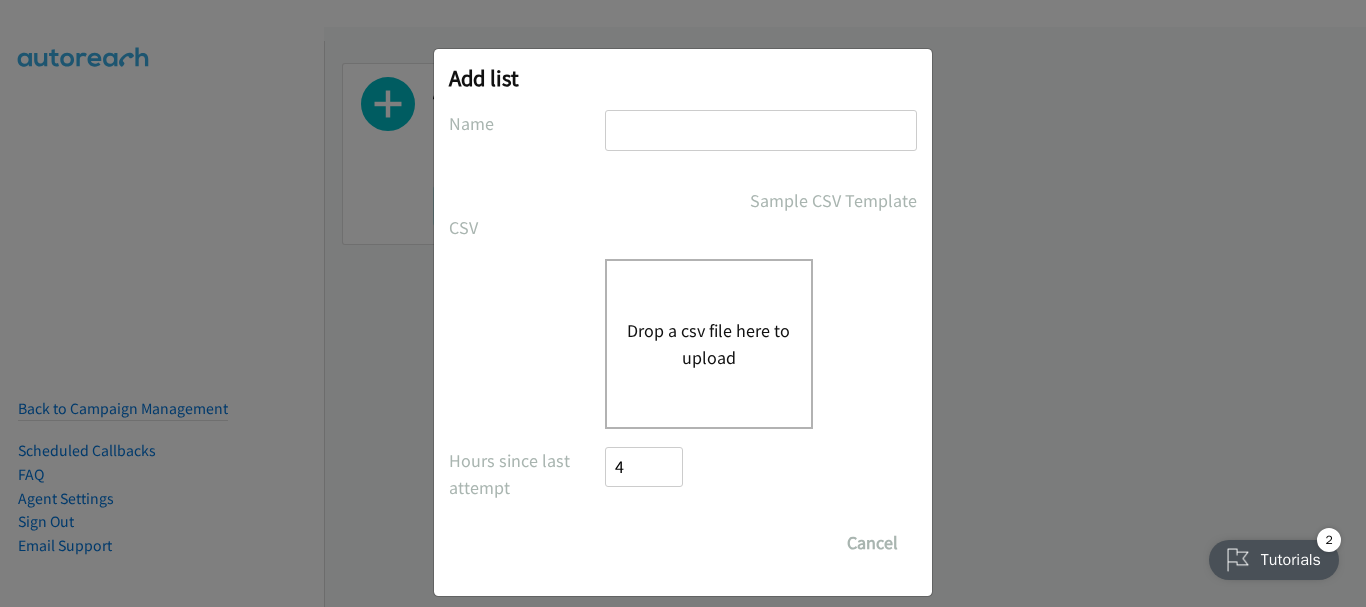 type on "hp" 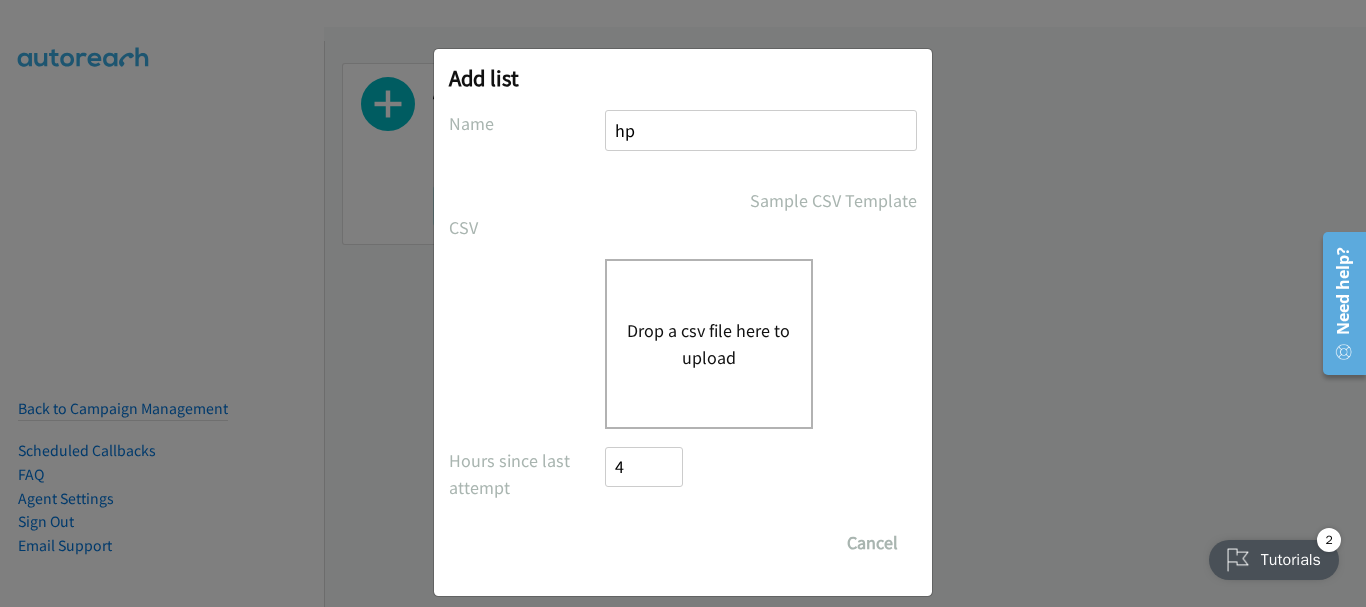 click on "Drop a csv file here to upload" at bounding box center (709, 344) 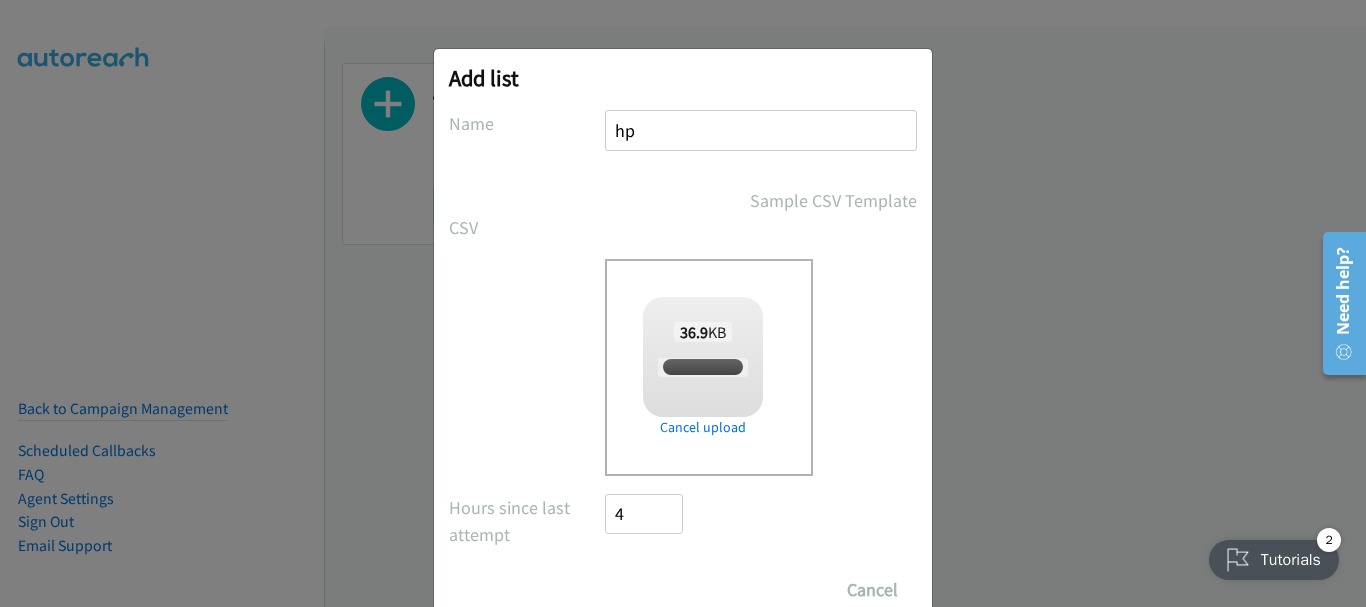 checkbox on "true" 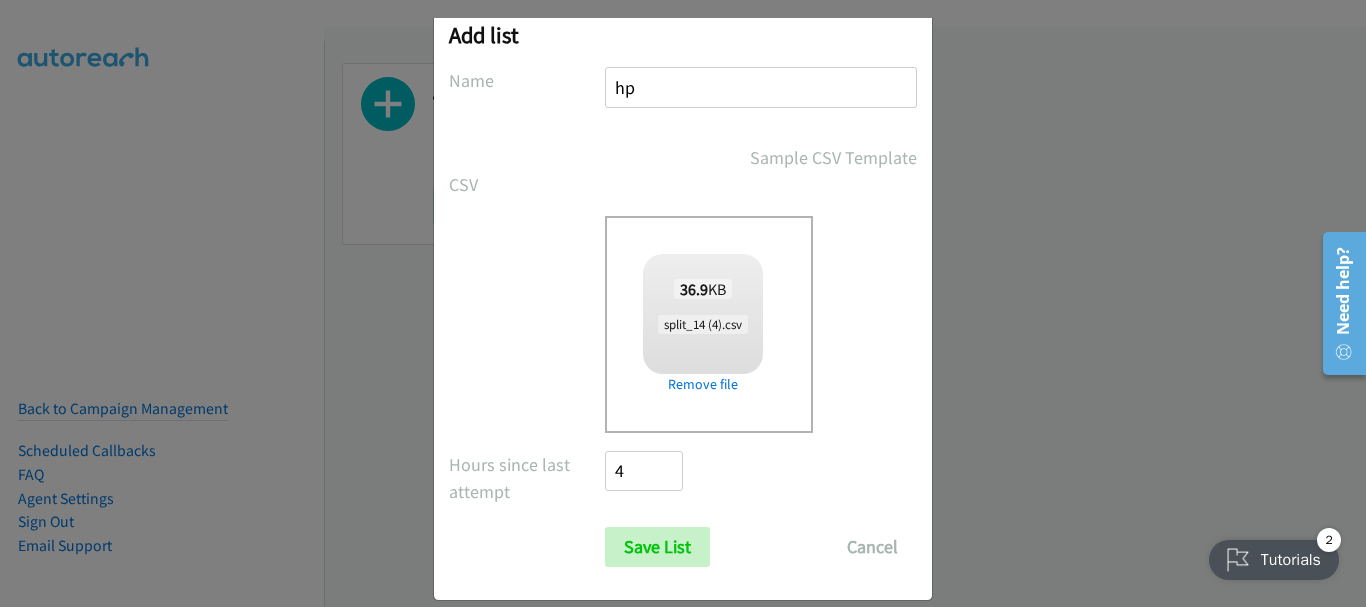 scroll, scrollTop: 67, scrollLeft: 0, axis: vertical 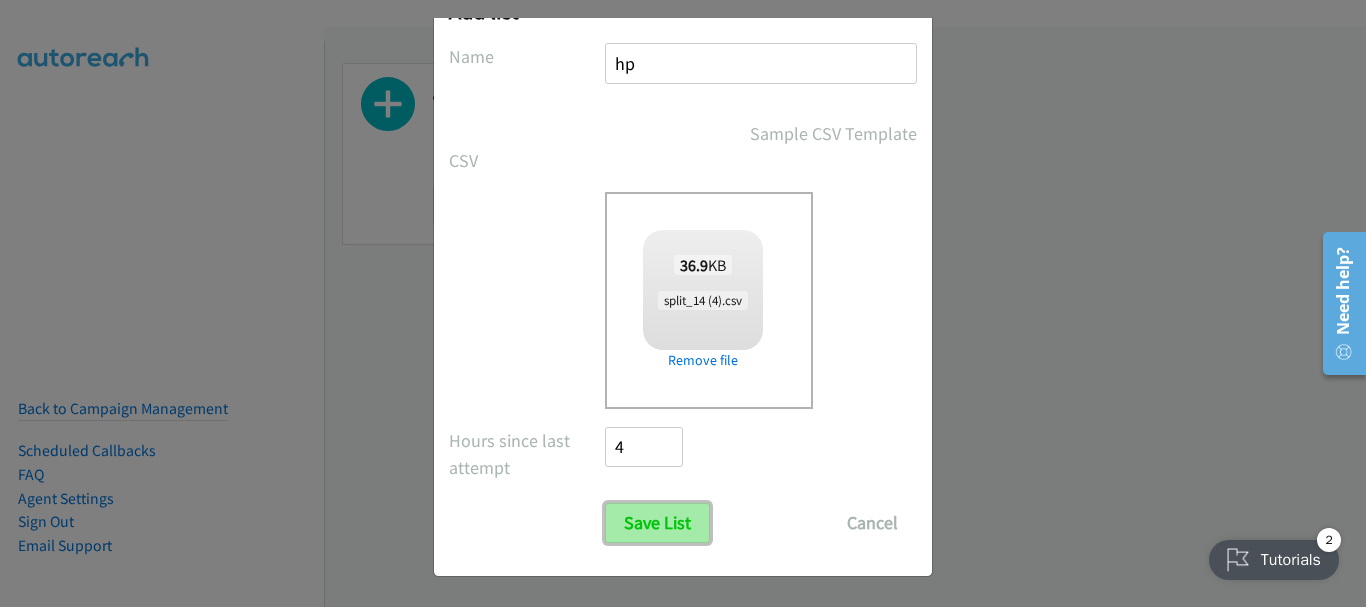 click on "Save List" at bounding box center (657, 523) 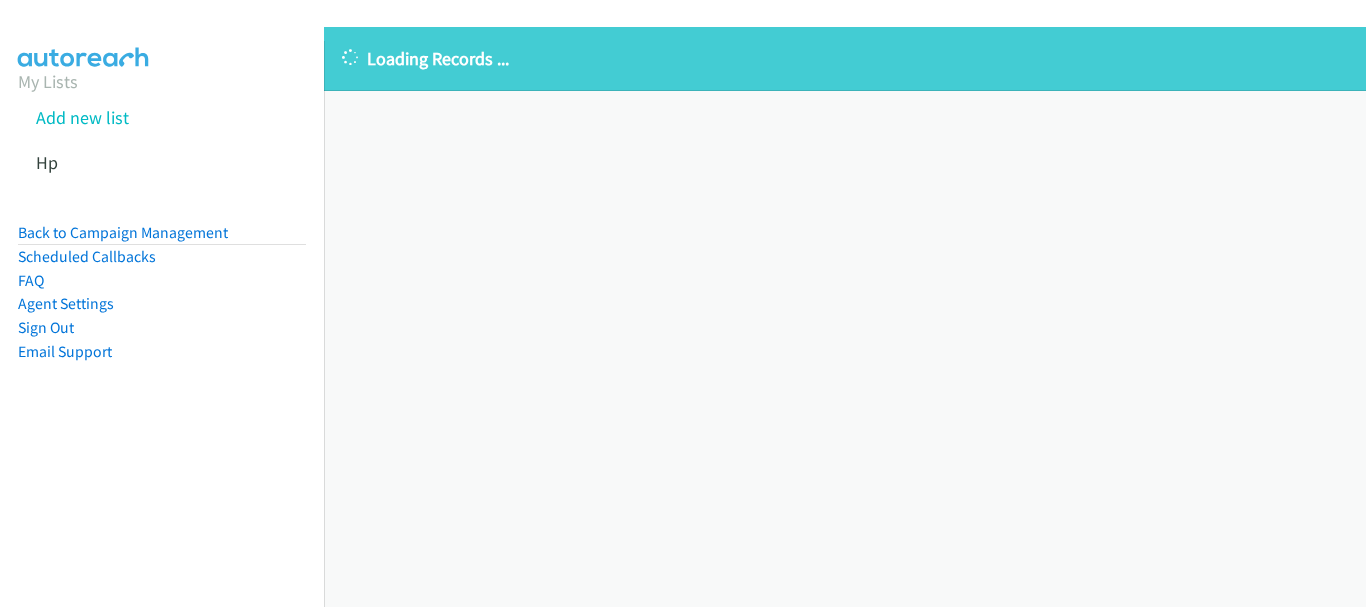 scroll, scrollTop: 0, scrollLeft: 0, axis: both 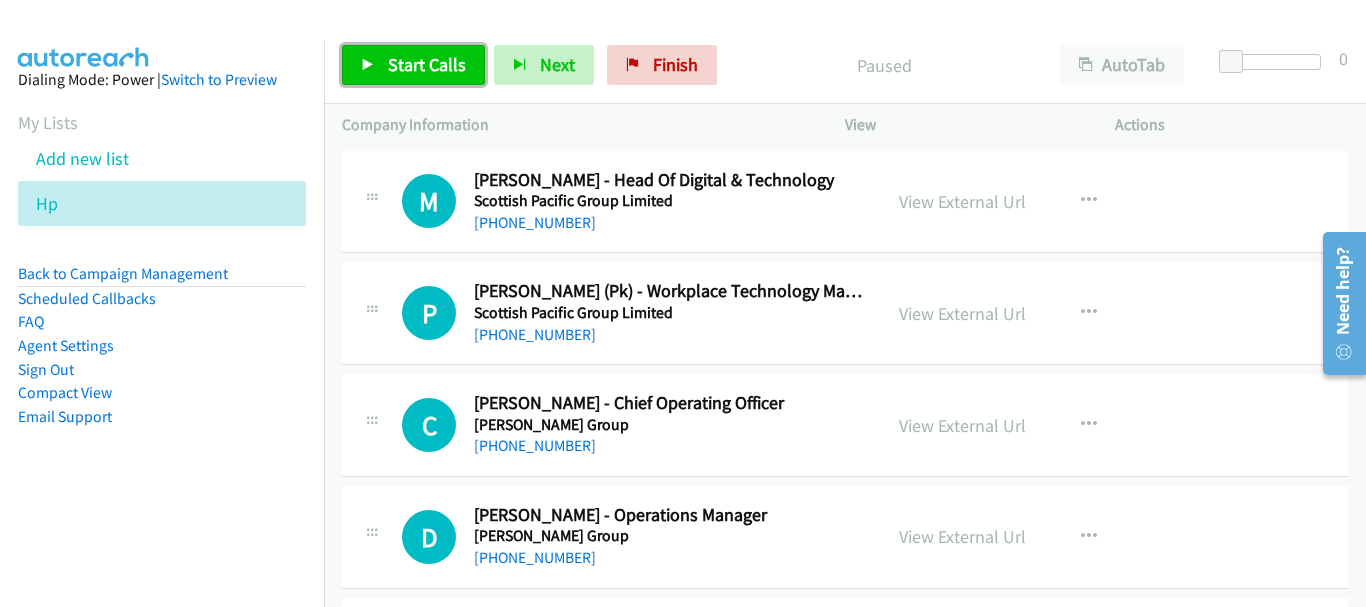 click on "Start Calls" at bounding box center (427, 64) 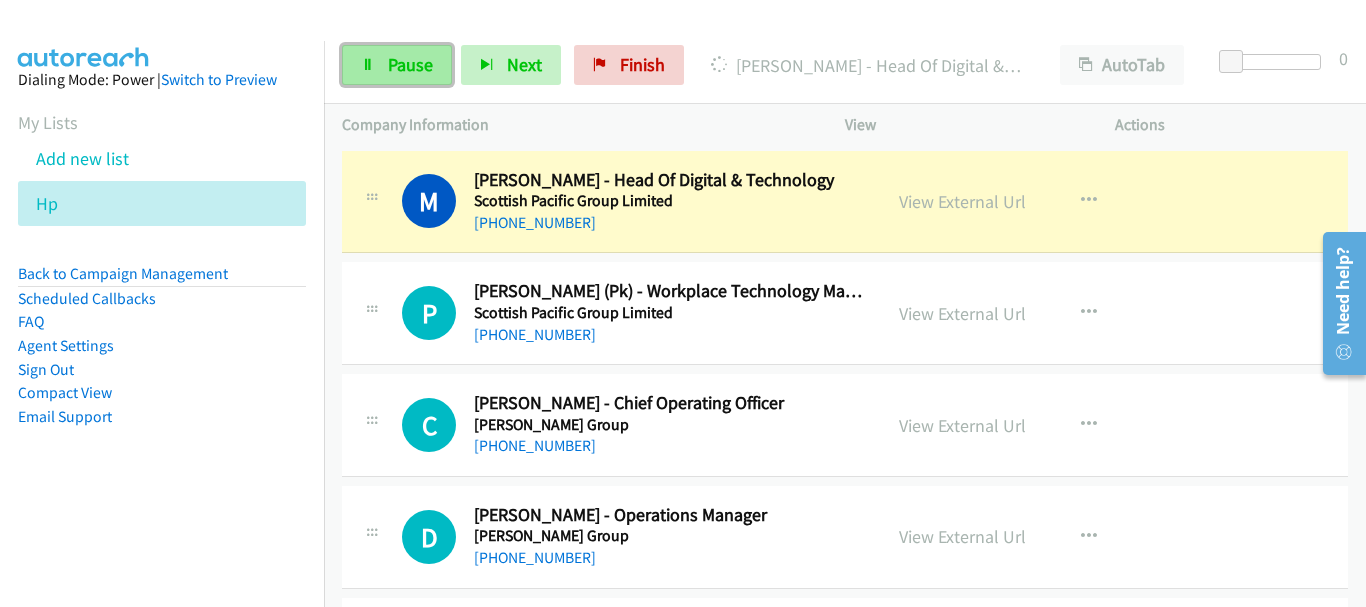click on "Pause" at bounding box center (410, 64) 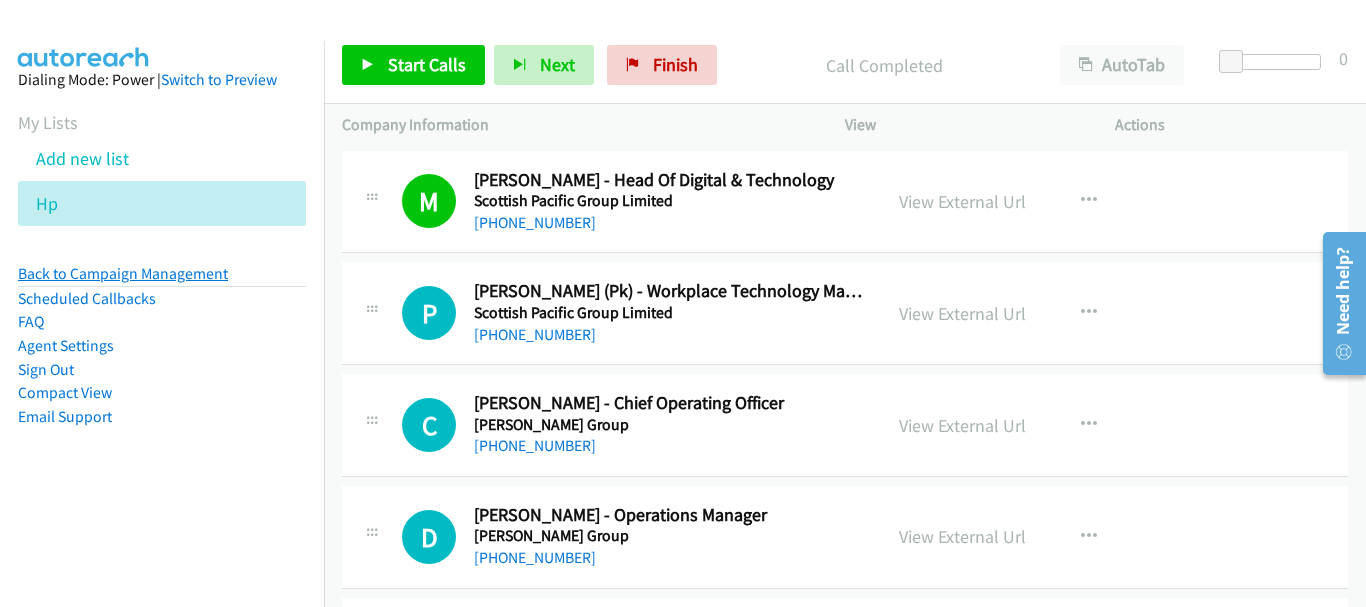 click on "Back to Campaign Management" at bounding box center (123, 273) 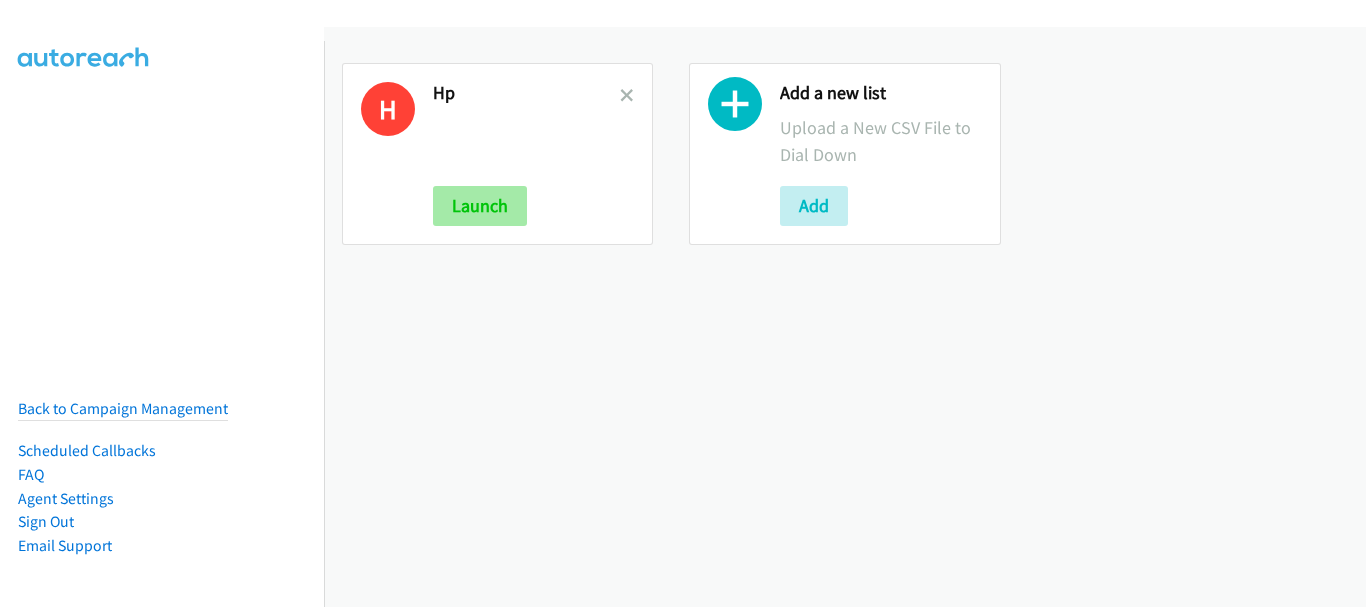 scroll, scrollTop: 0, scrollLeft: 0, axis: both 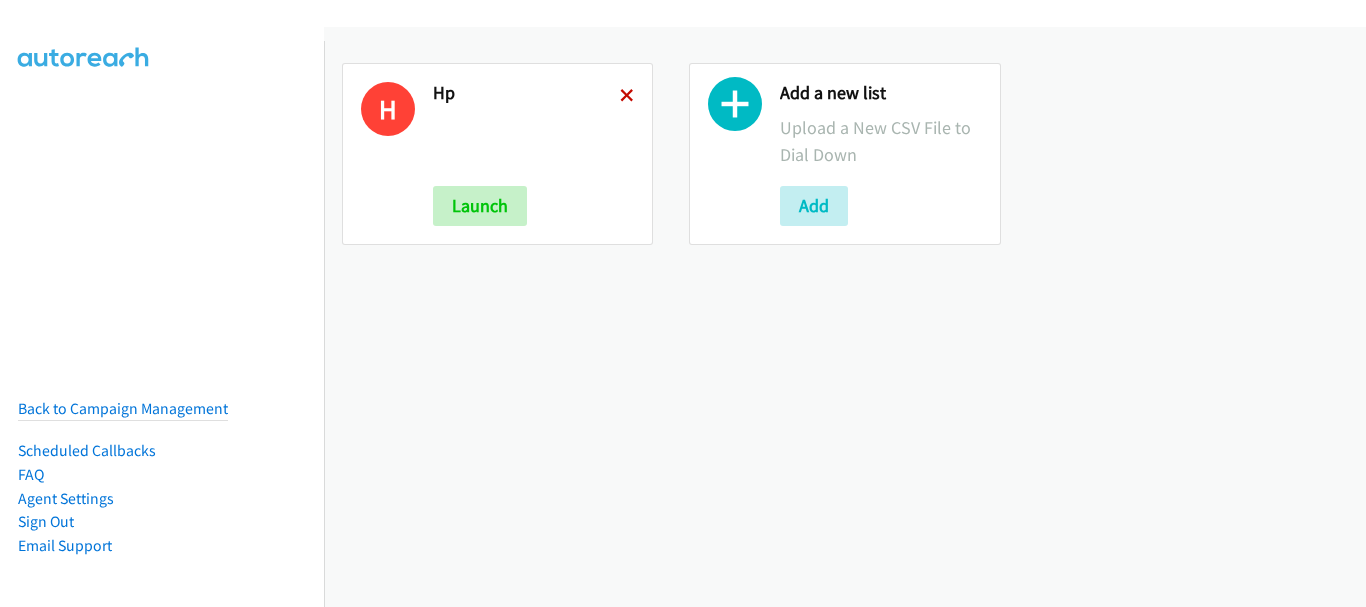 click at bounding box center (627, 97) 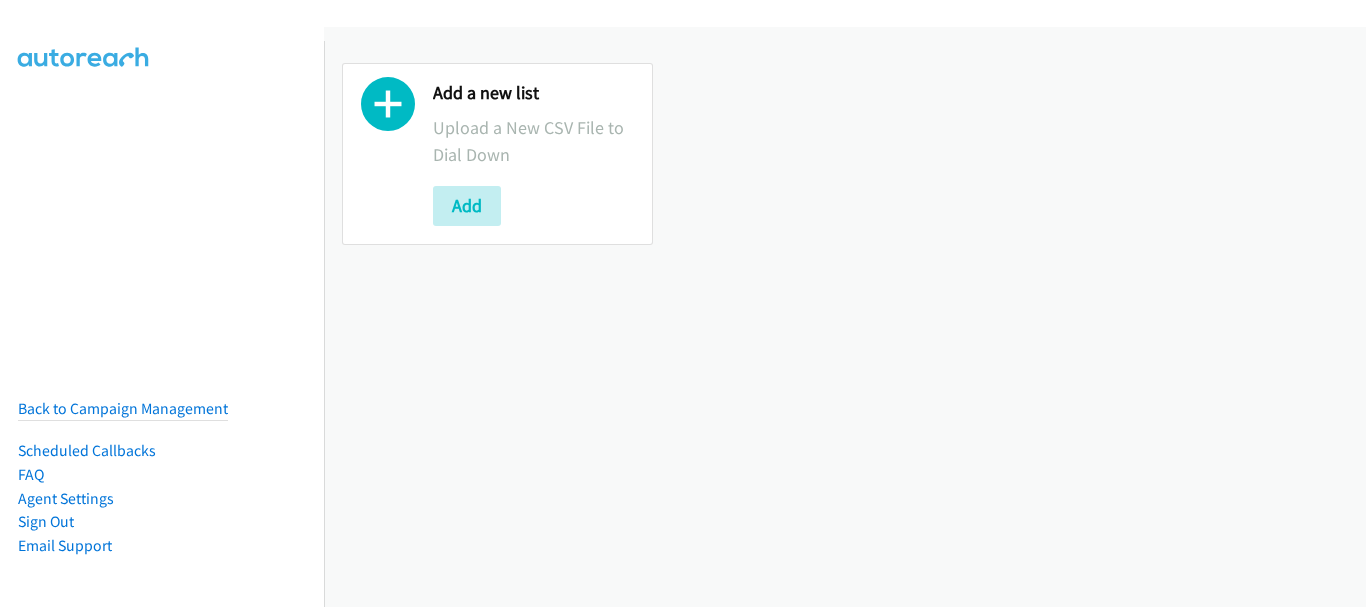 scroll, scrollTop: 0, scrollLeft: 0, axis: both 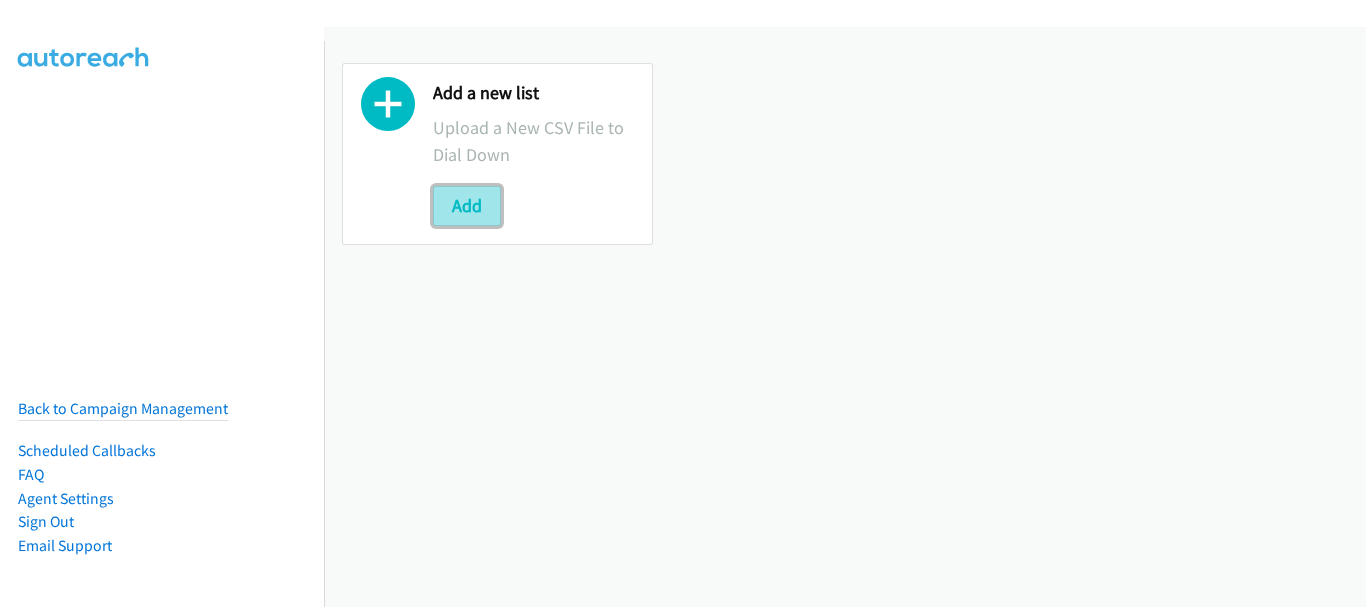 click on "Add" at bounding box center (467, 206) 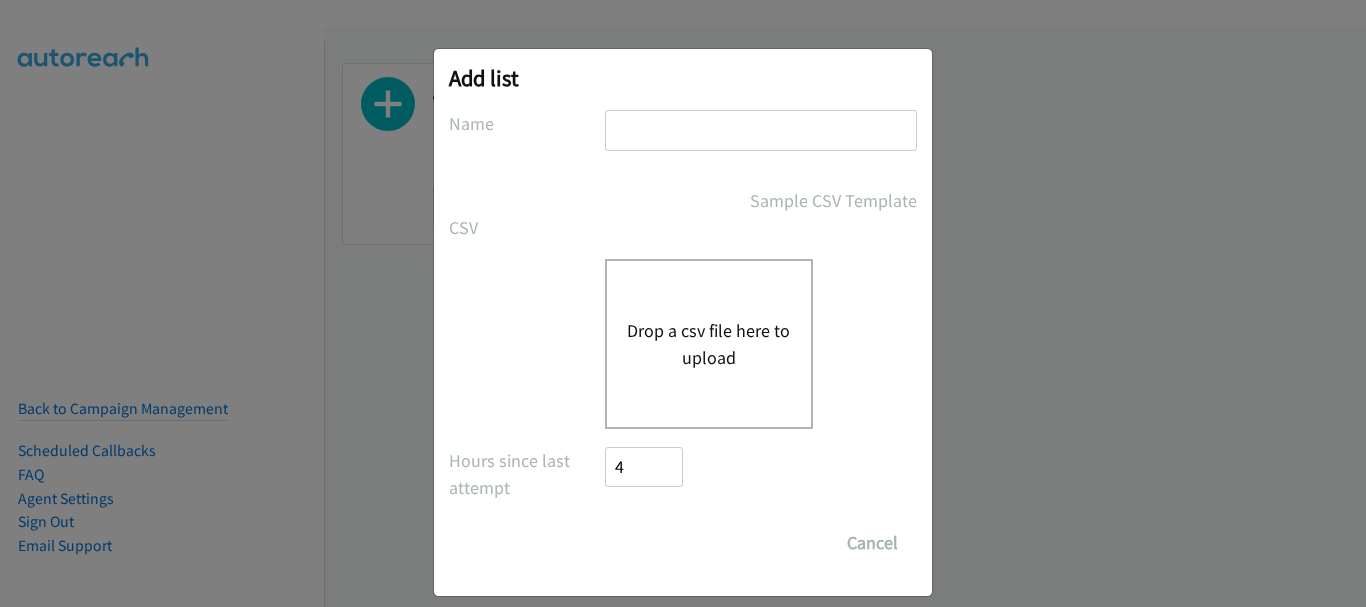 click at bounding box center (761, 130) 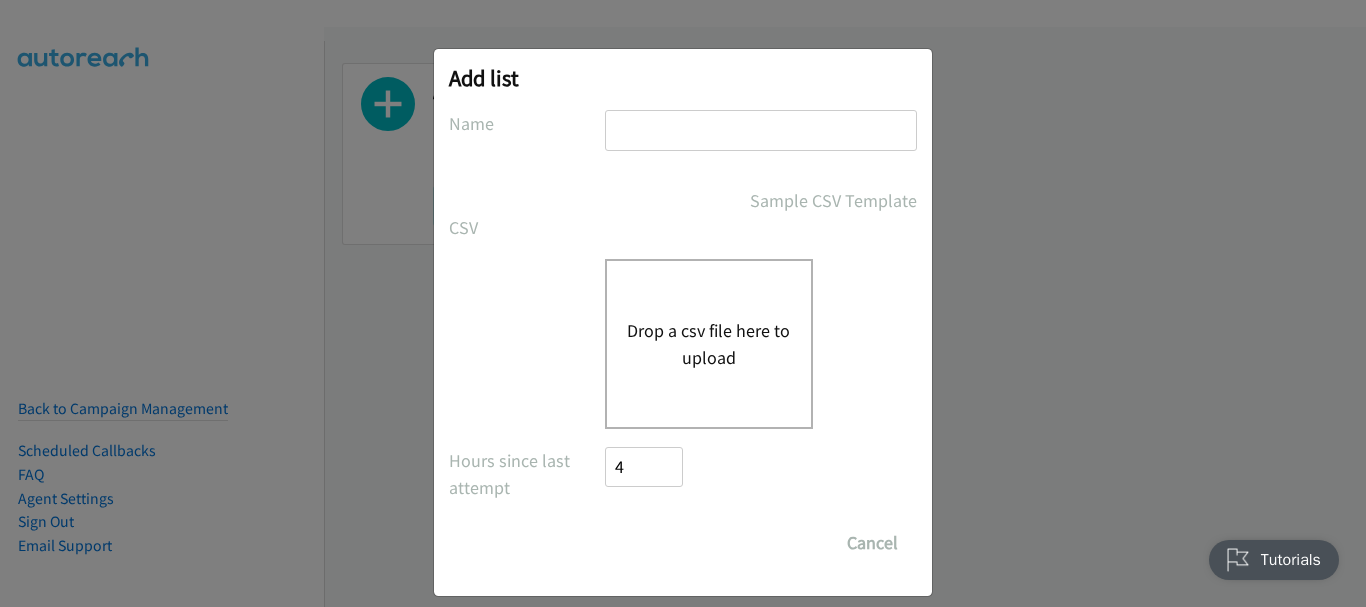 scroll, scrollTop: 0, scrollLeft: 0, axis: both 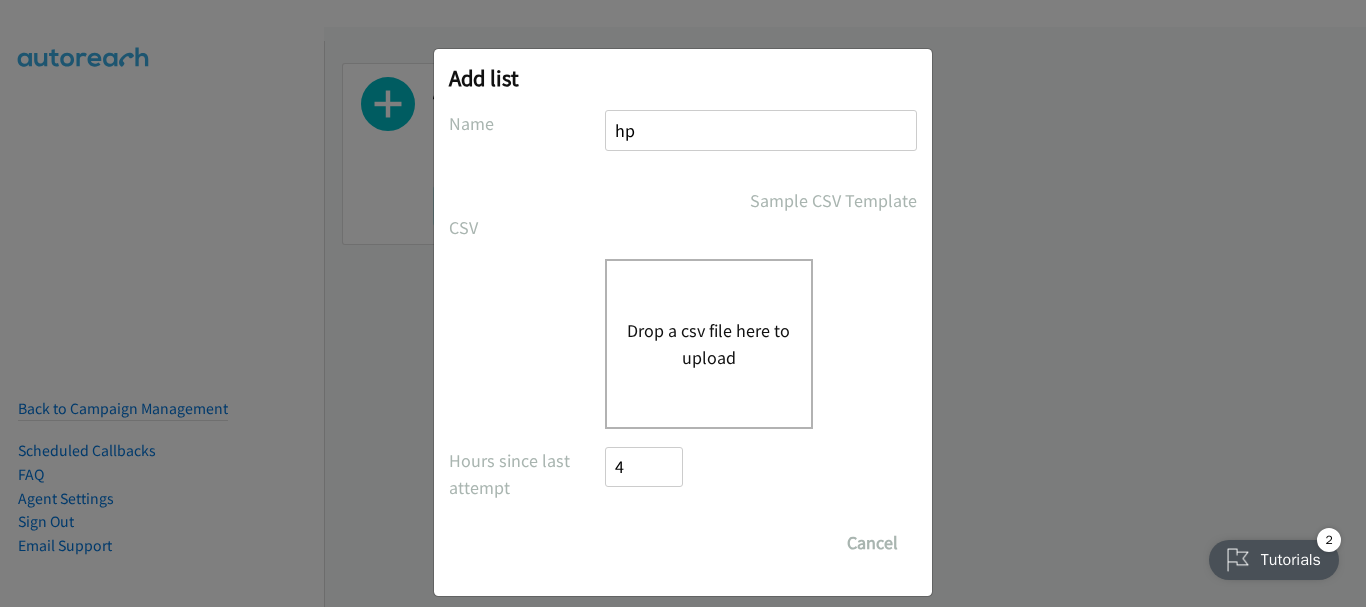click on "Drop a csv file here to upload" at bounding box center [709, 344] 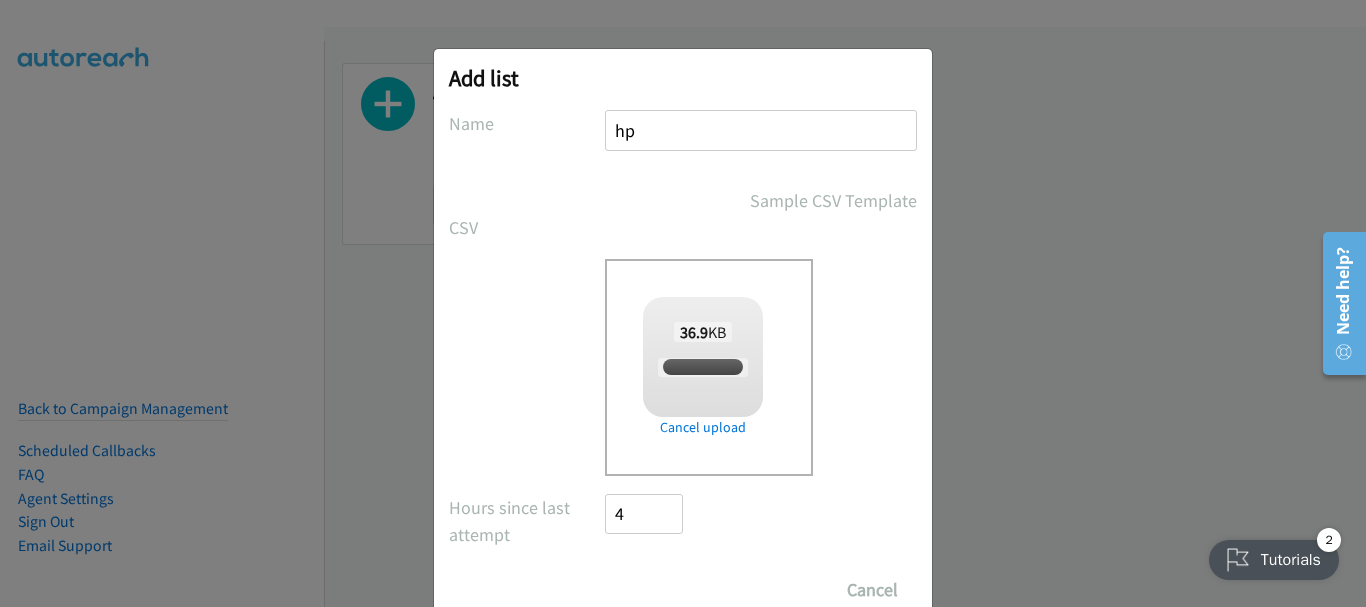 checkbox on "true" 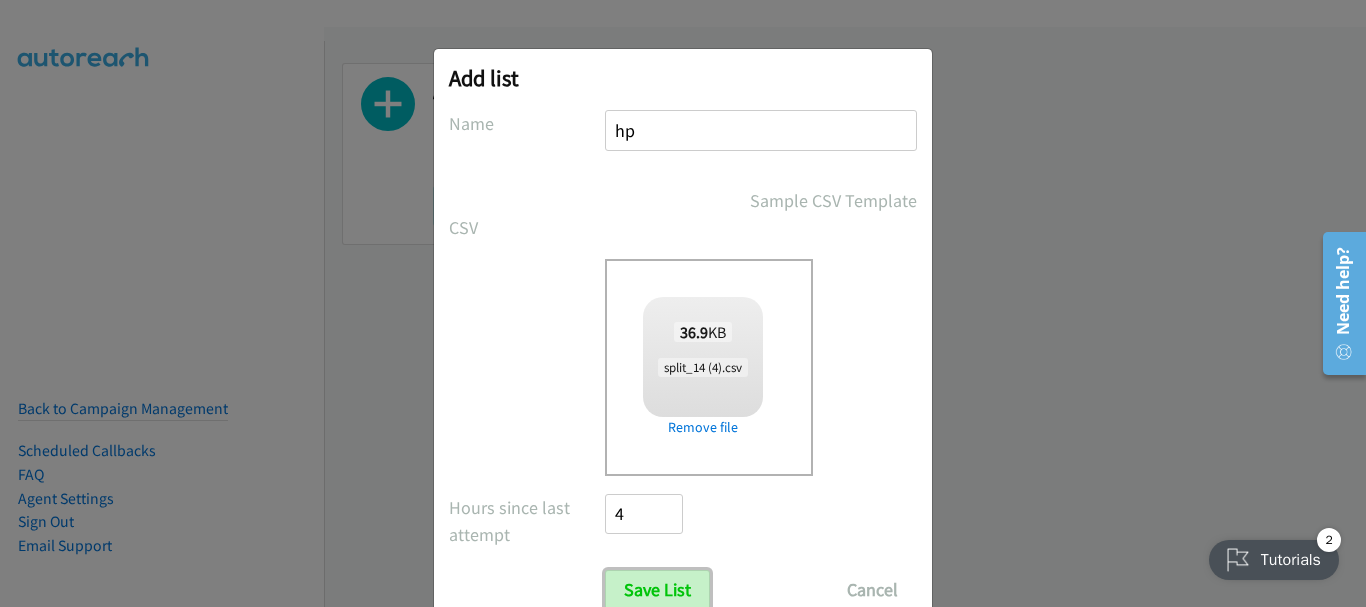 drag, startPoint x: 645, startPoint y: 587, endPoint x: 648, endPoint y: 508, distance: 79.05694 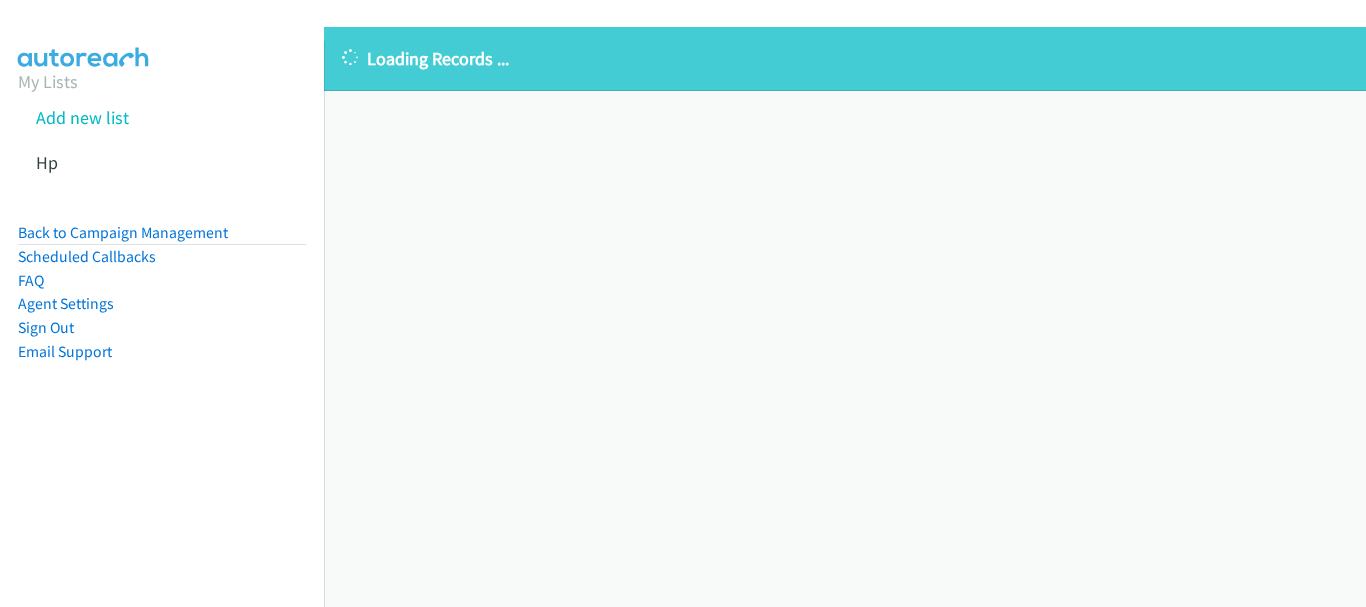 scroll, scrollTop: 0, scrollLeft: 0, axis: both 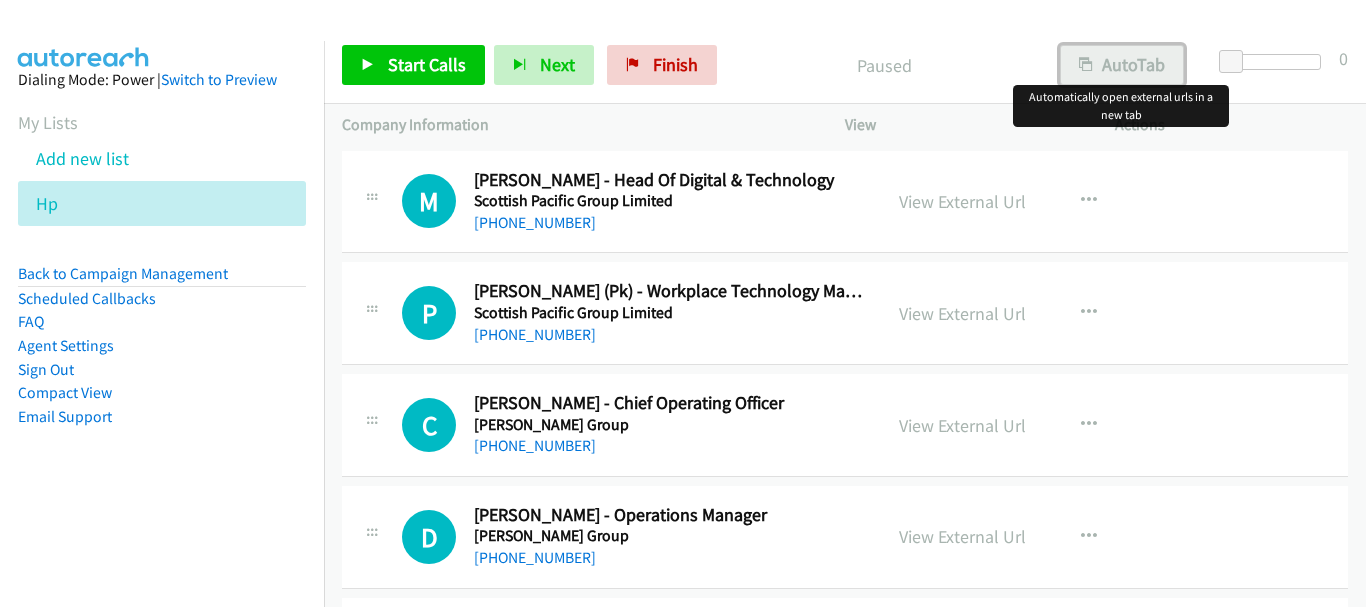 click on "AutoTab" at bounding box center (1122, 65) 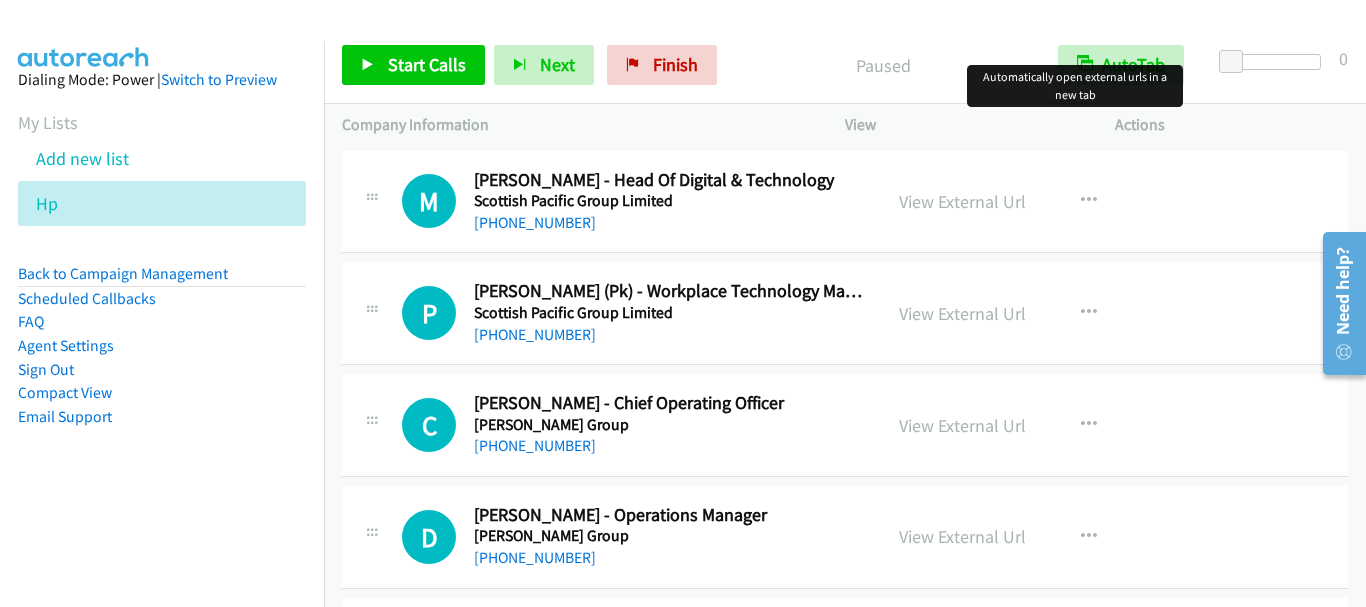 scroll, scrollTop: 0, scrollLeft: 0, axis: both 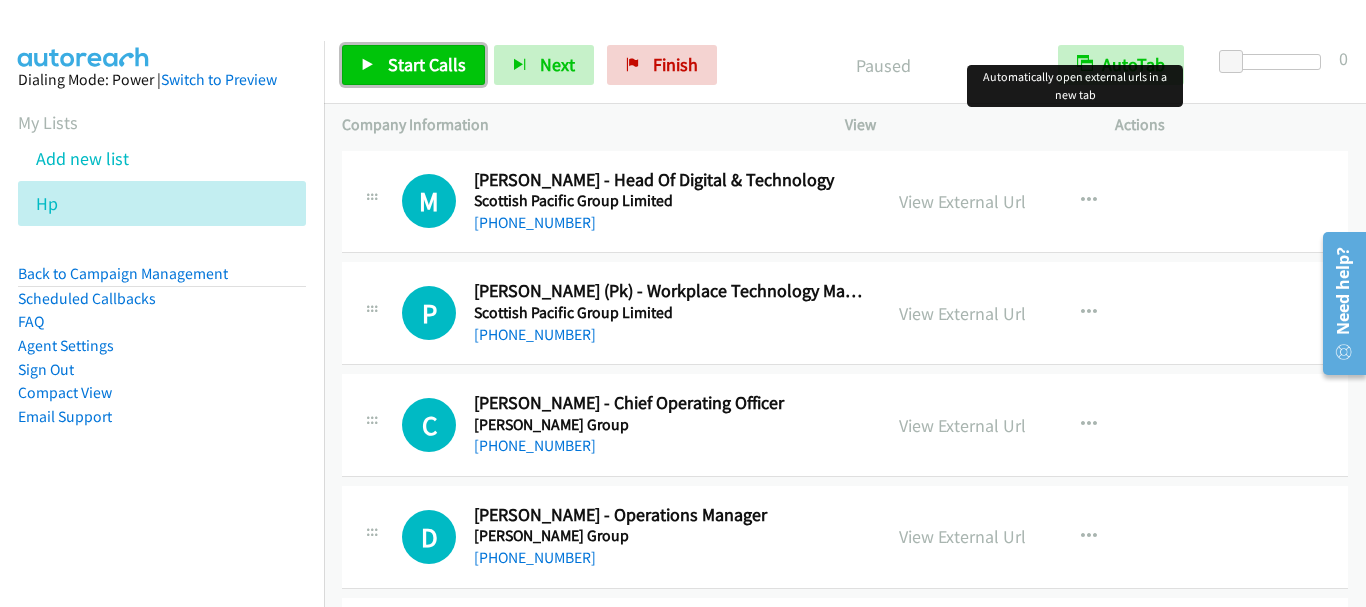 click on "Start Calls" at bounding box center (427, 64) 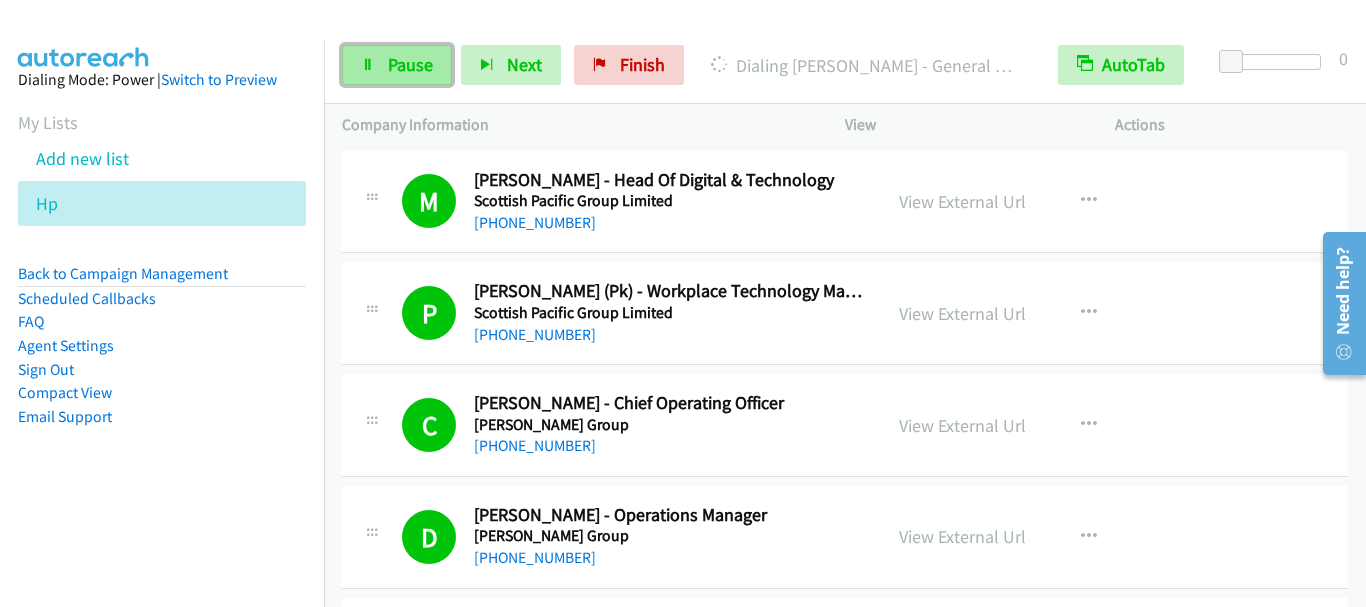 click on "Pause" at bounding box center (410, 64) 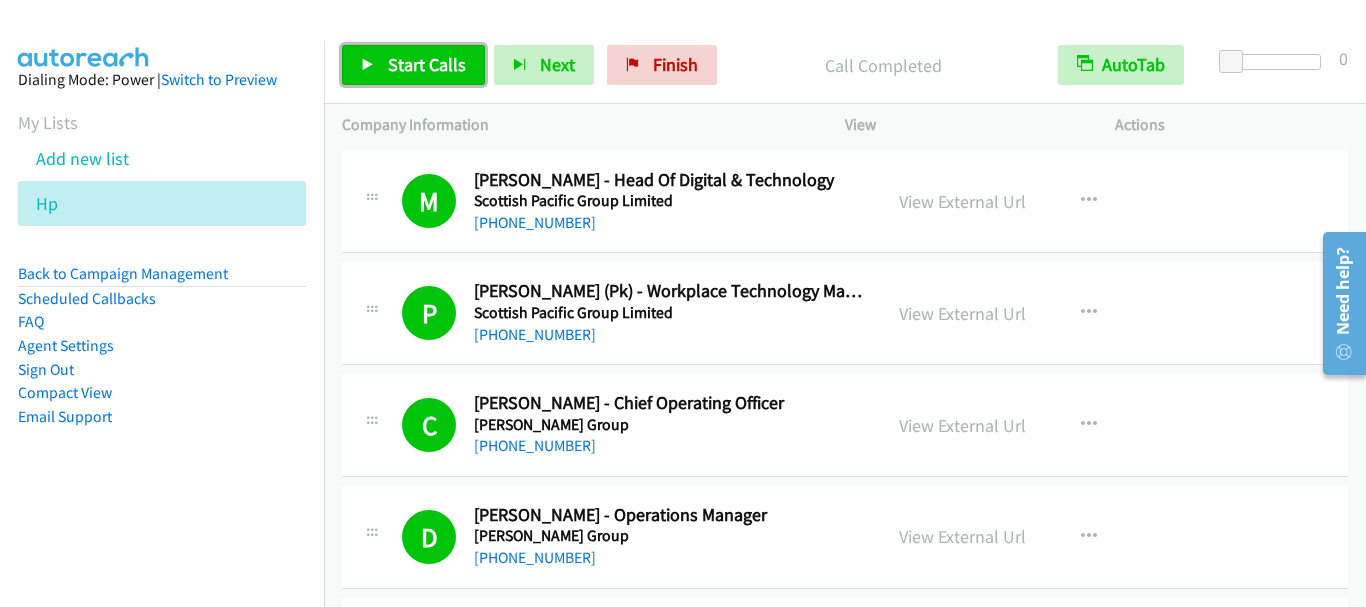 click on "Start Calls" at bounding box center (427, 64) 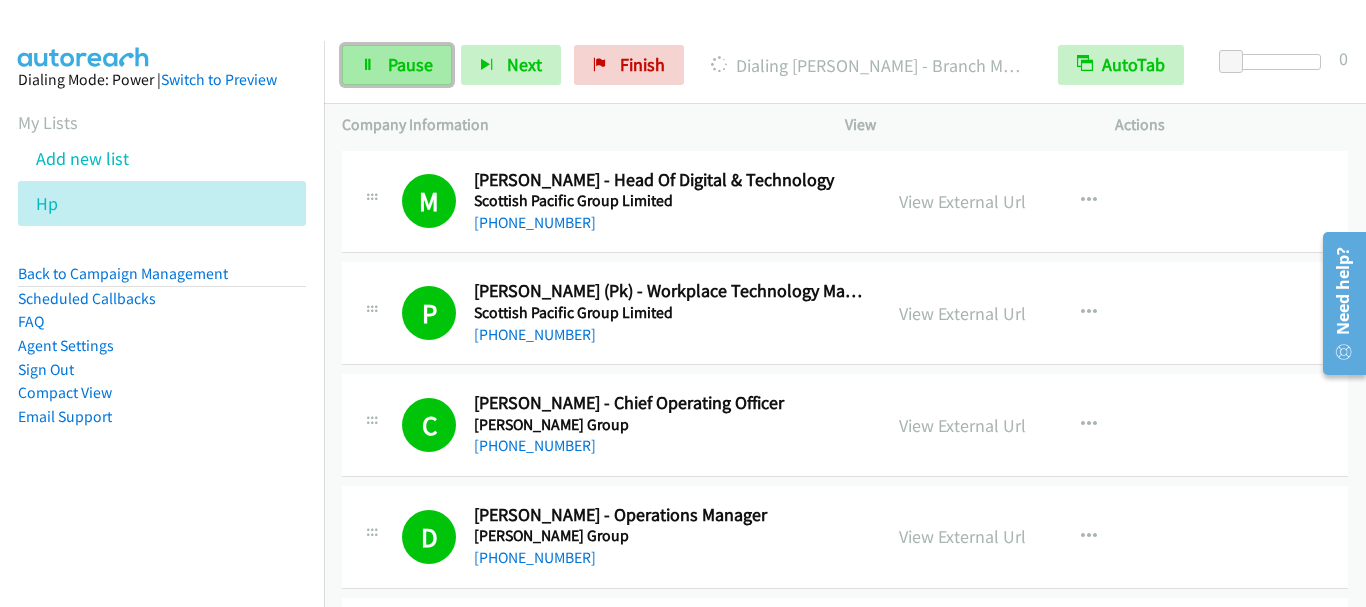 click on "Pause" at bounding box center [397, 65] 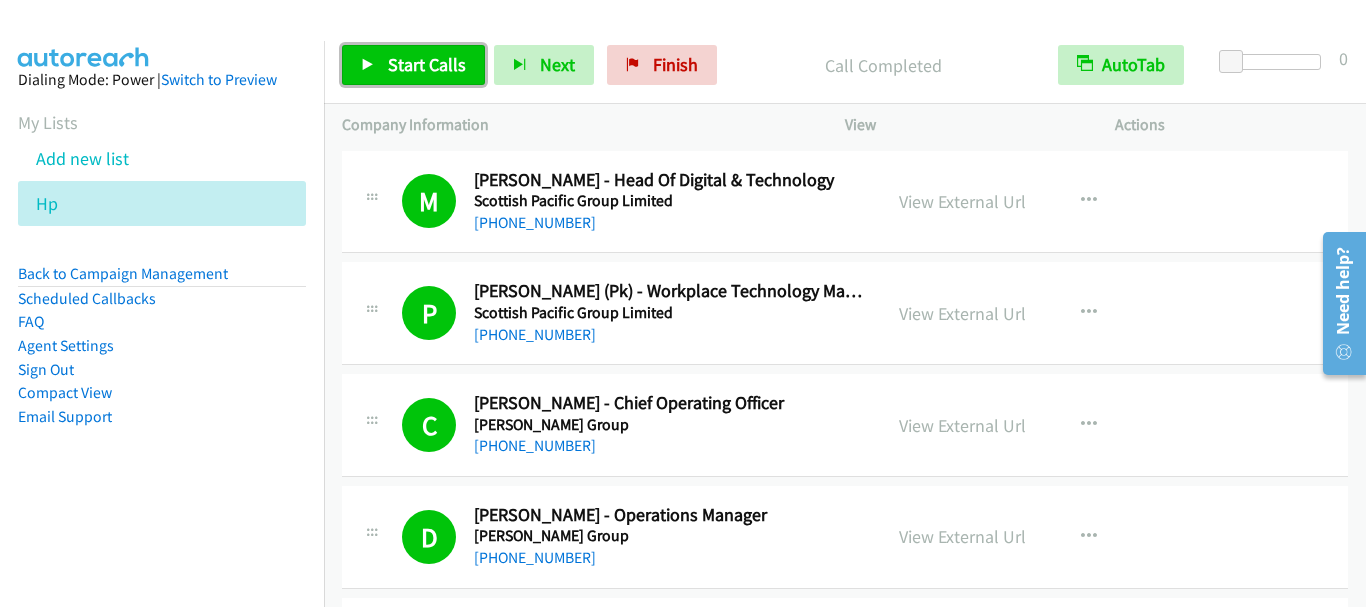 click on "Start Calls" at bounding box center [413, 65] 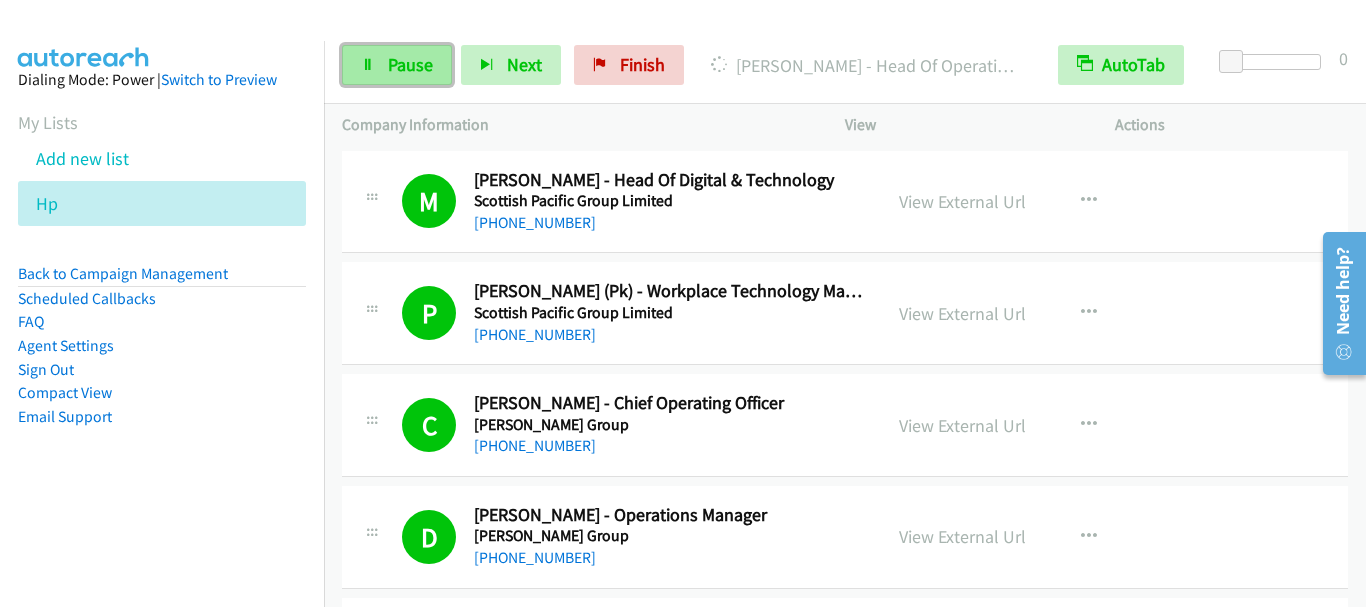 click on "Pause" at bounding box center [410, 64] 